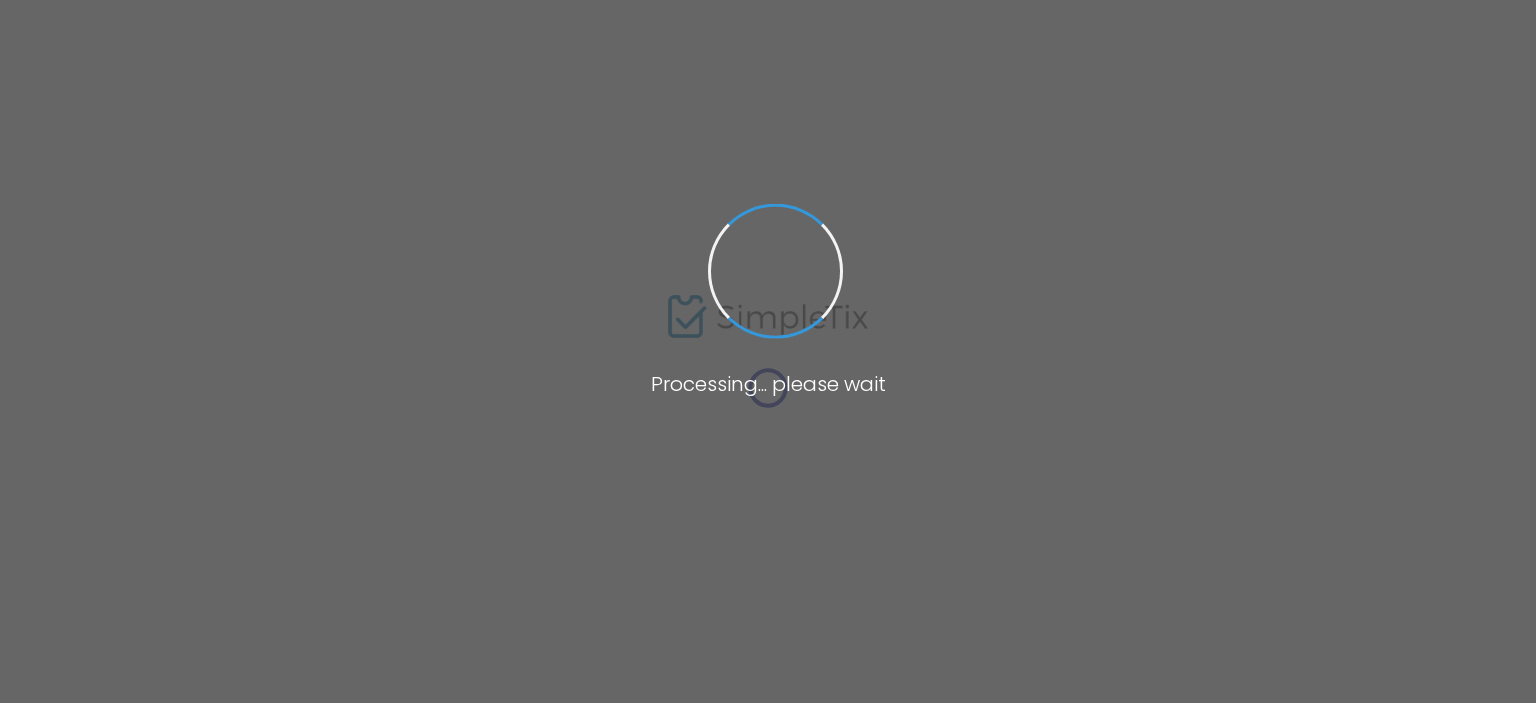 scroll, scrollTop: 0, scrollLeft: 0, axis: both 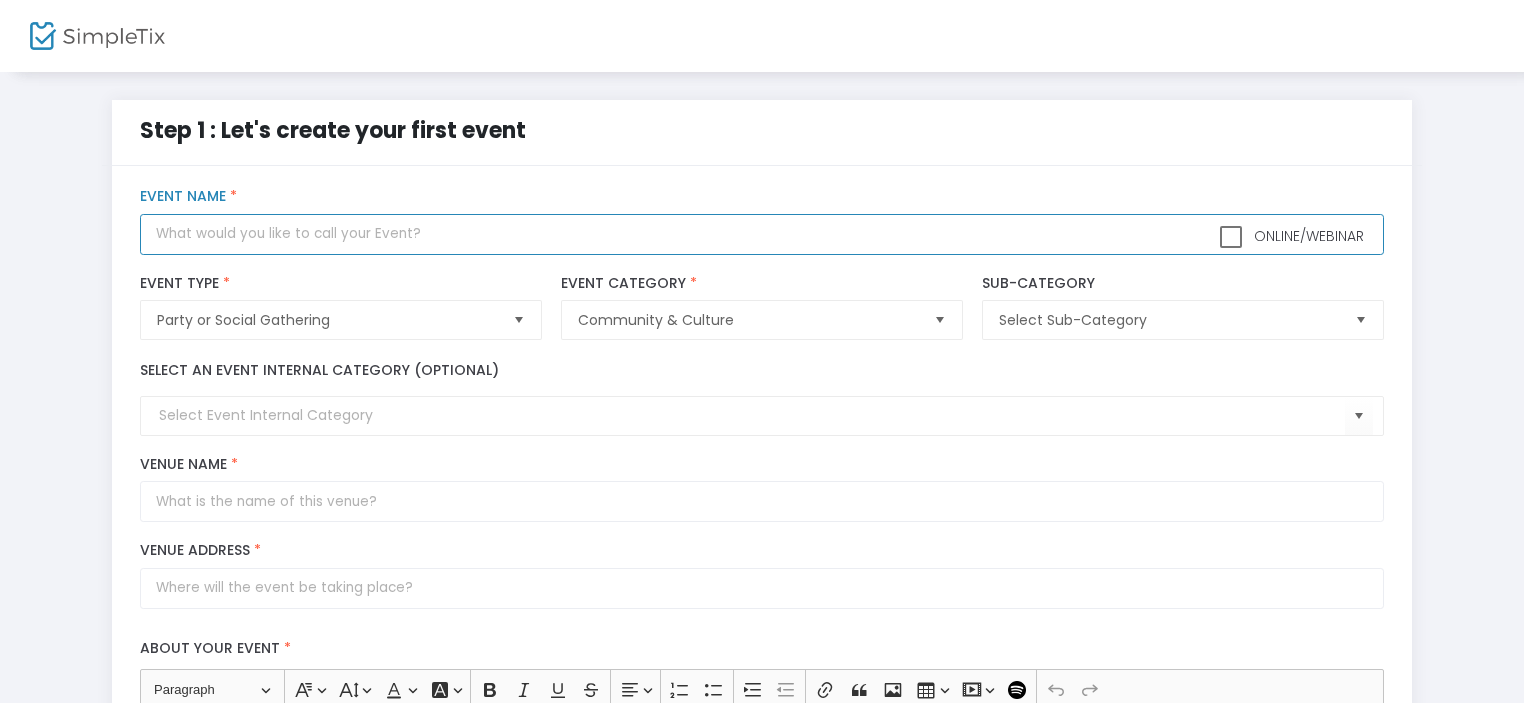 click 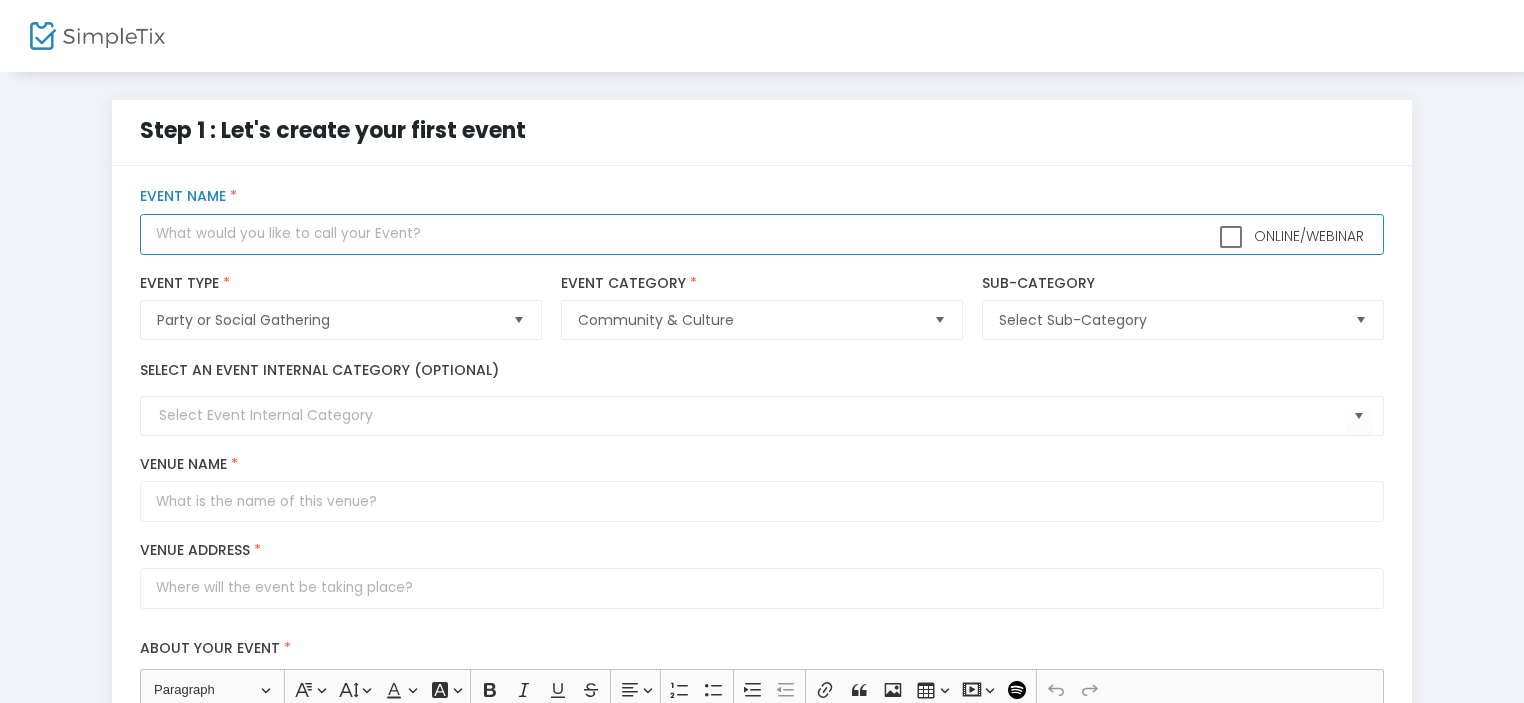 click at bounding box center (1360, 320) 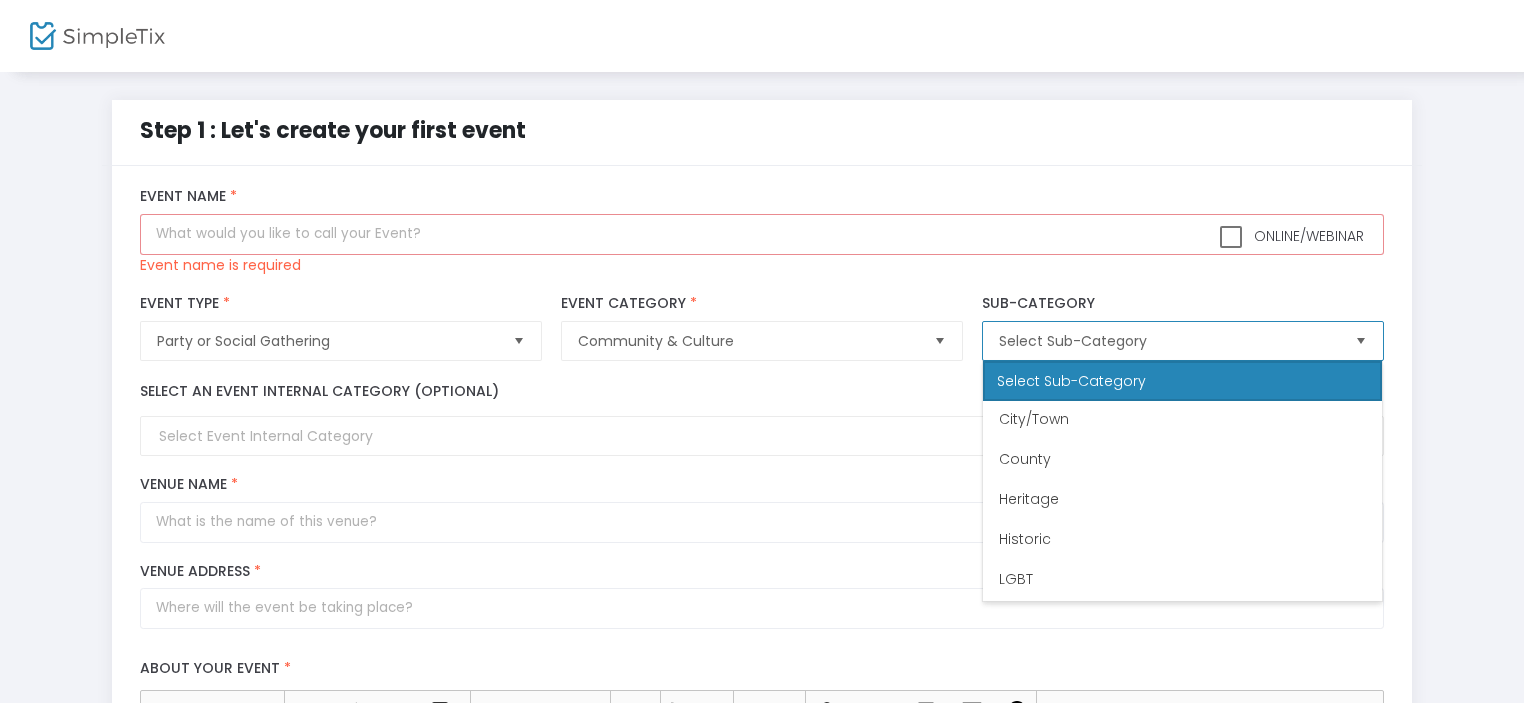 scroll, scrollTop: 0, scrollLeft: 0, axis: both 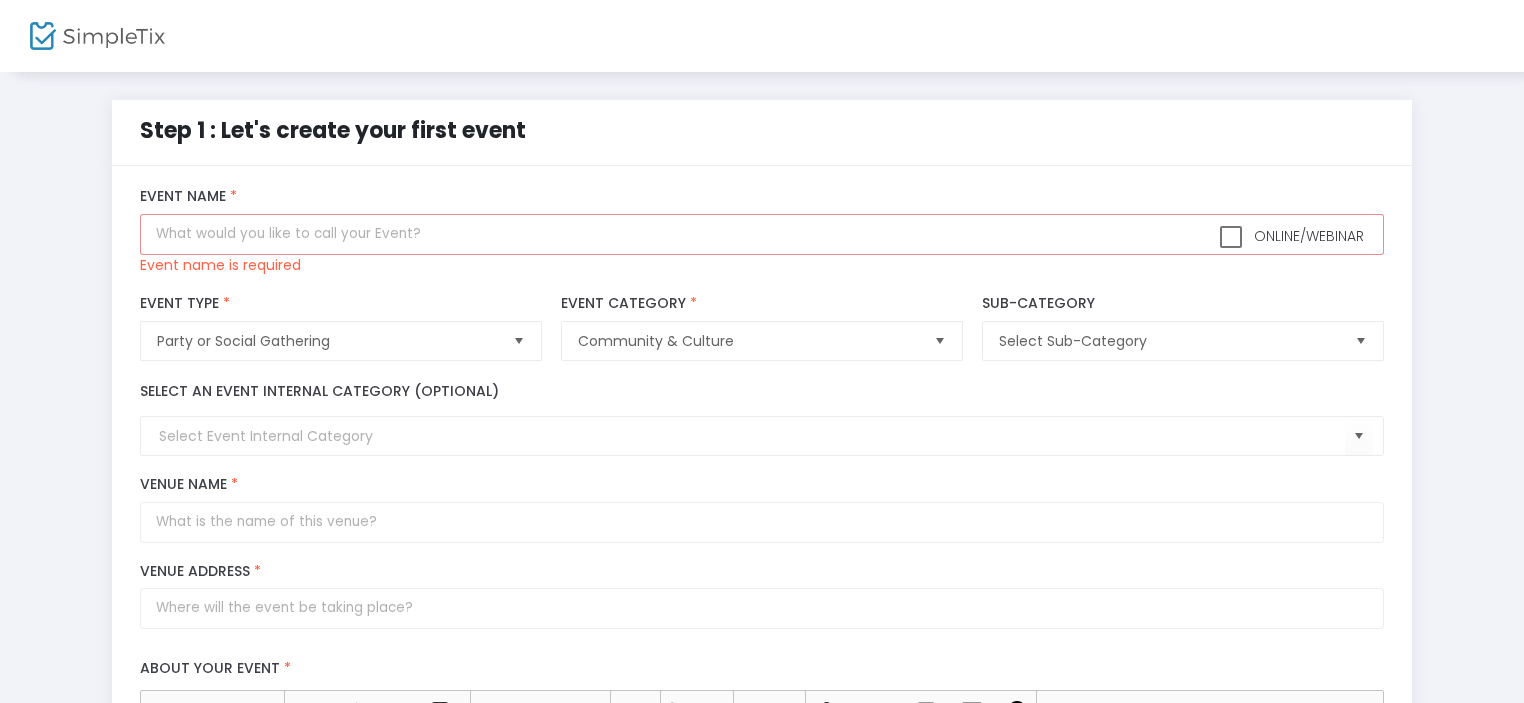 click on "Step 1 : Let's create your first event" 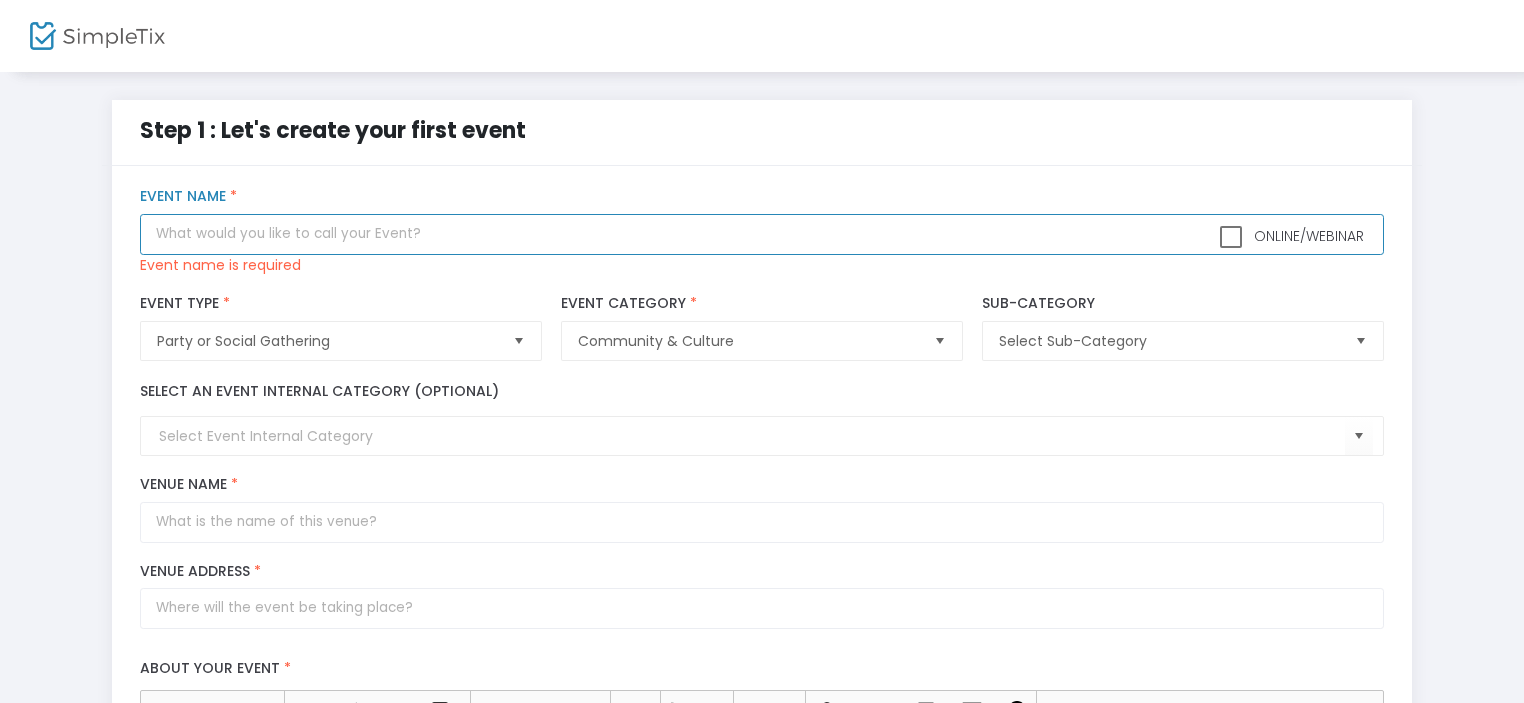 click 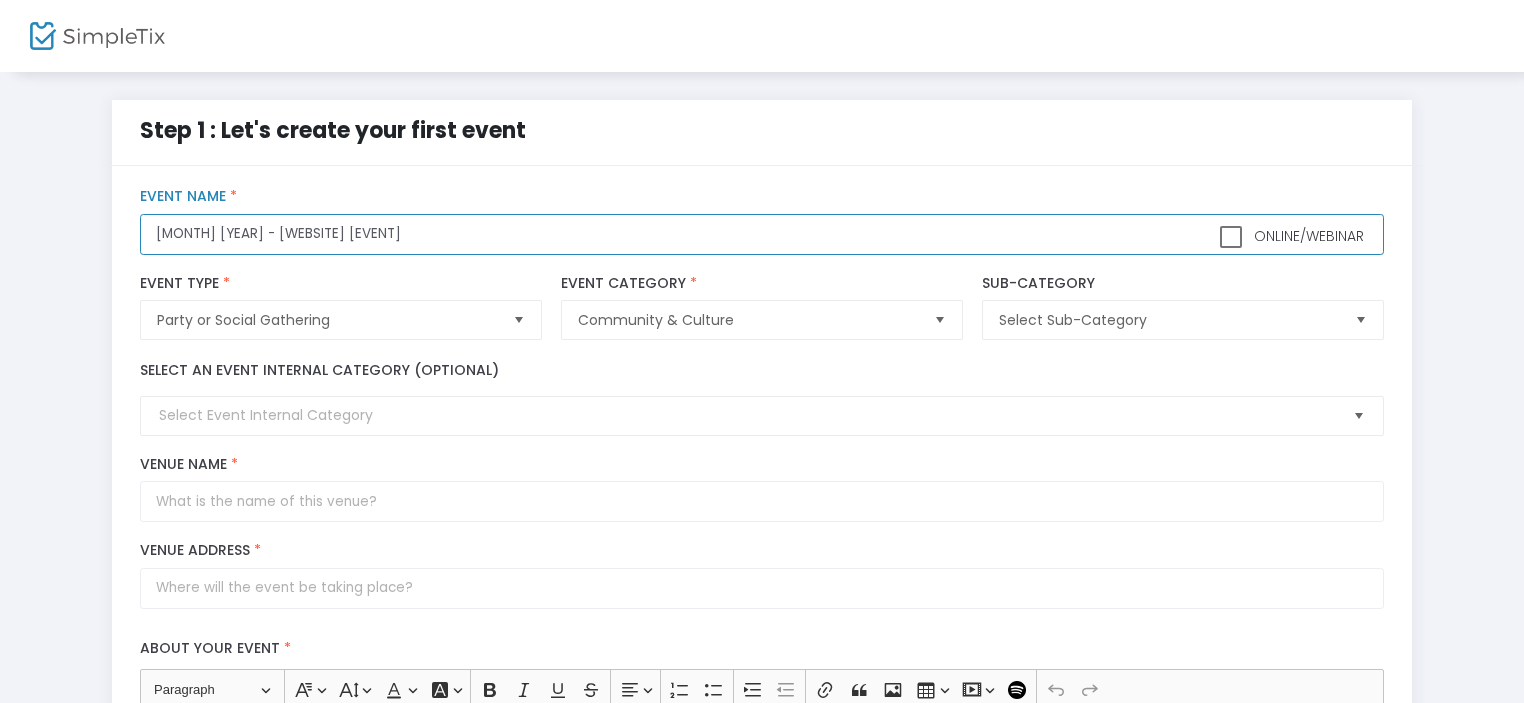 click 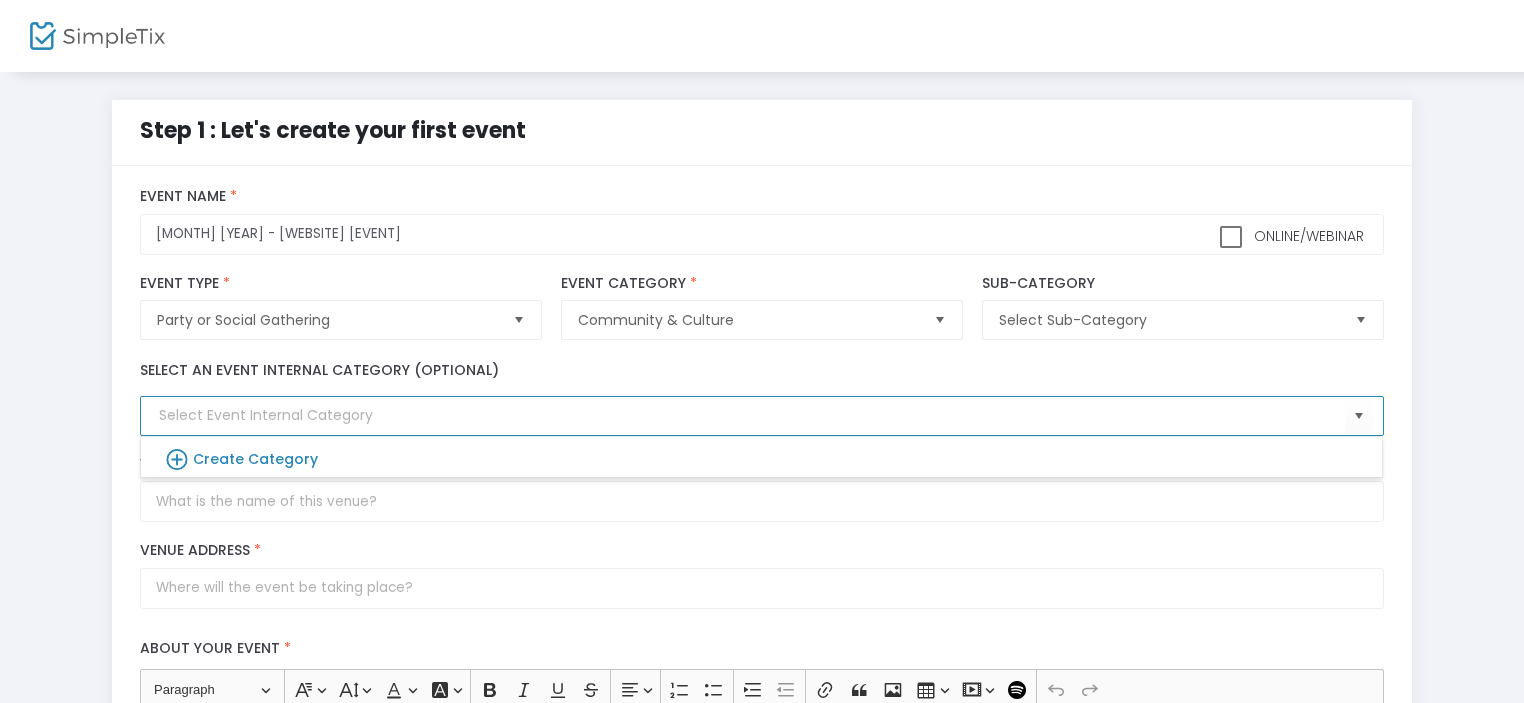click on "Party or Social Gathering Event Type * Event Type is required" 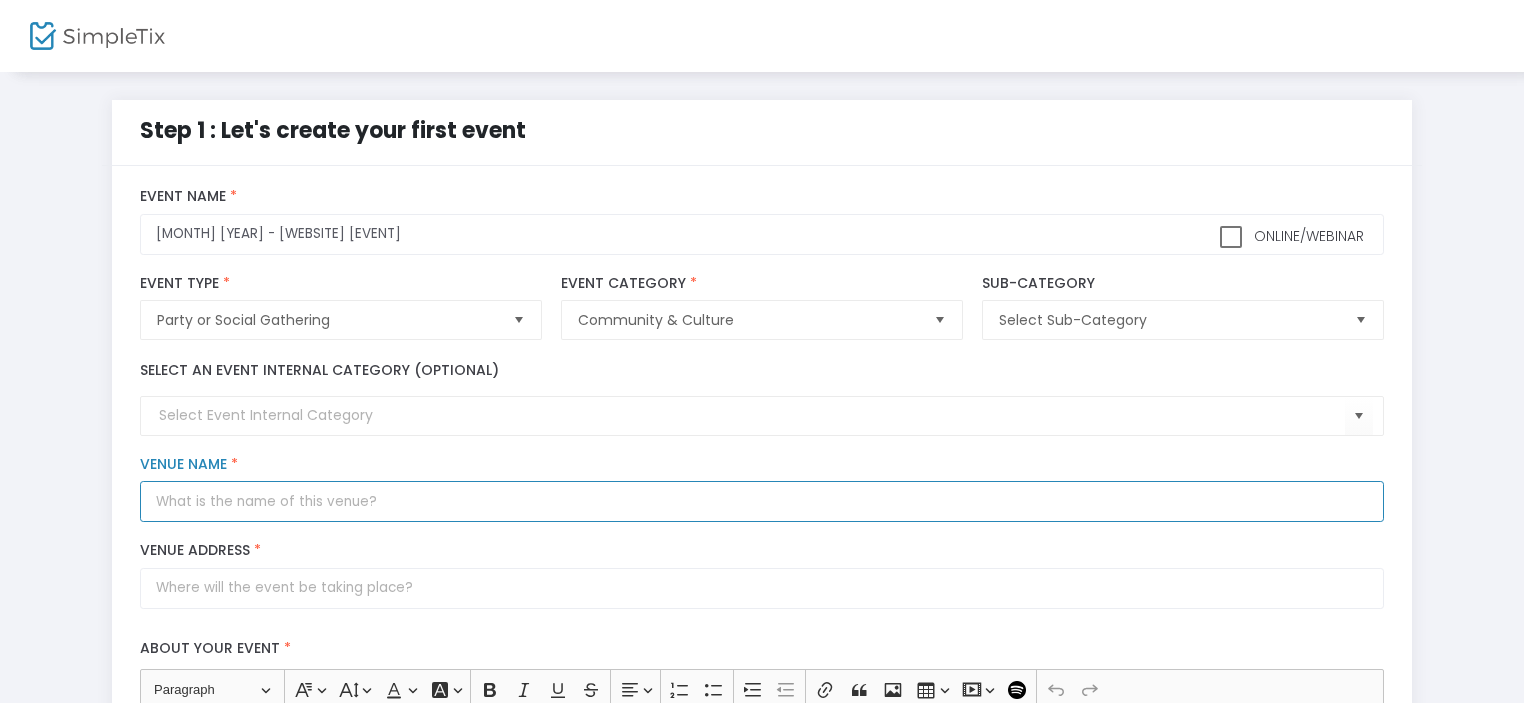 click on "Venue Name *" at bounding box center (761, 501) 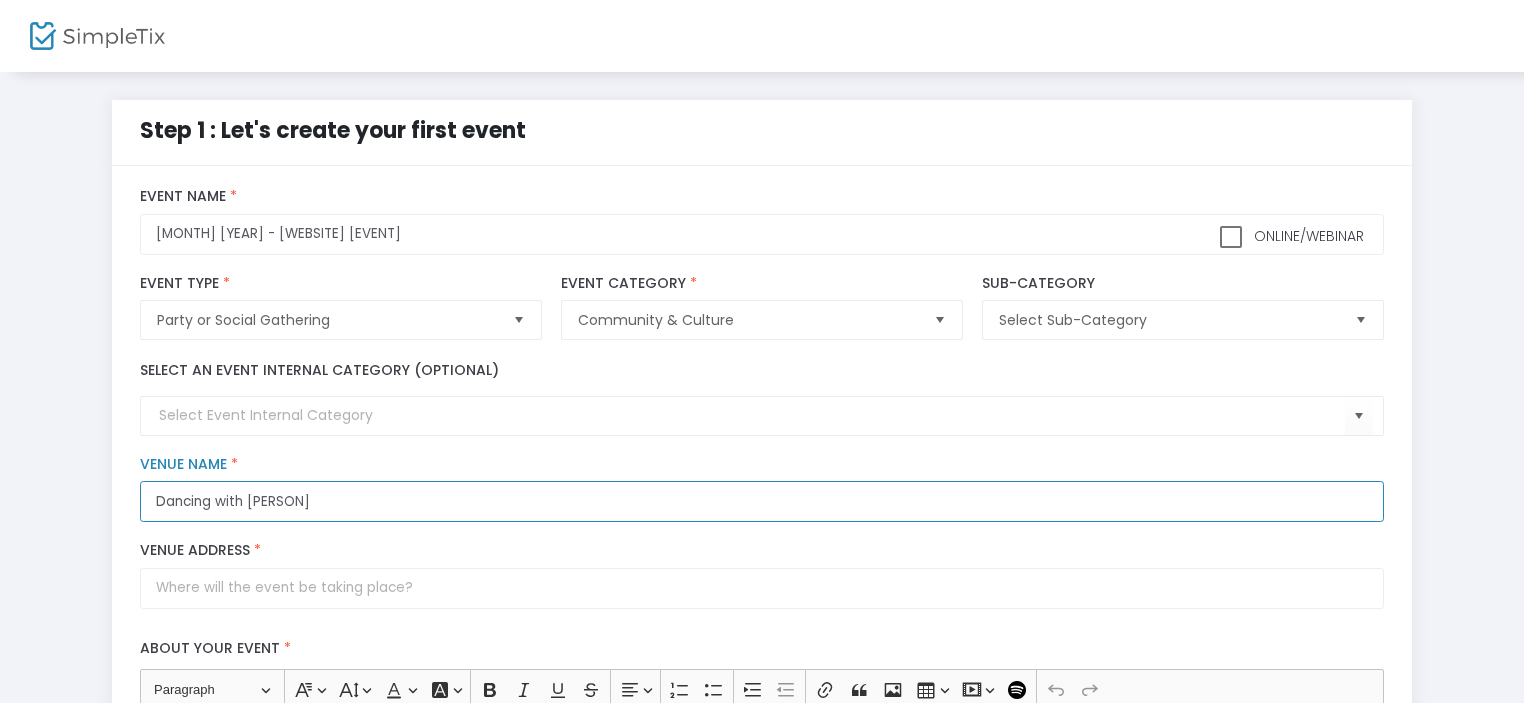 type on "Dancing with [PERSON]" 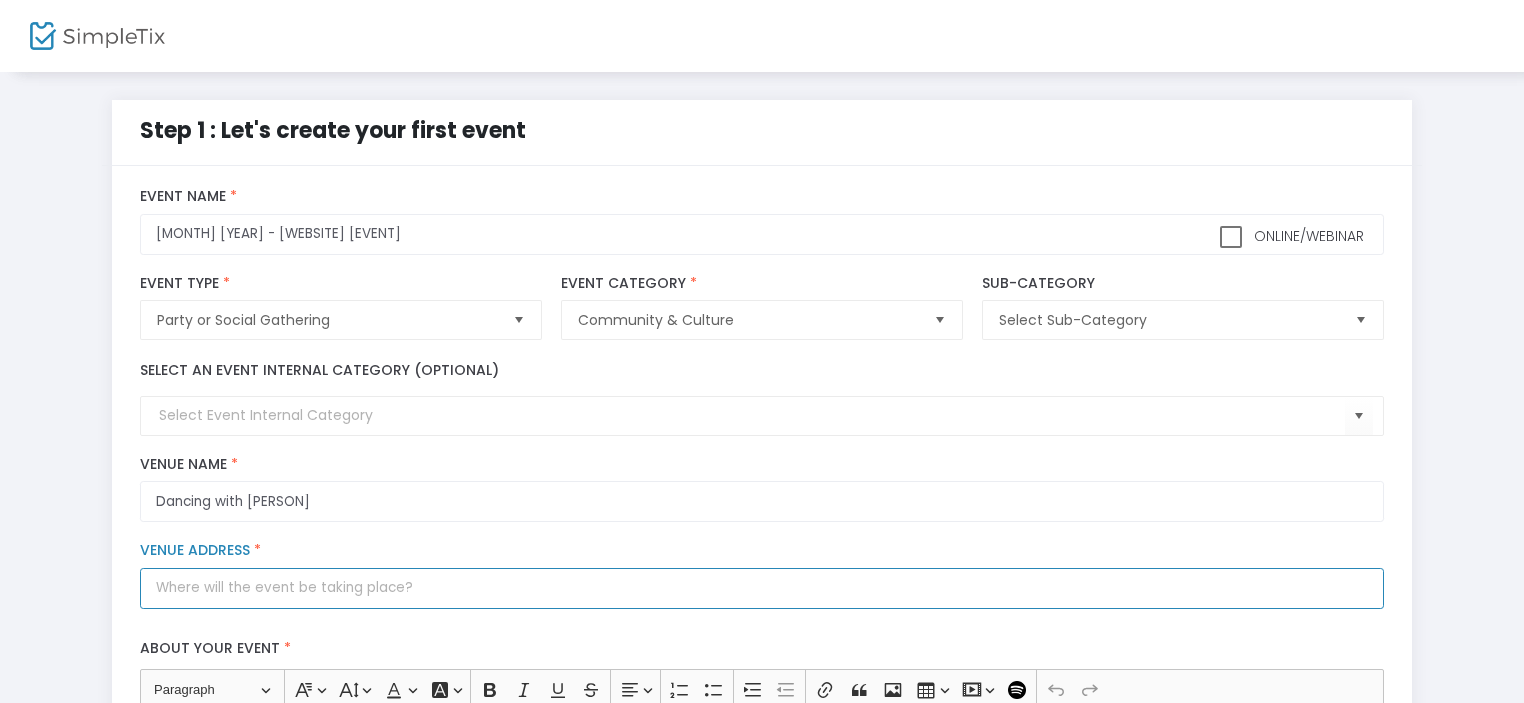 click on "Venue Address *" at bounding box center (761, 588) 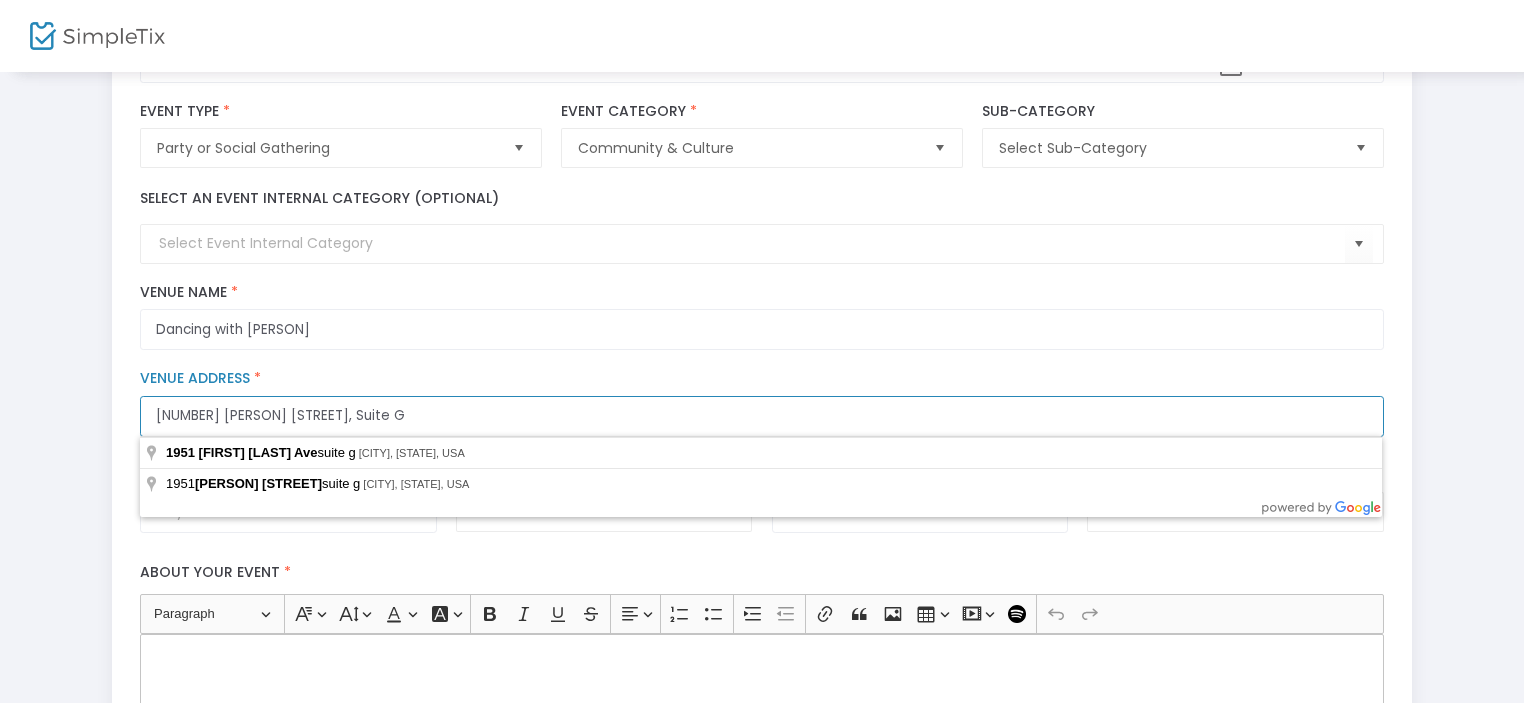 scroll, scrollTop: 200, scrollLeft: 0, axis: vertical 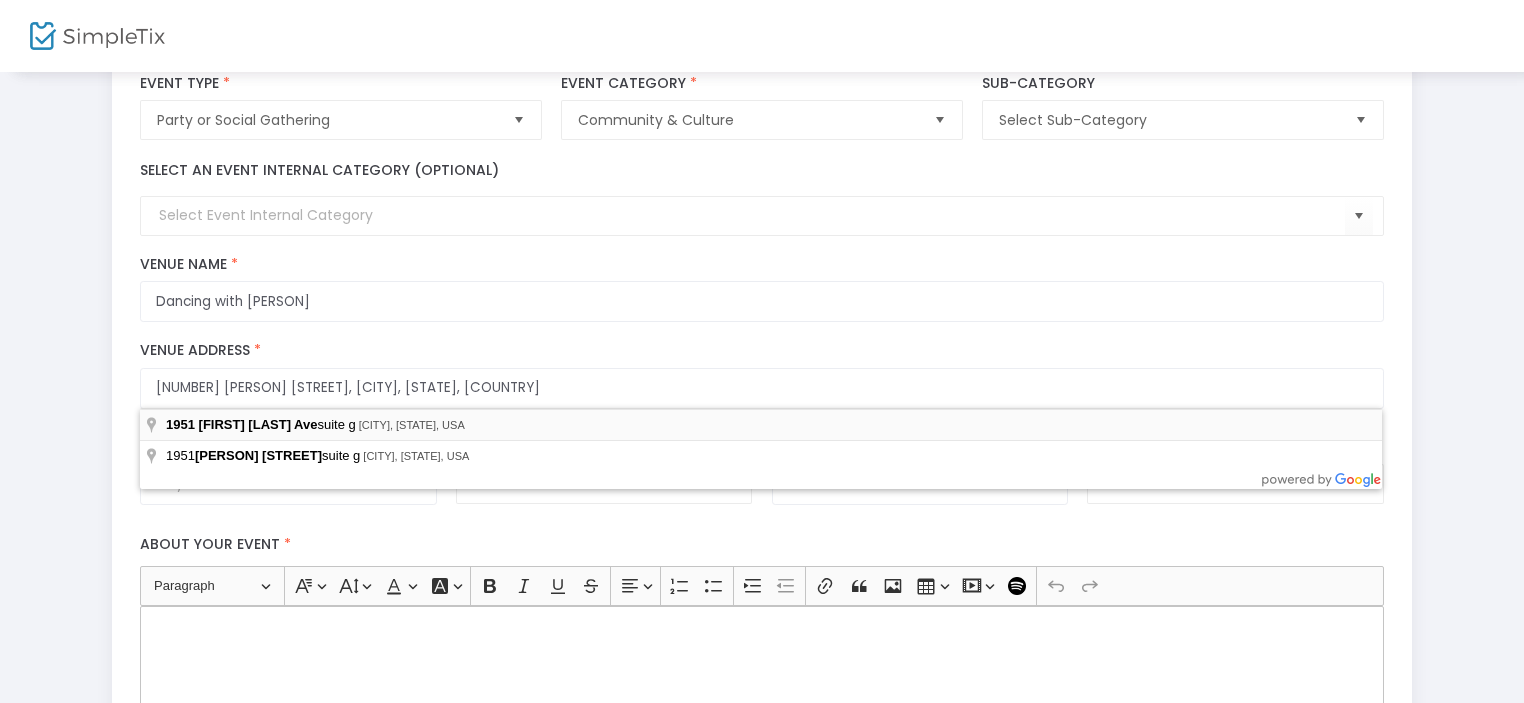type on "[NUMBER] [PERSON] [STREET]" 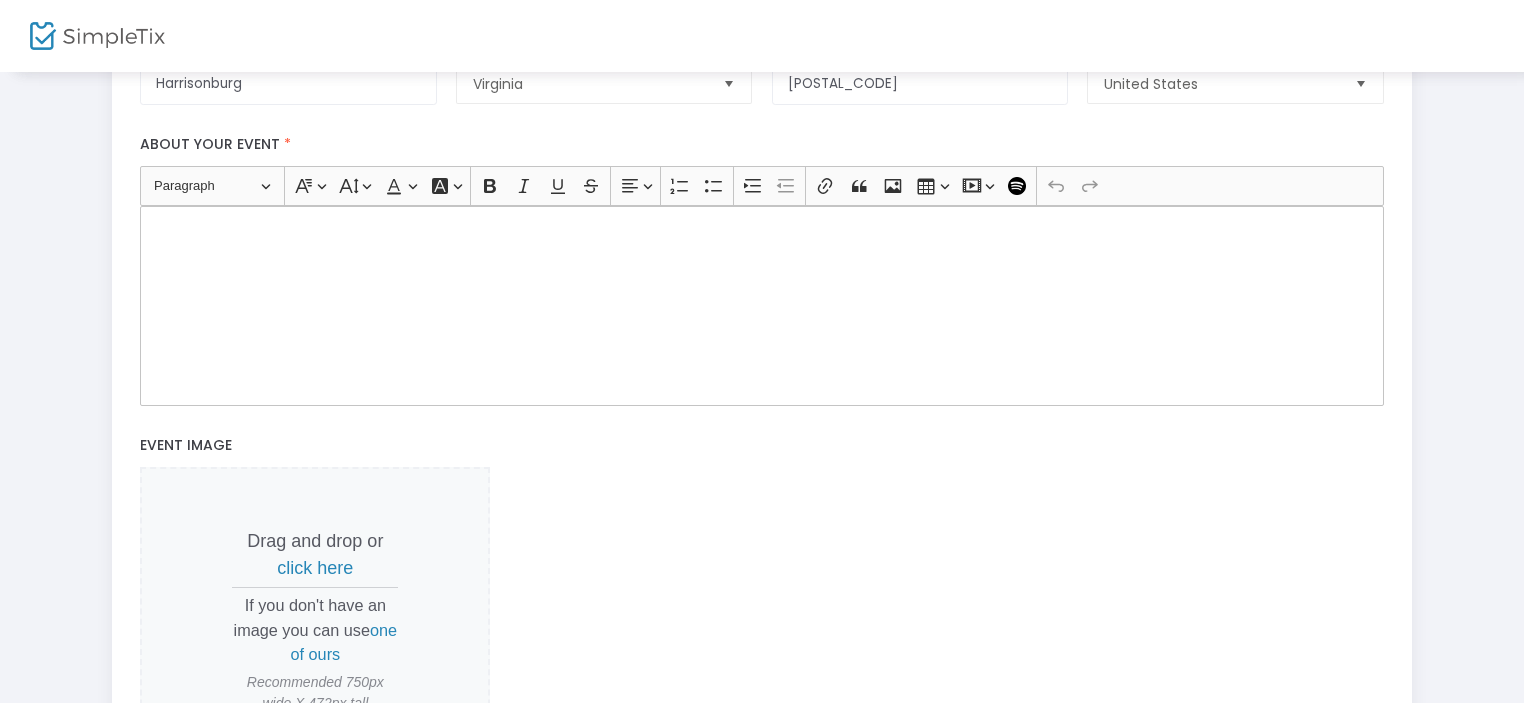 scroll, scrollTop: 500, scrollLeft: 0, axis: vertical 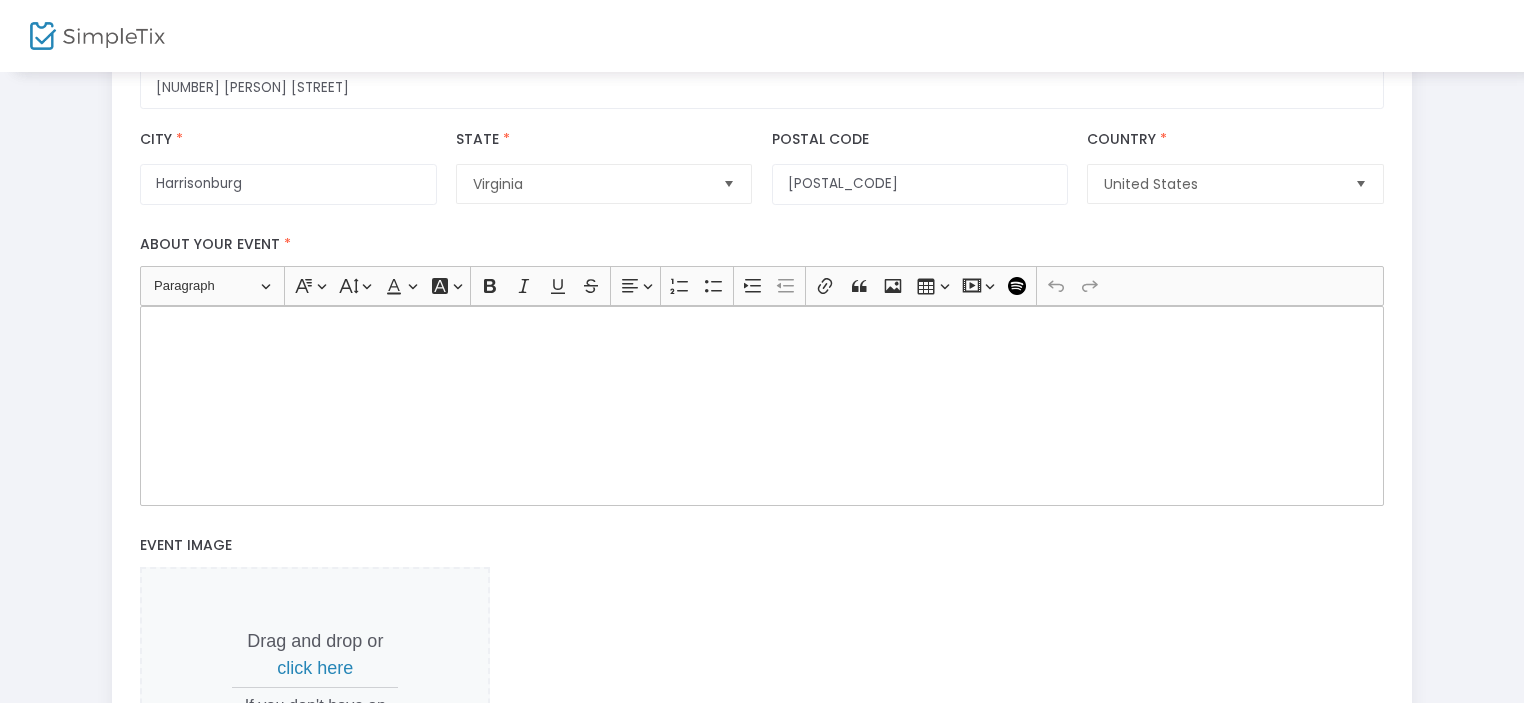 click 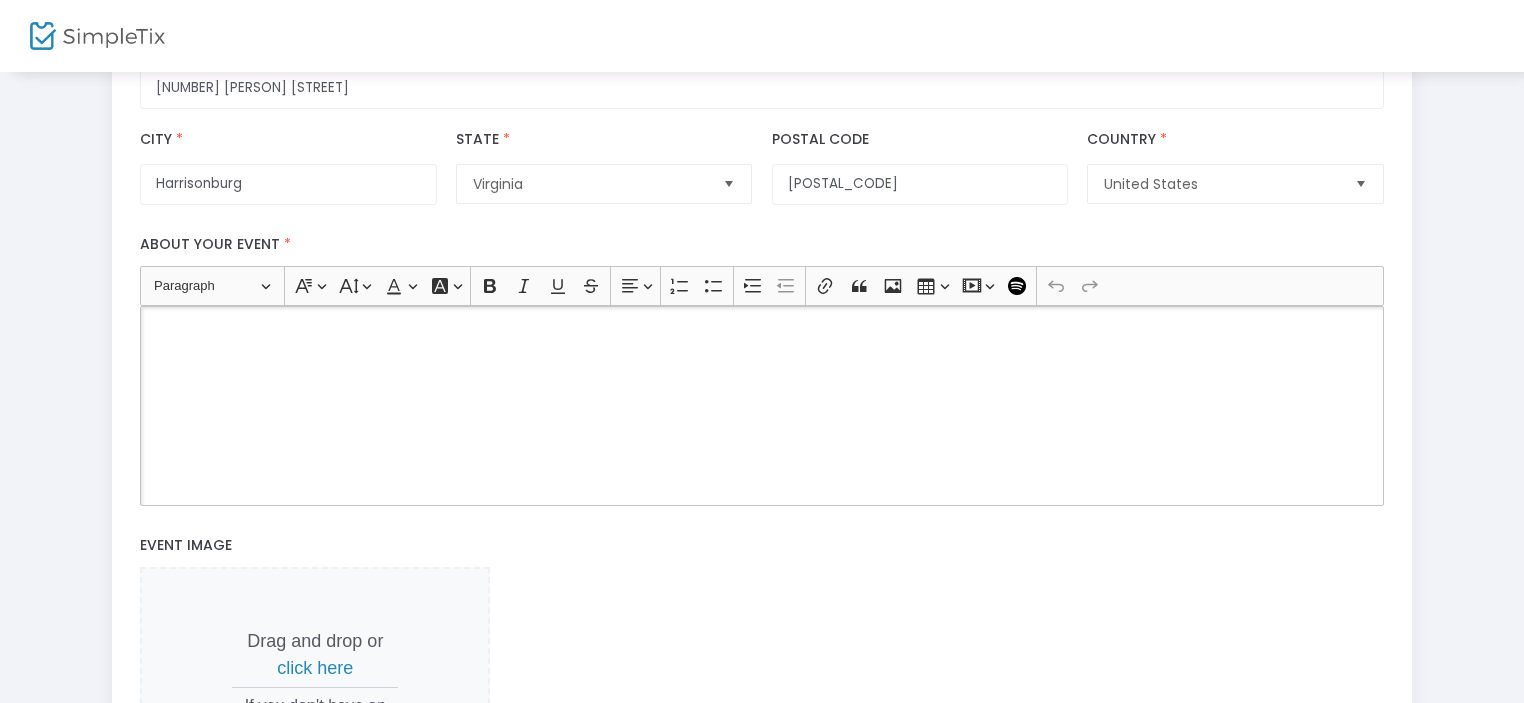 type 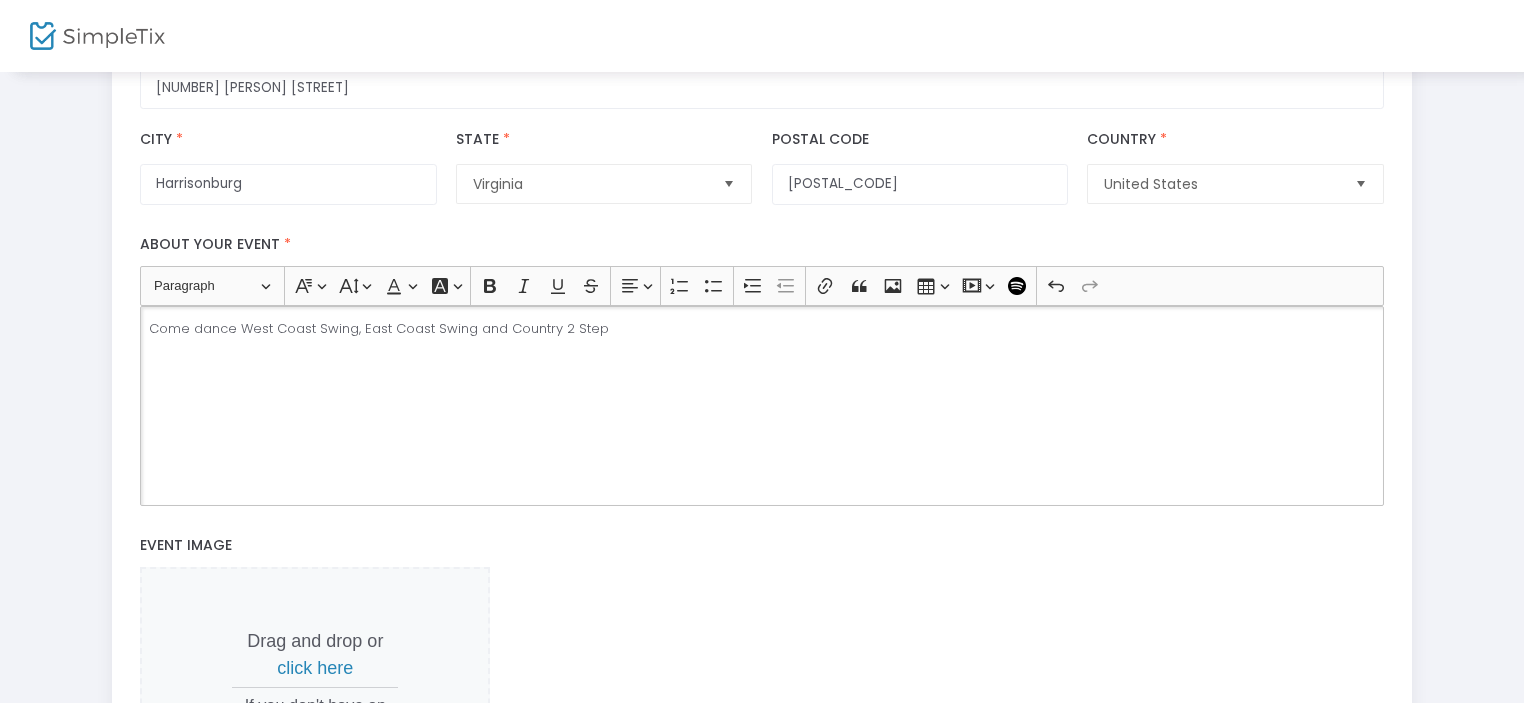 click on "Come dance West Coast Swing, East Coast Swing and Country 2 Step" 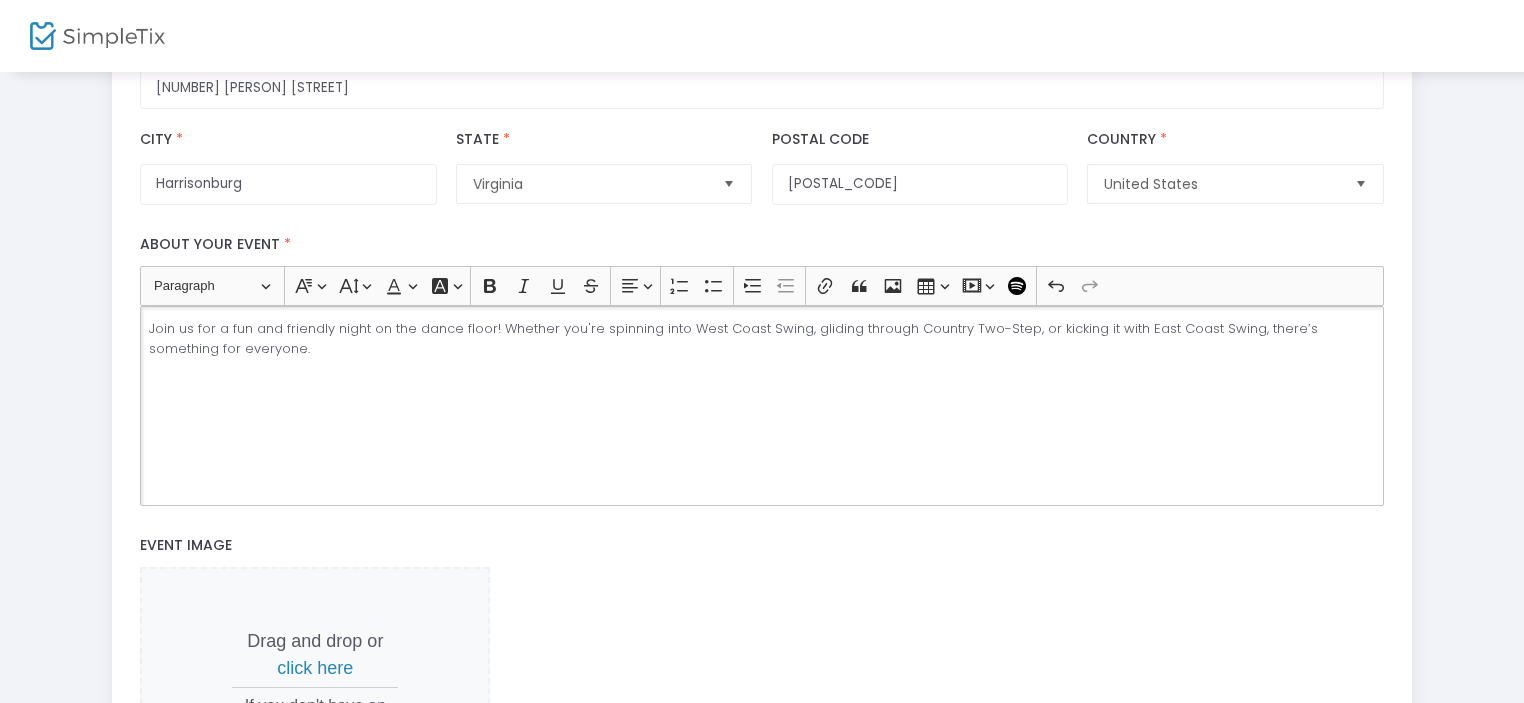 click 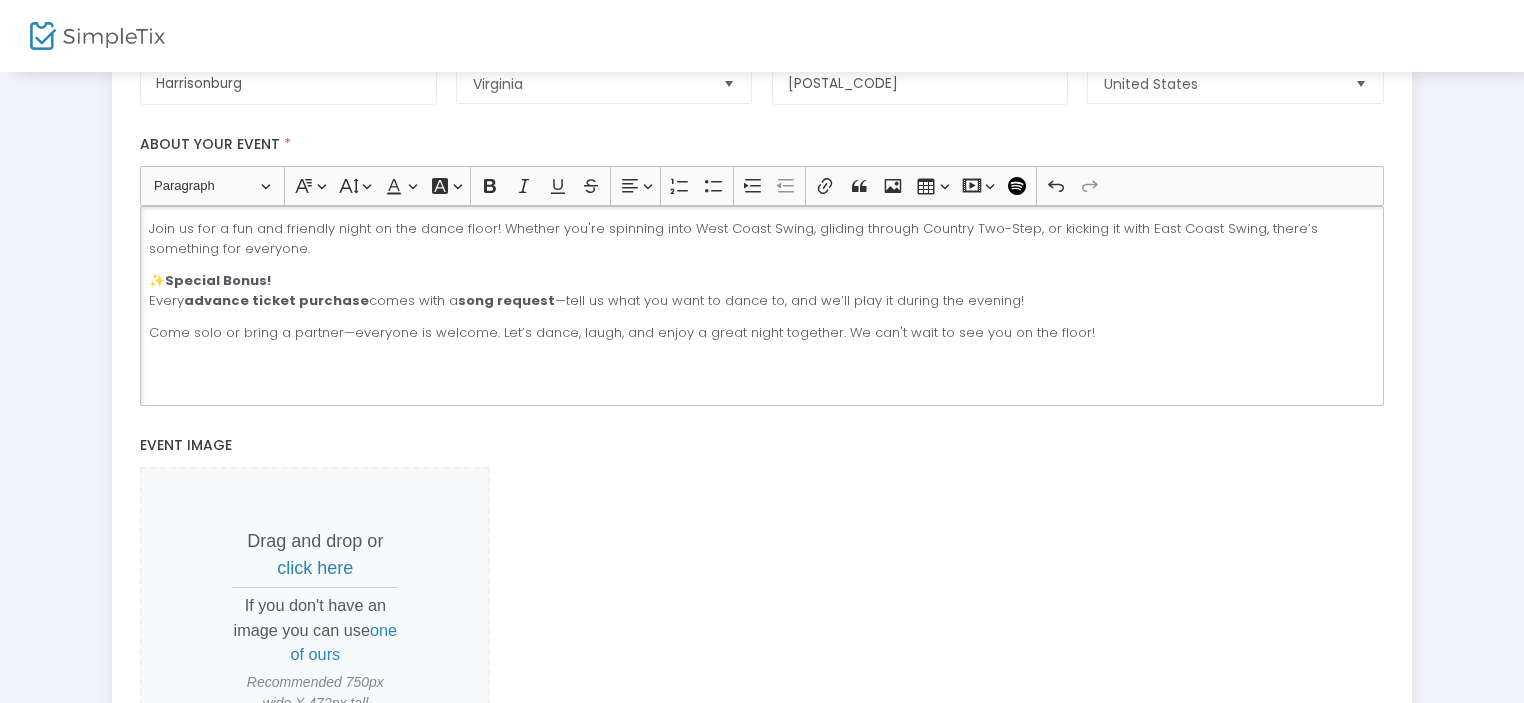 scroll, scrollTop: 700, scrollLeft: 0, axis: vertical 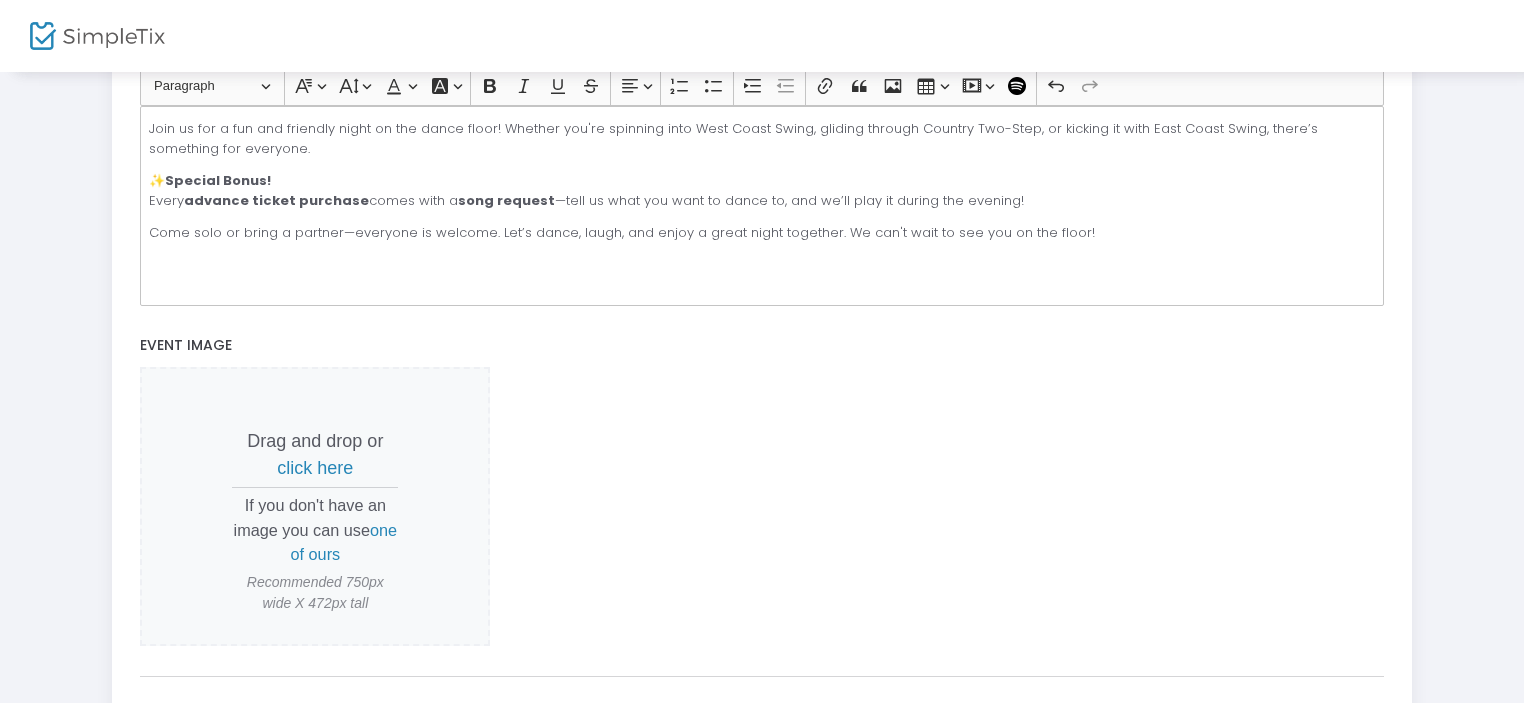 click on "one of ours" at bounding box center (344, 542) 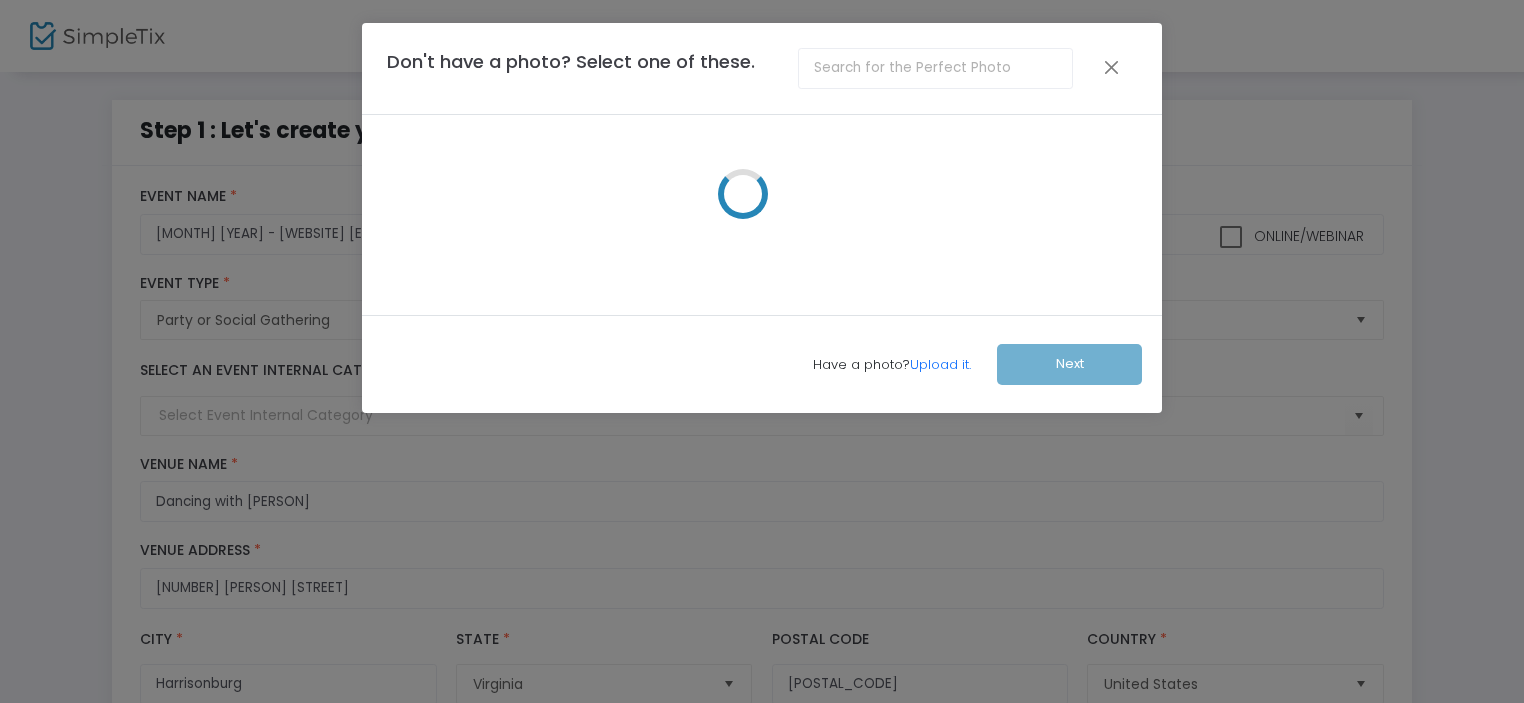 scroll, scrollTop: 0, scrollLeft: 0, axis: both 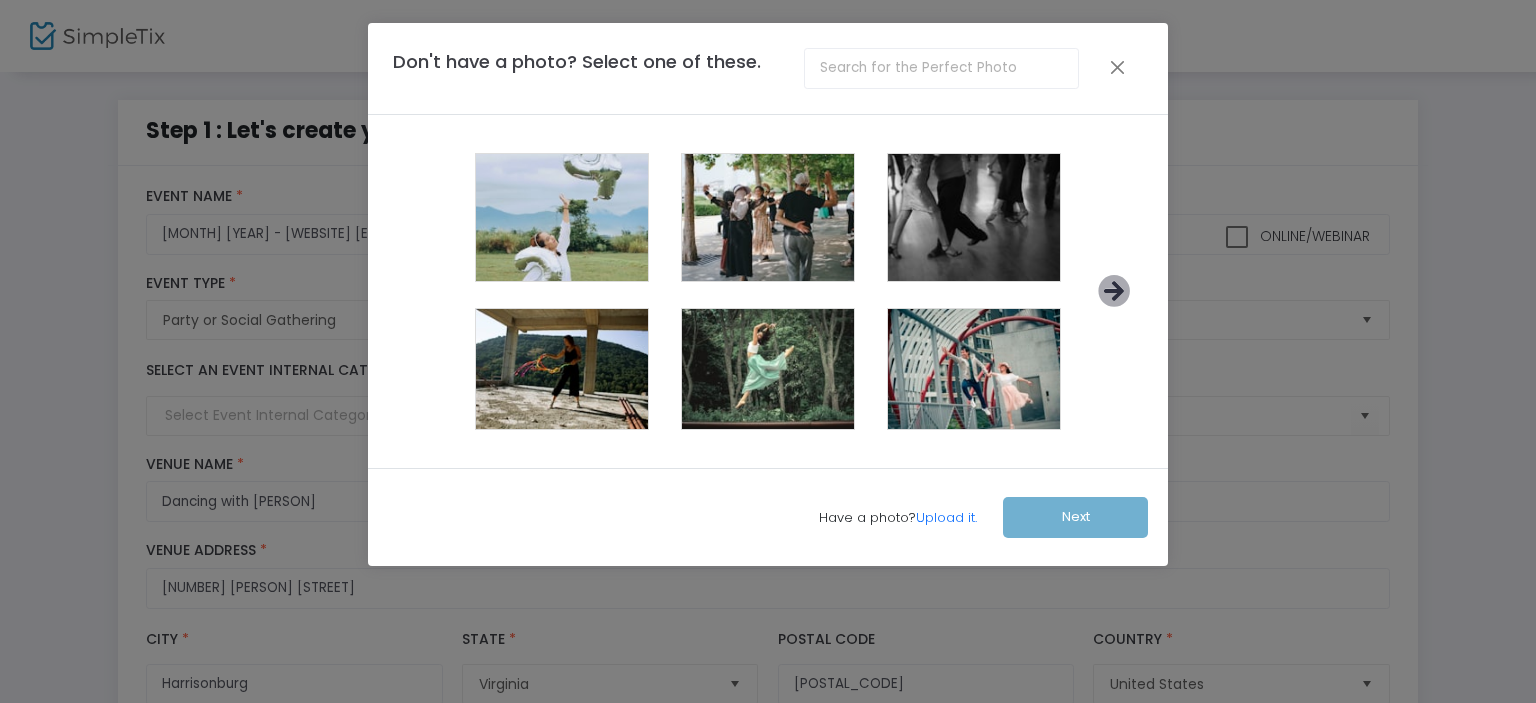 click 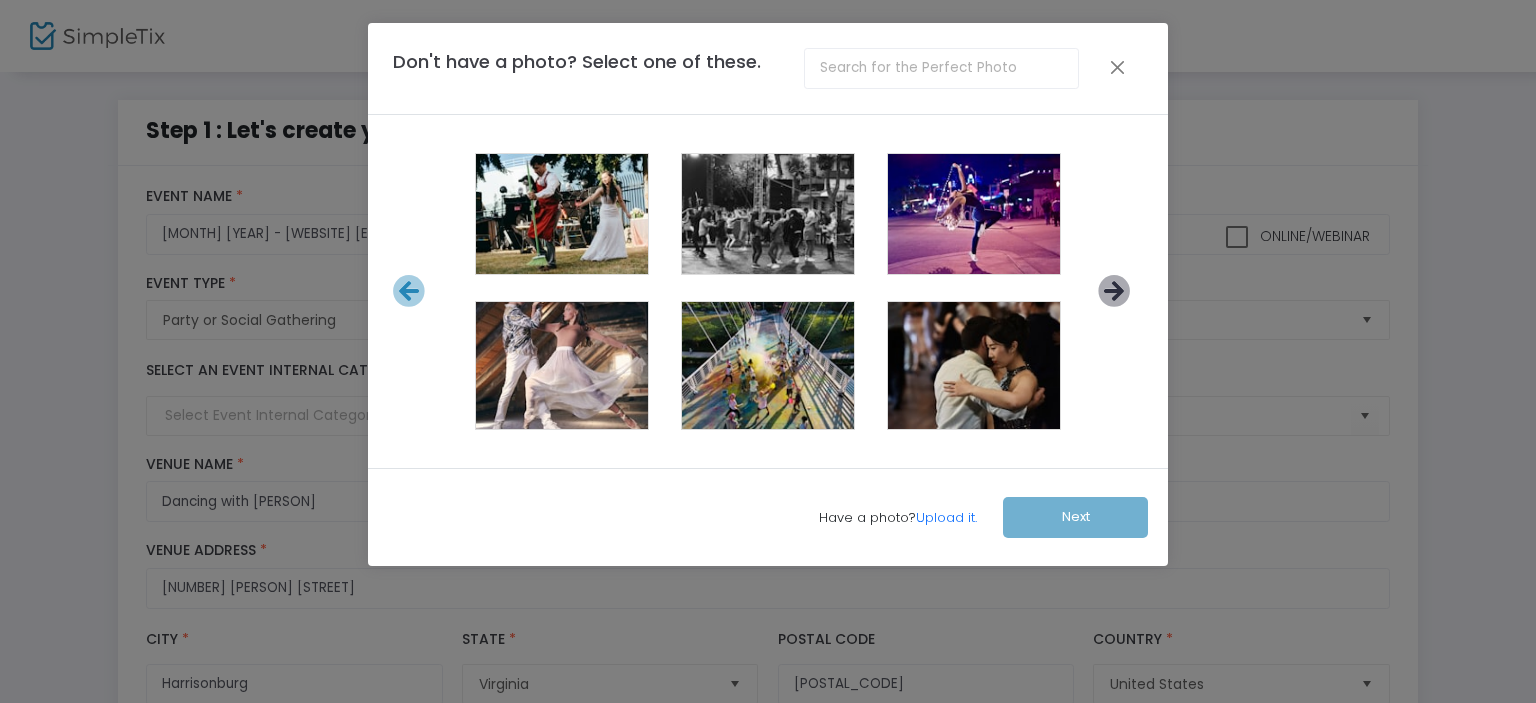click 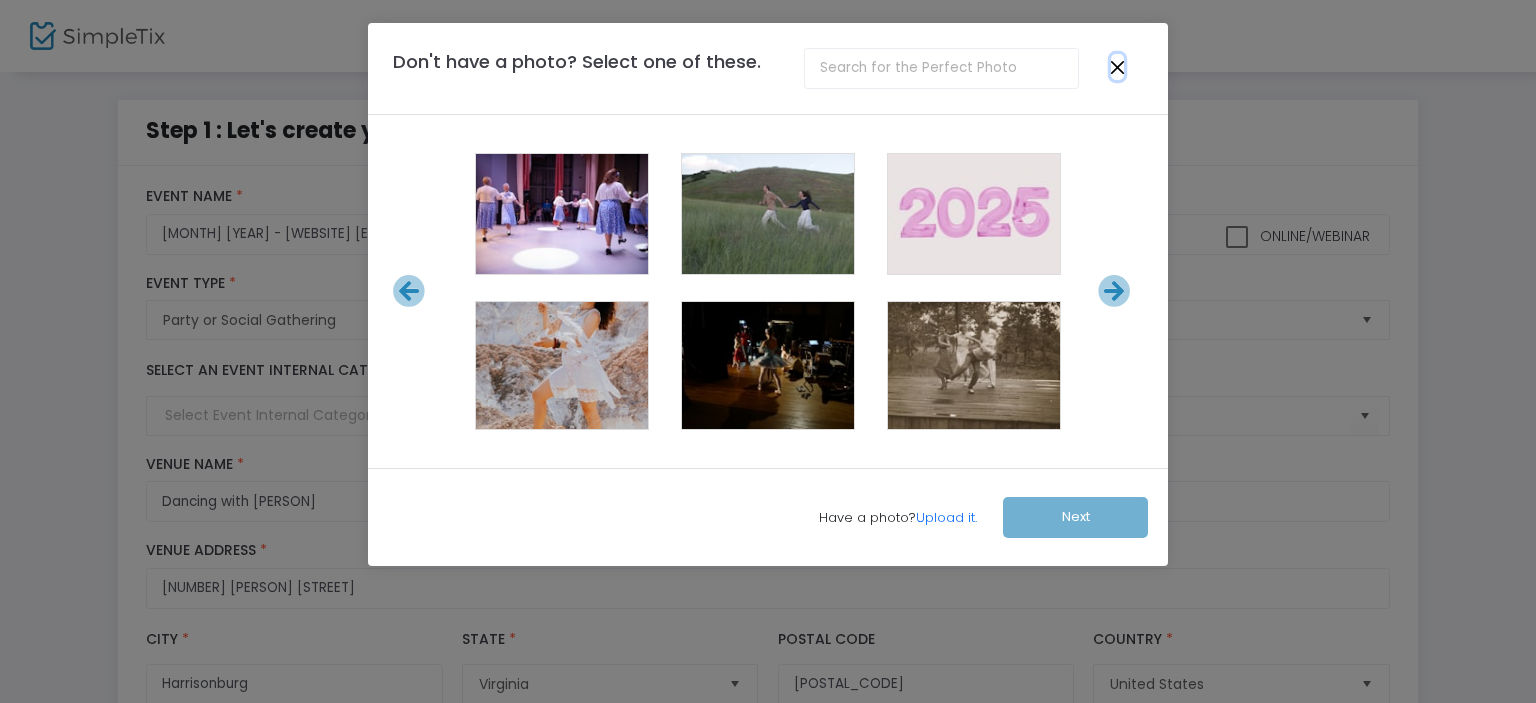 click 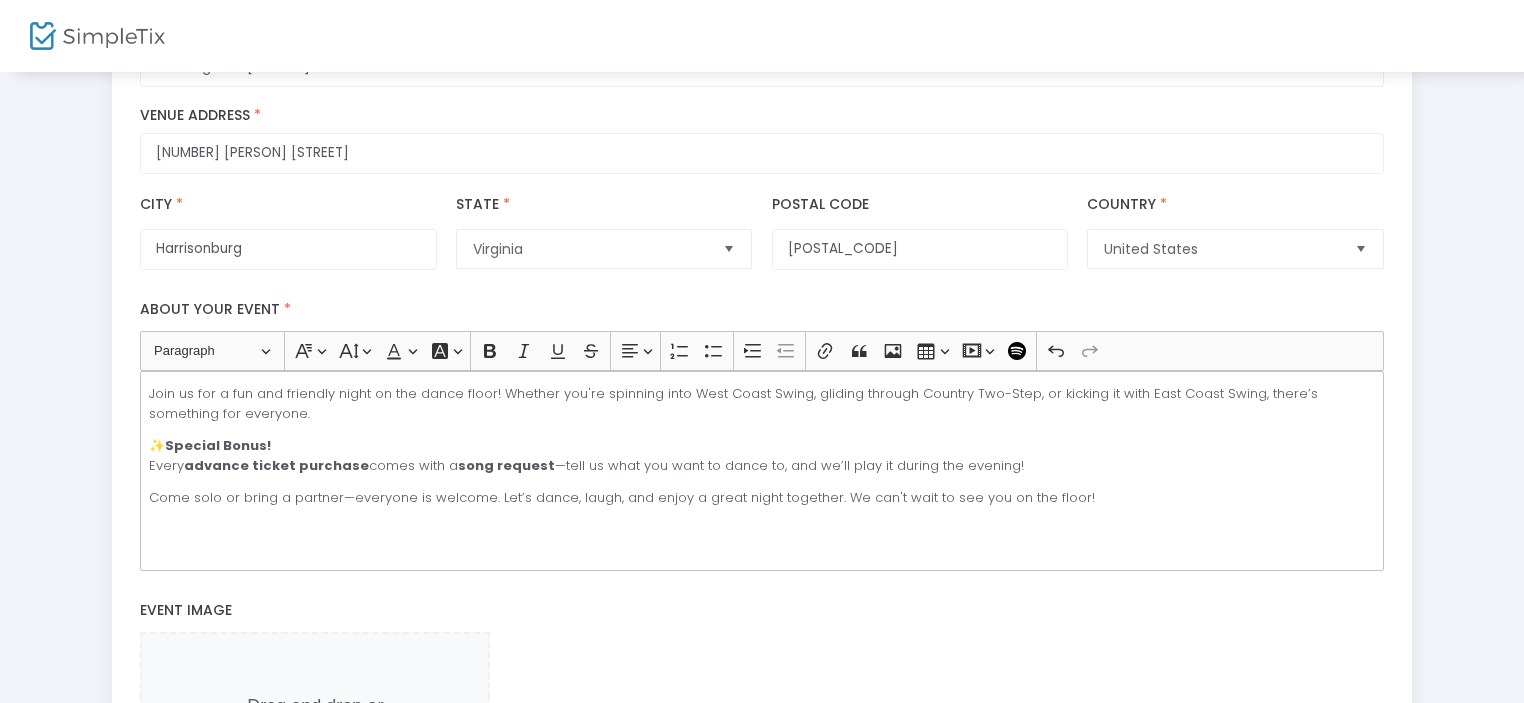 scroll, scrollTop: 898, scrollLeft: 0, axis: vertical 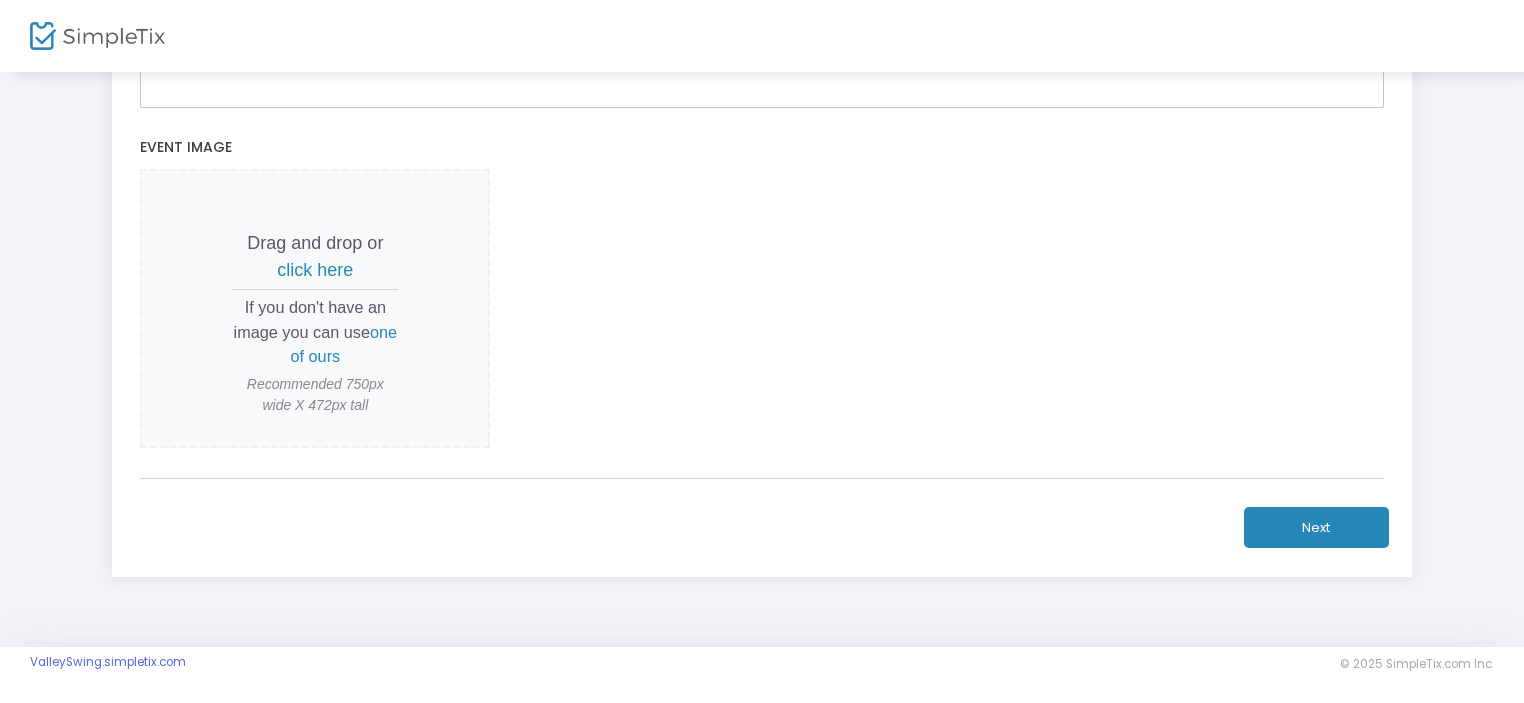 click on "click here" at bounding box center [315, 270] 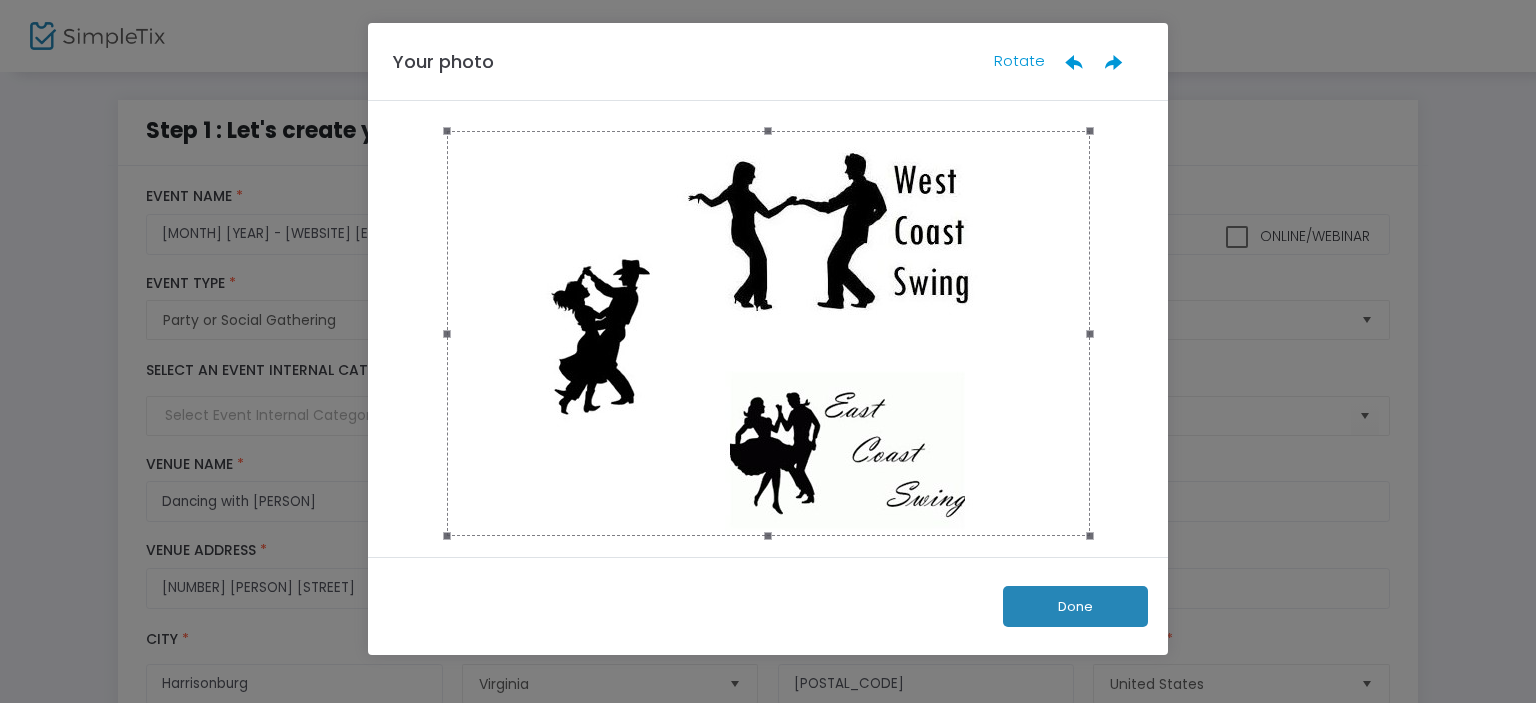 click on "Done" 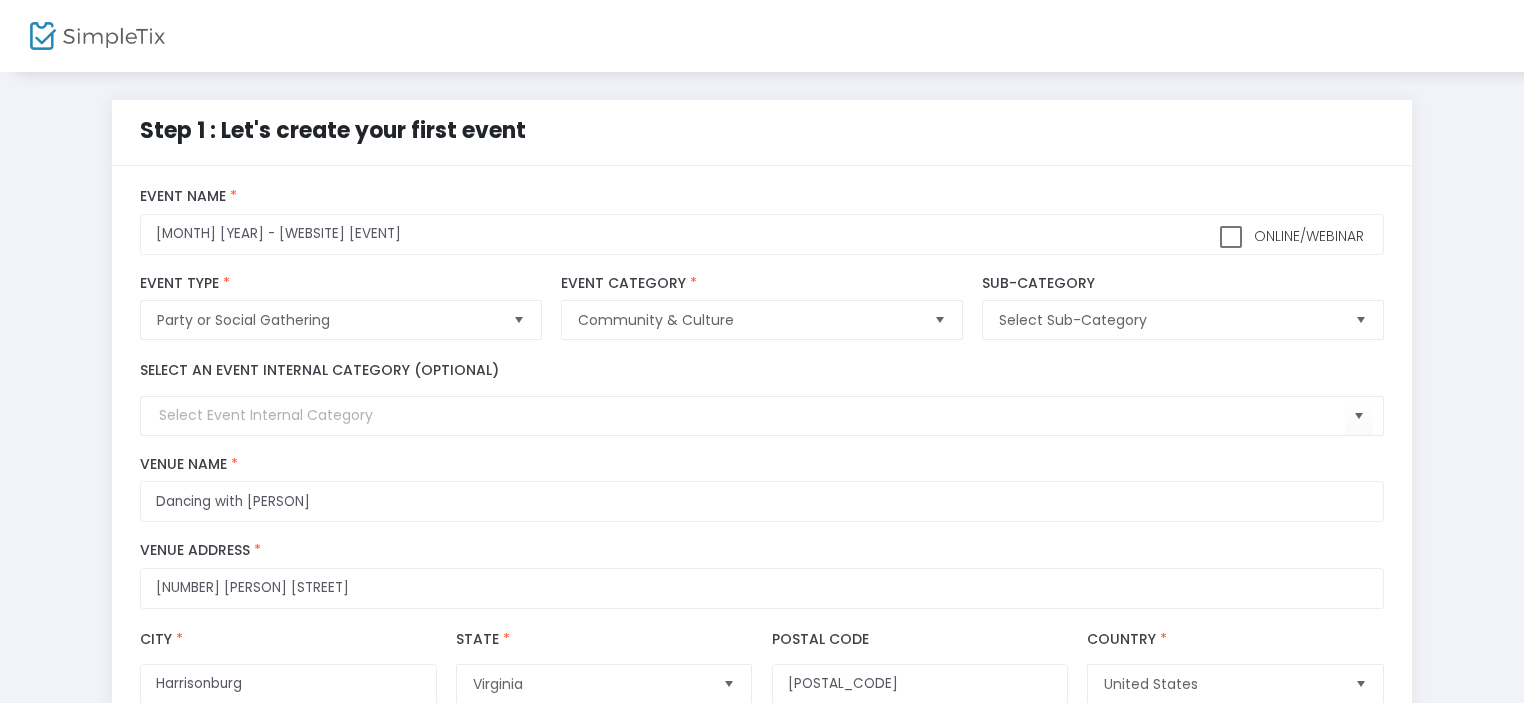 scroll, scrollTop: 0, scrollLeft: 0, axis: both 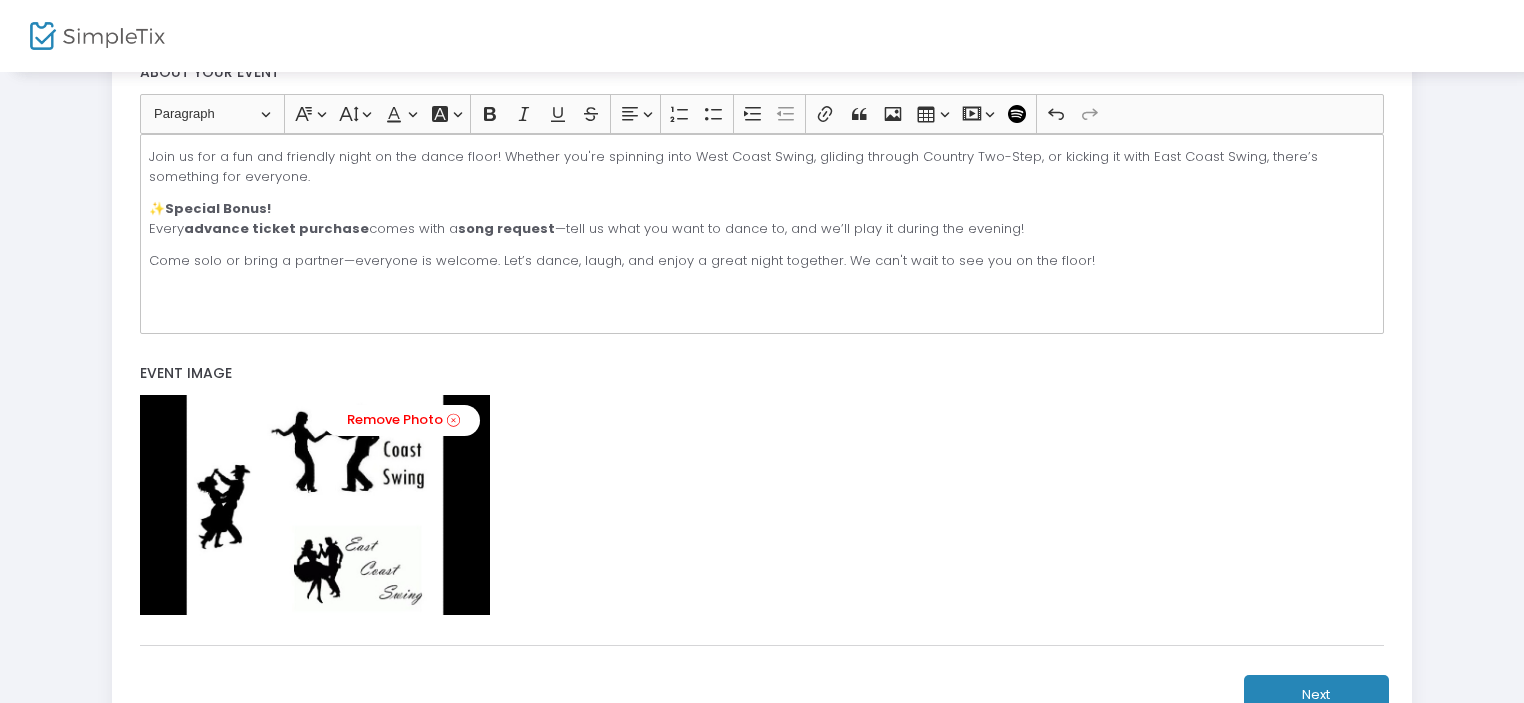 click on "Remove Photo" at bounding box center [761, 505] 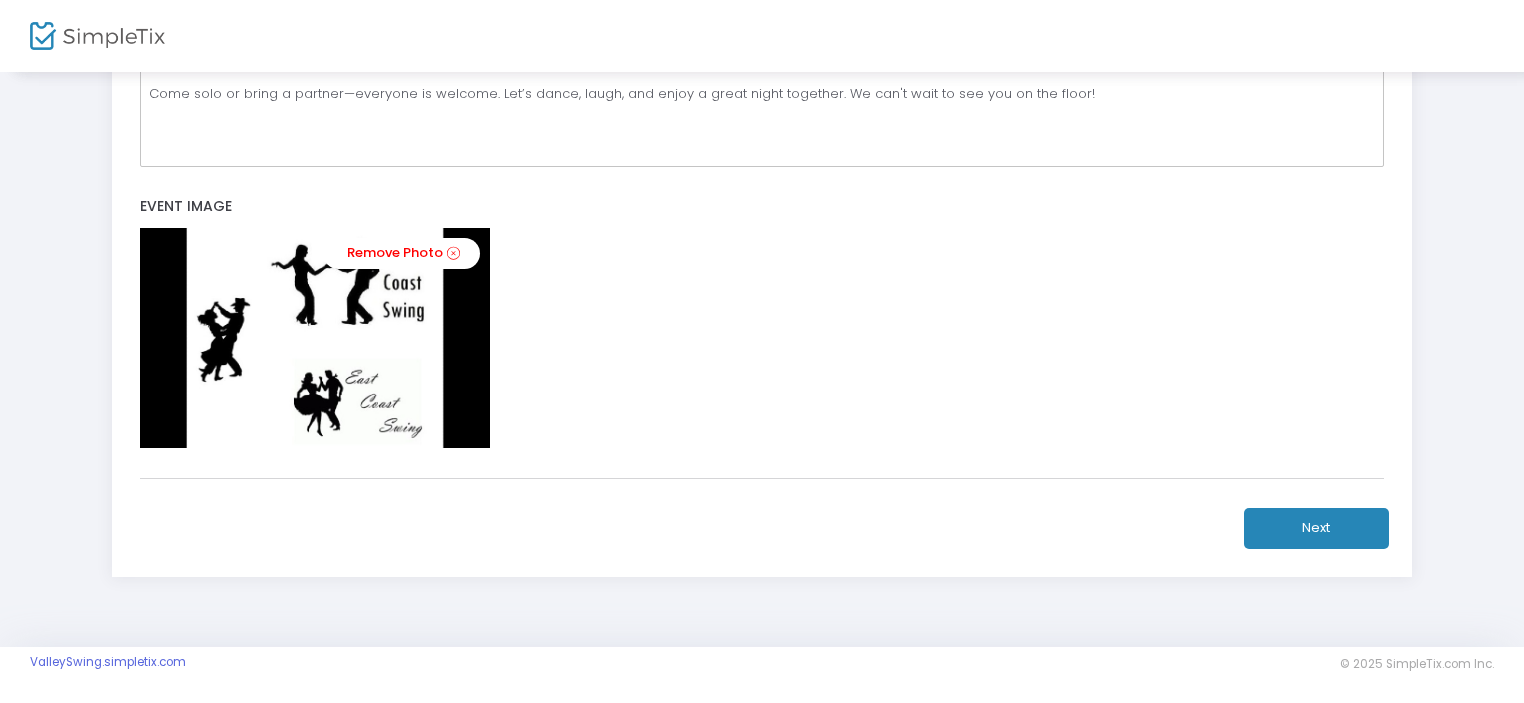 scroll, scrollTop: 840, scrollLeft: 0, axis: vertical 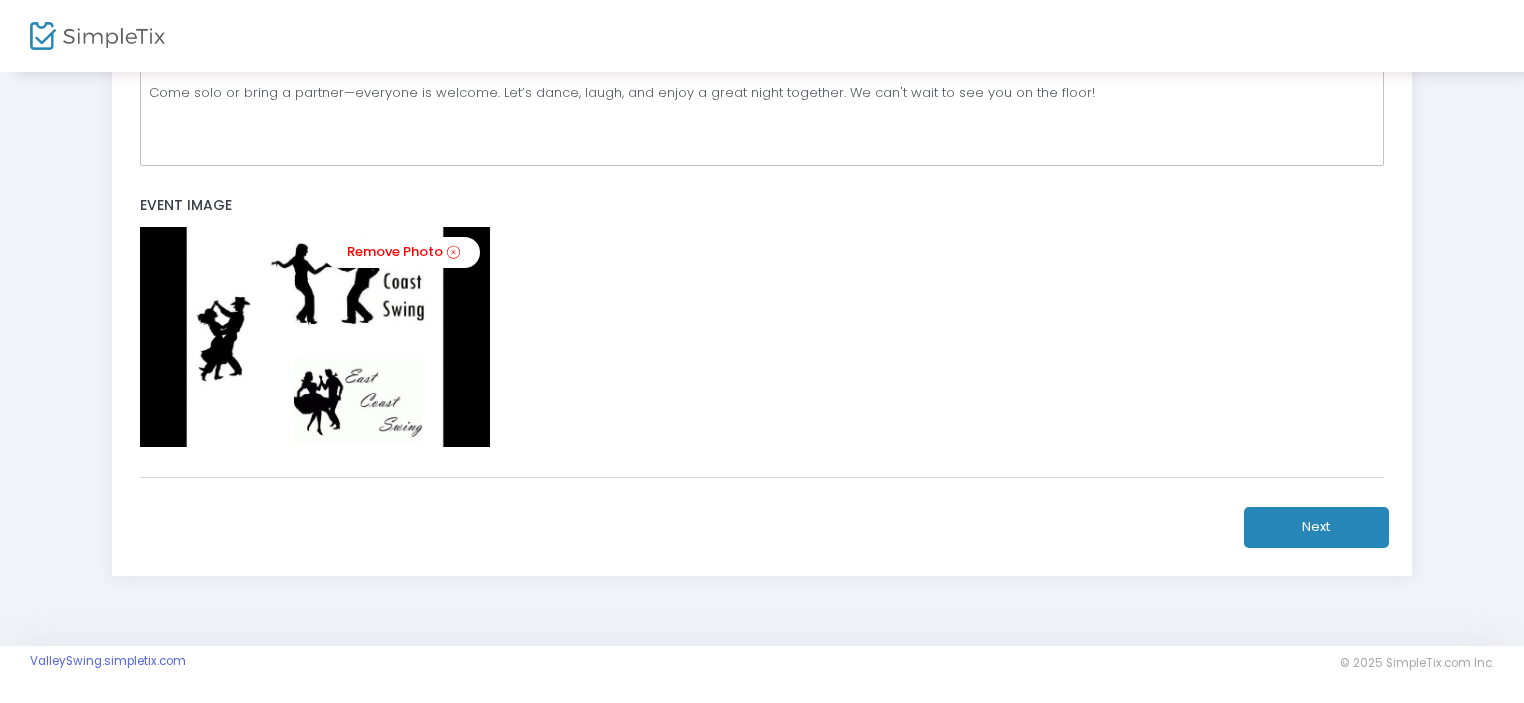 click on "Next" 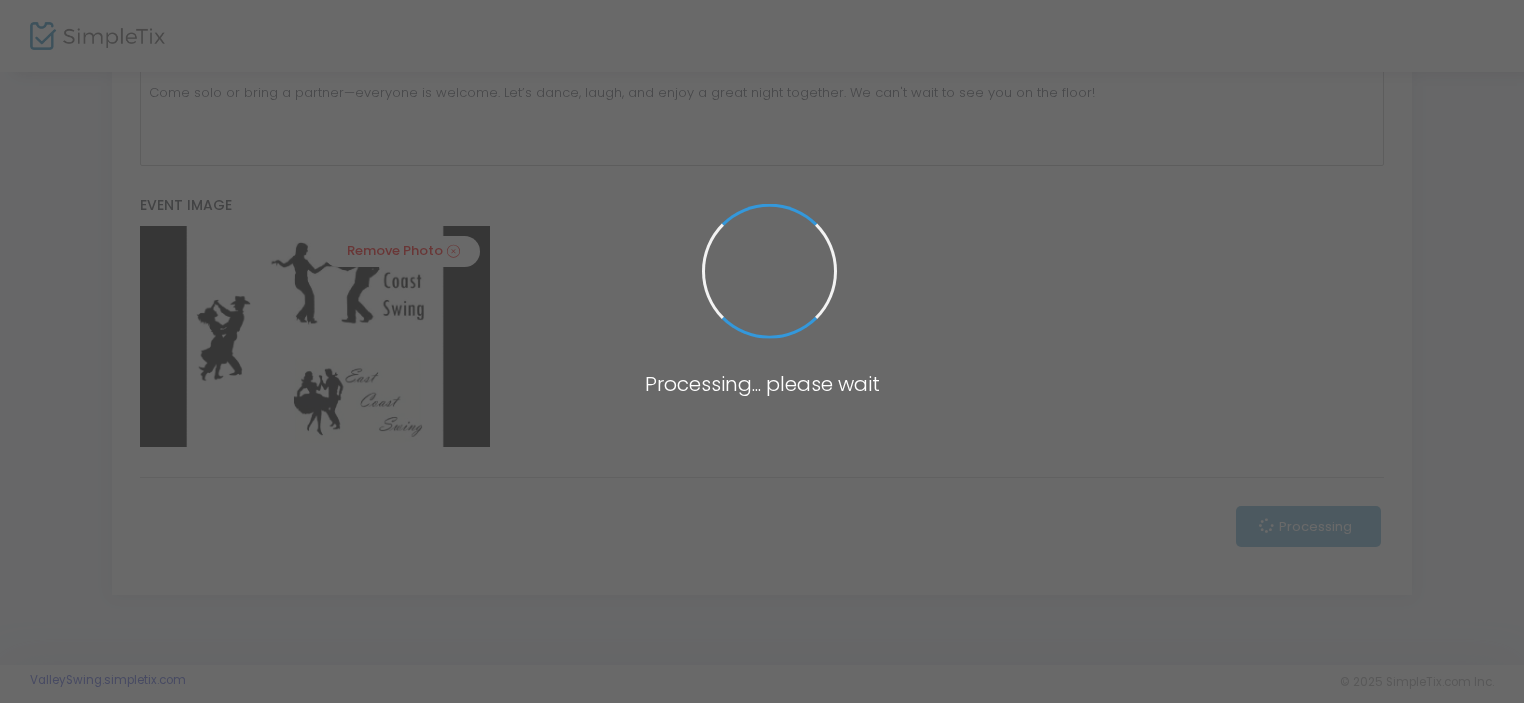 scroll, scrollTop: 0, scrollLeft: 0, axis: both 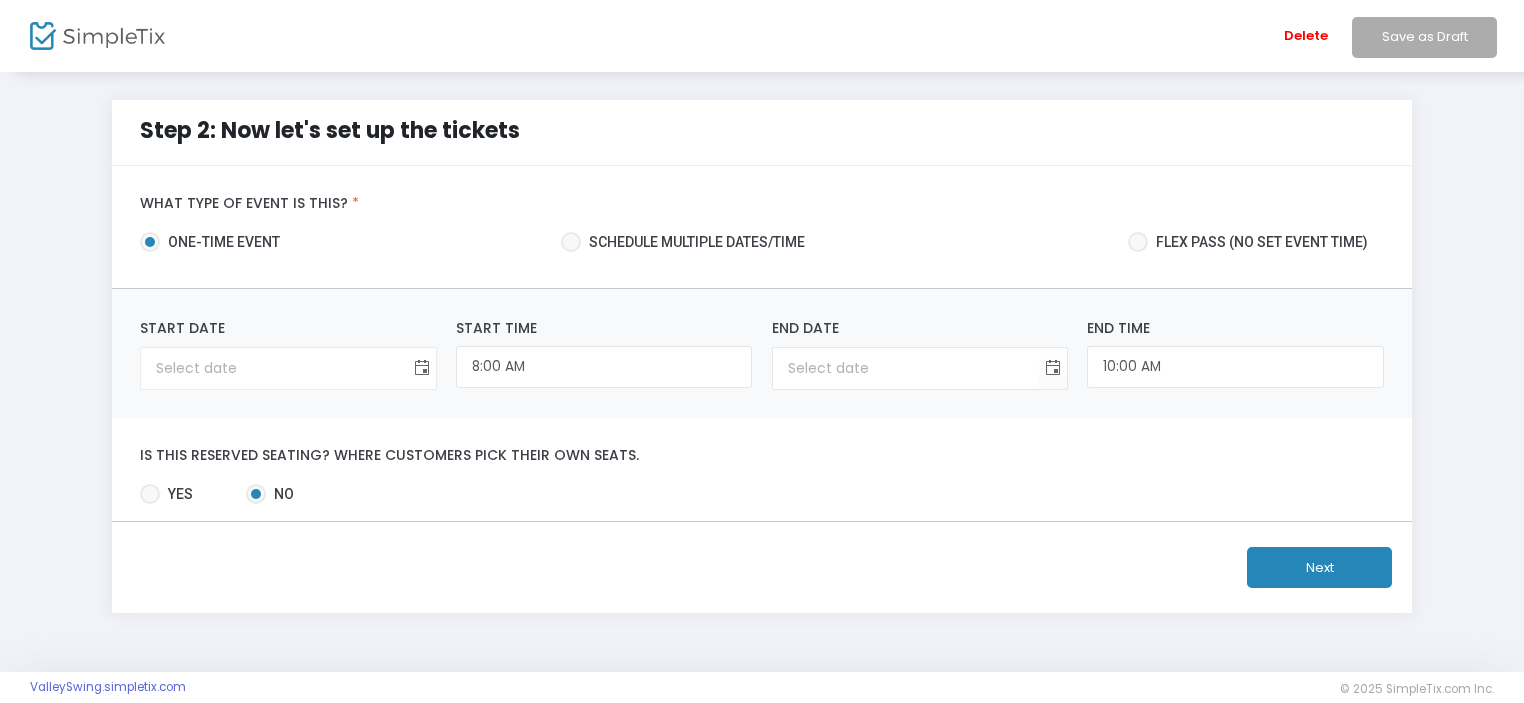 click 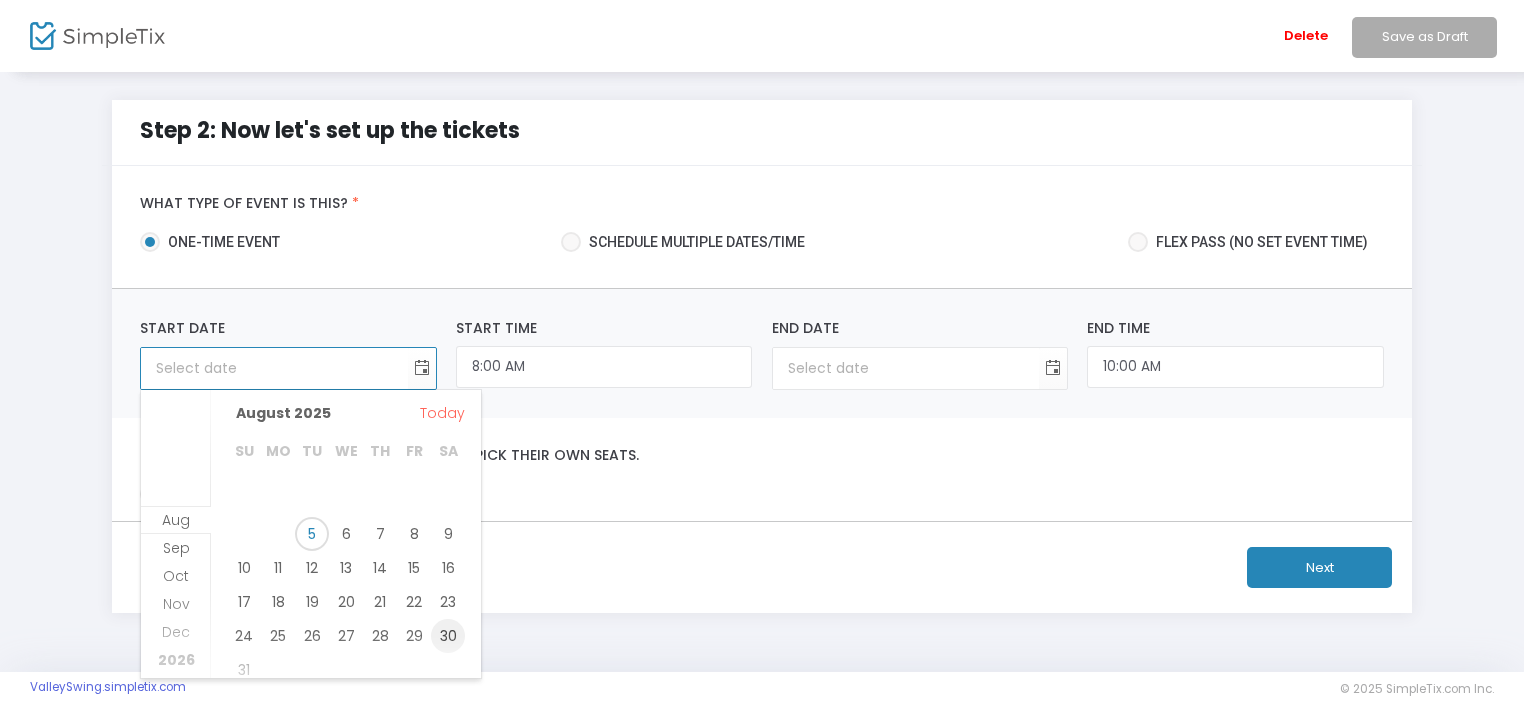 click on "30" at bounding box center [448, 636] 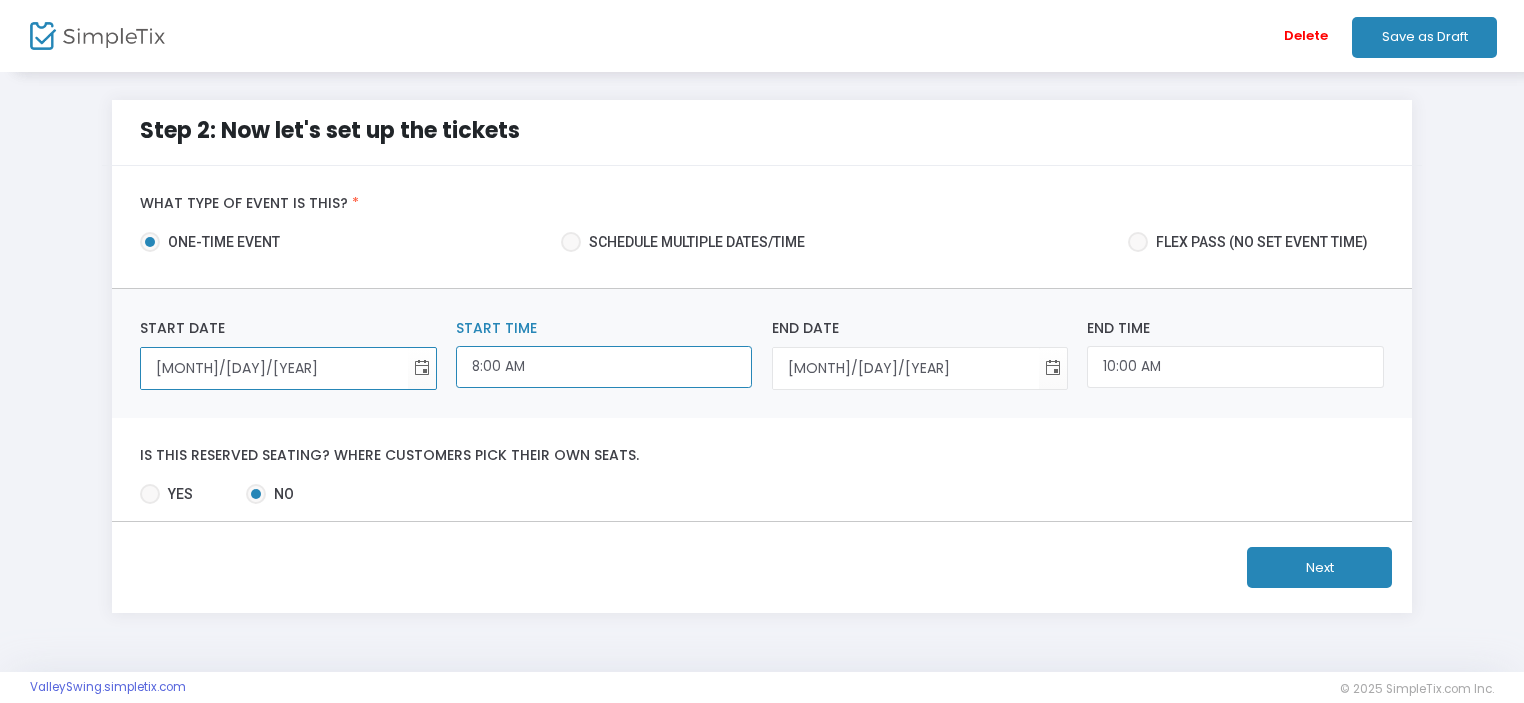 click on "8:00 AM" 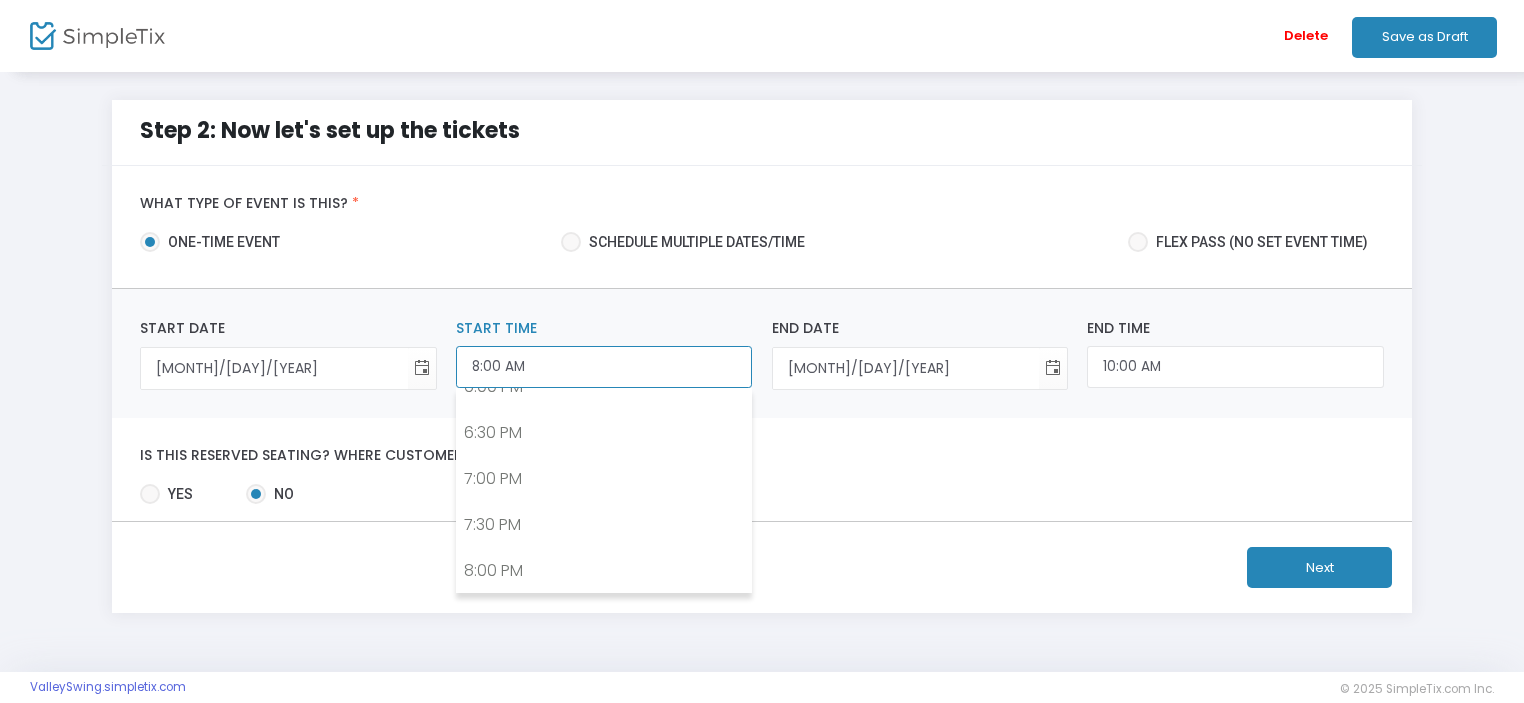 scroll, scrollTop: 1735, scrollLeft: 0, axis: vertical 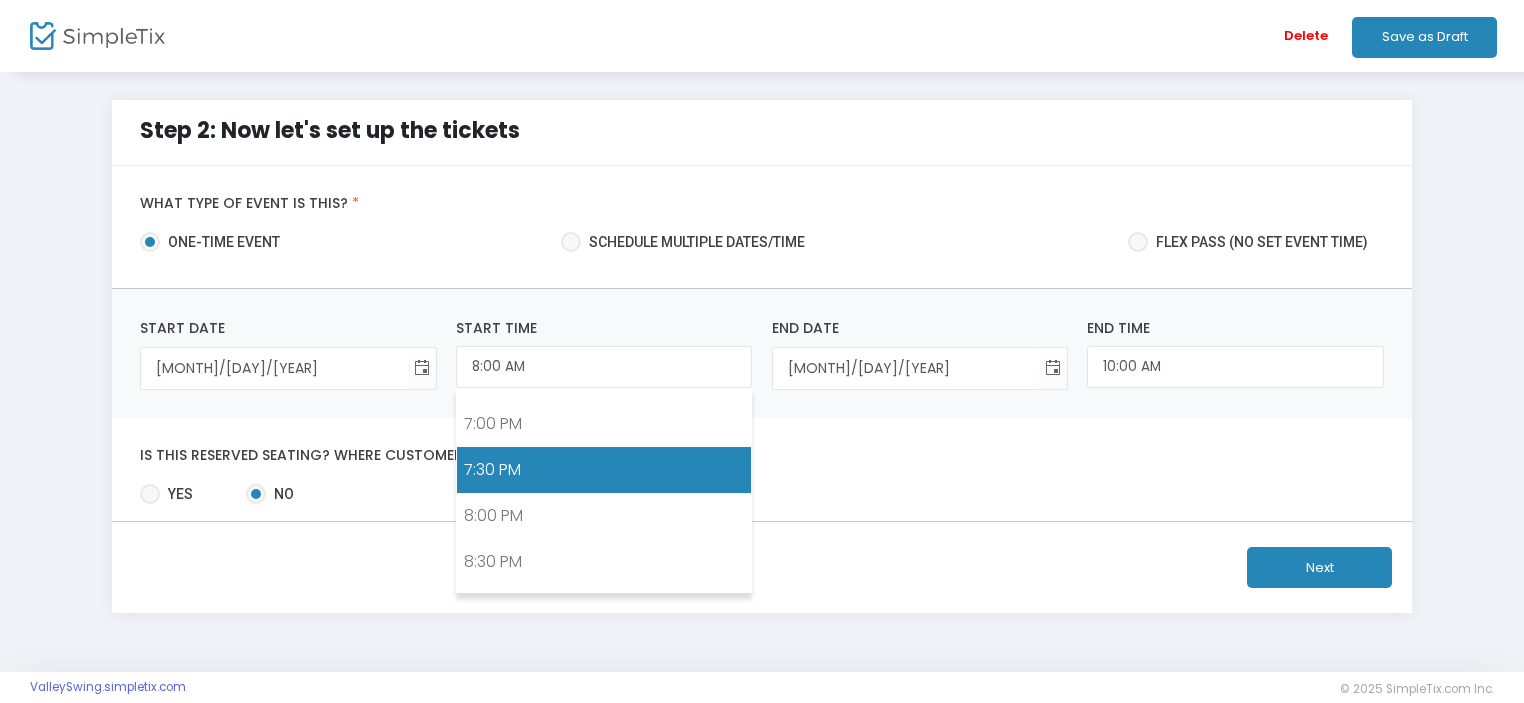 click on "7:30 PM" at bounding box center [604, 470] 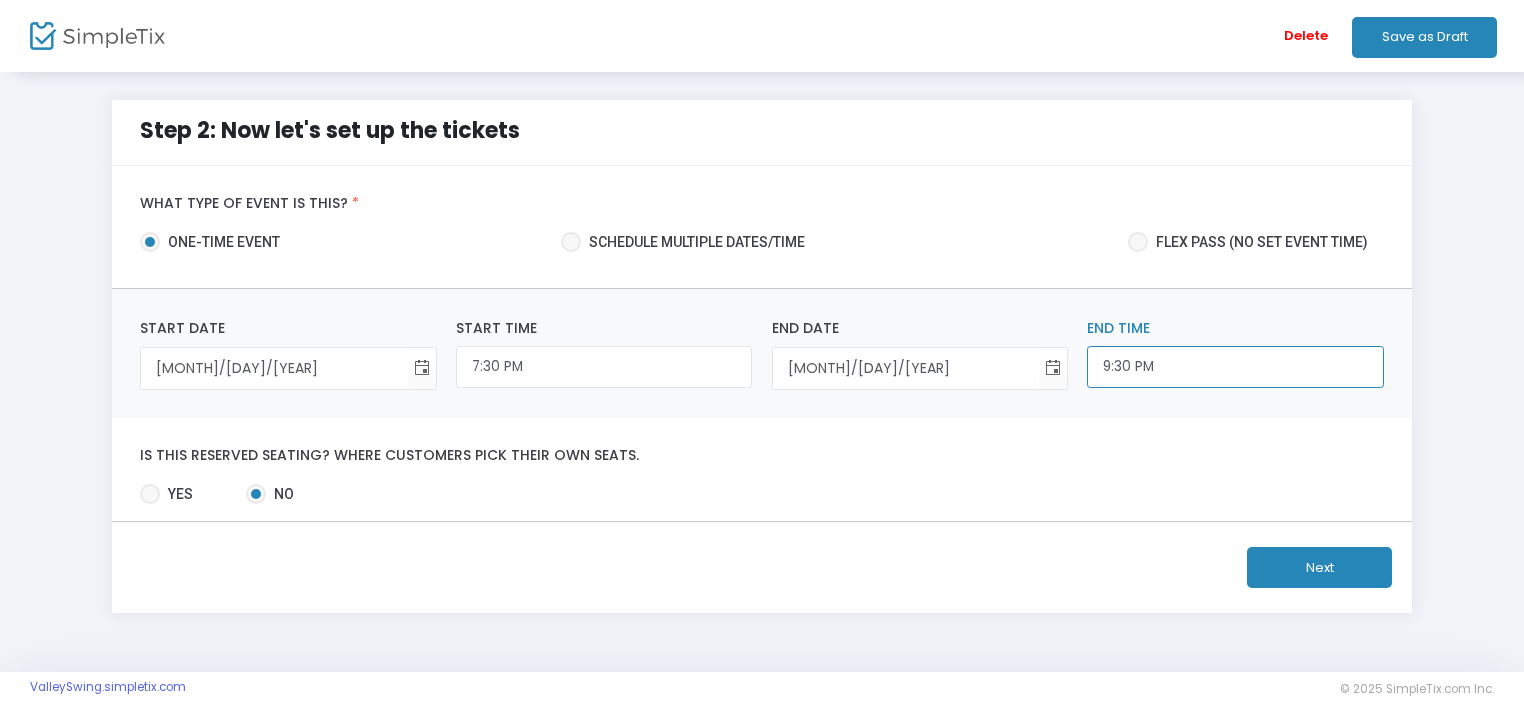 click on "9:30 PM" 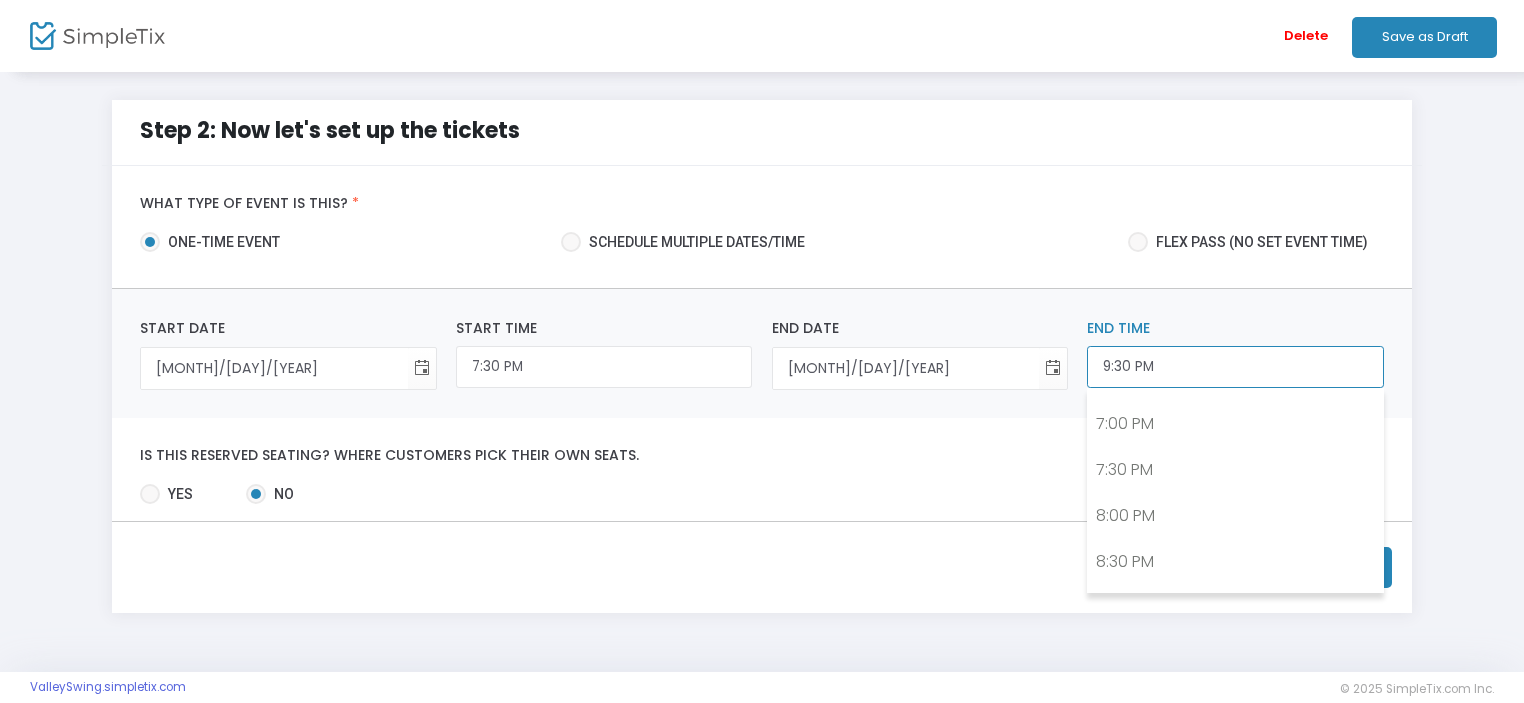 scroll, scrollTop: 1881, scrollLeft: 0, axis: vertical 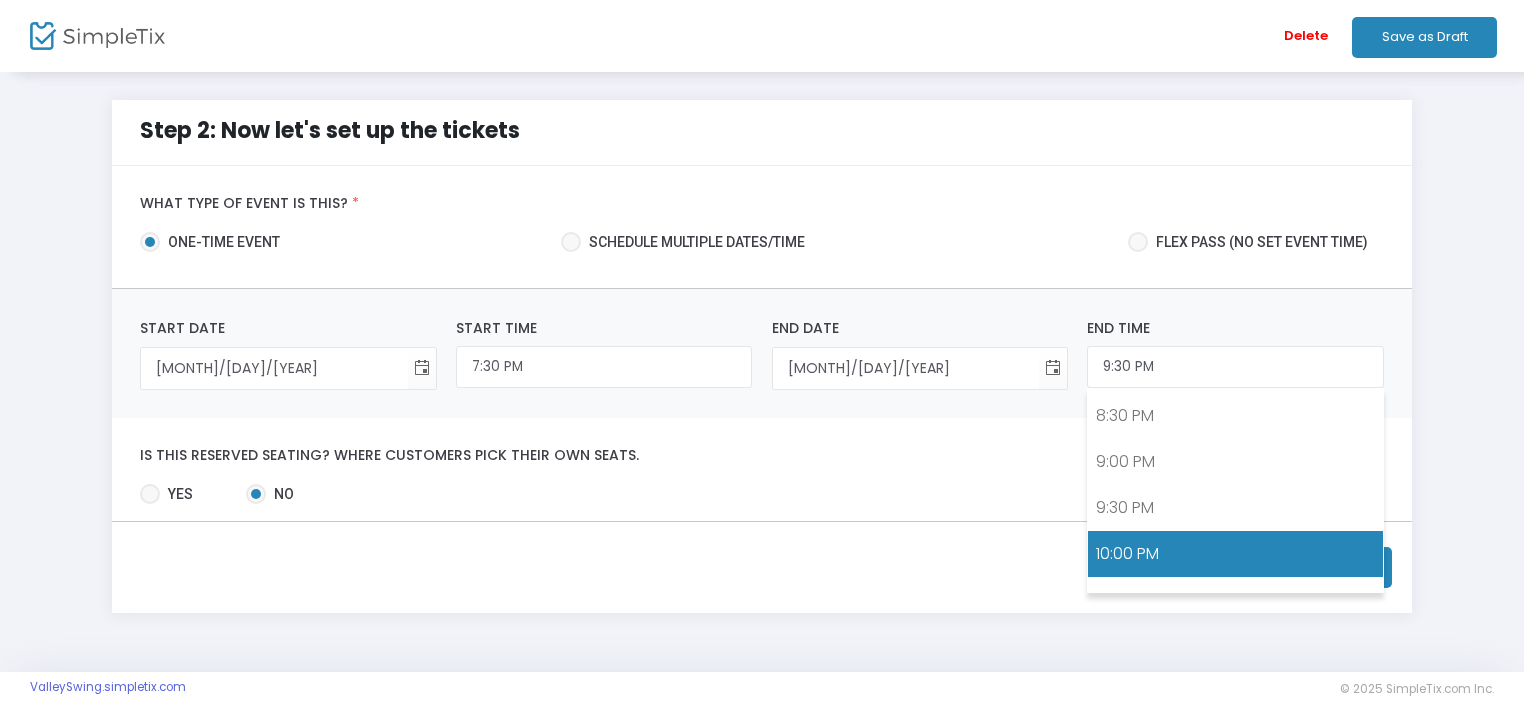 click on "10:00 PM" at bounding box center (1235, 554) 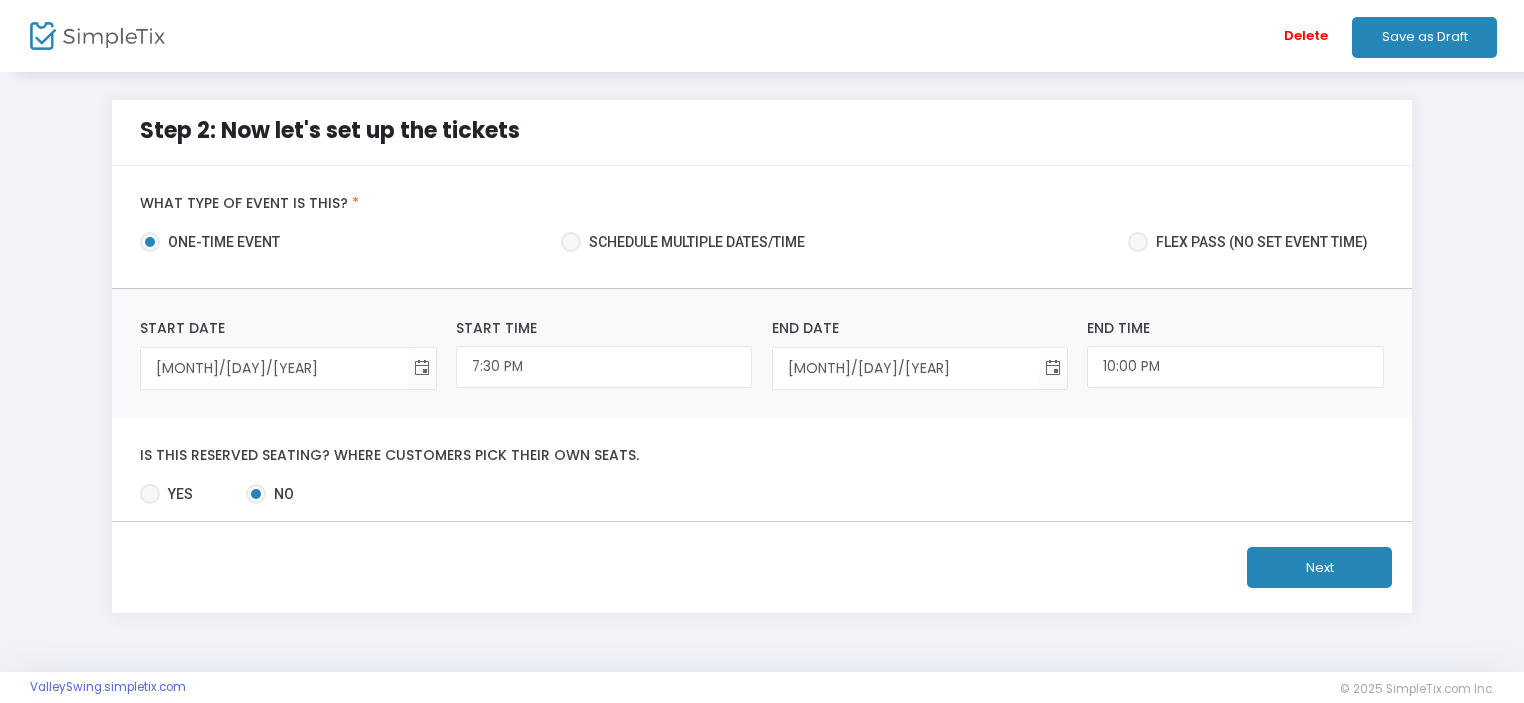click on "Next" 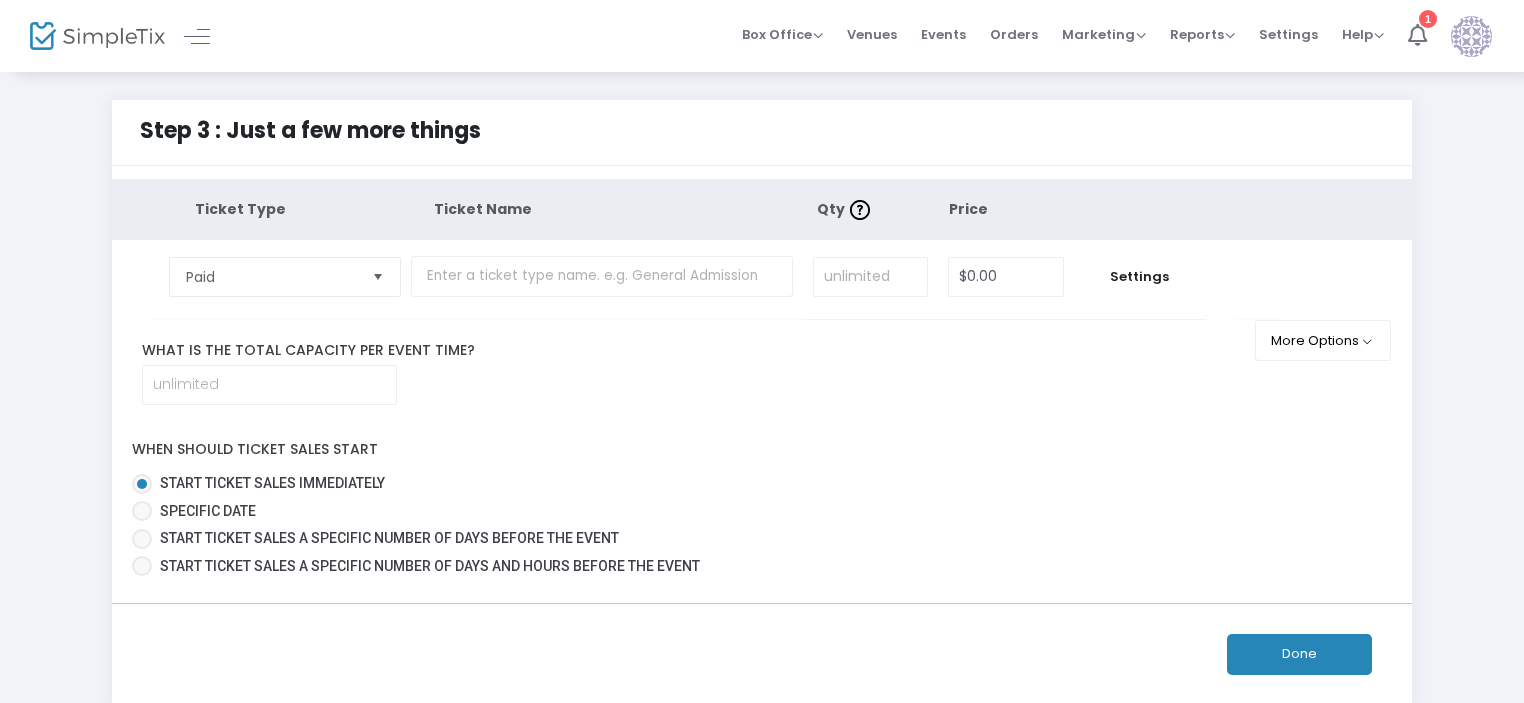 click at bounding box center [378, 276] 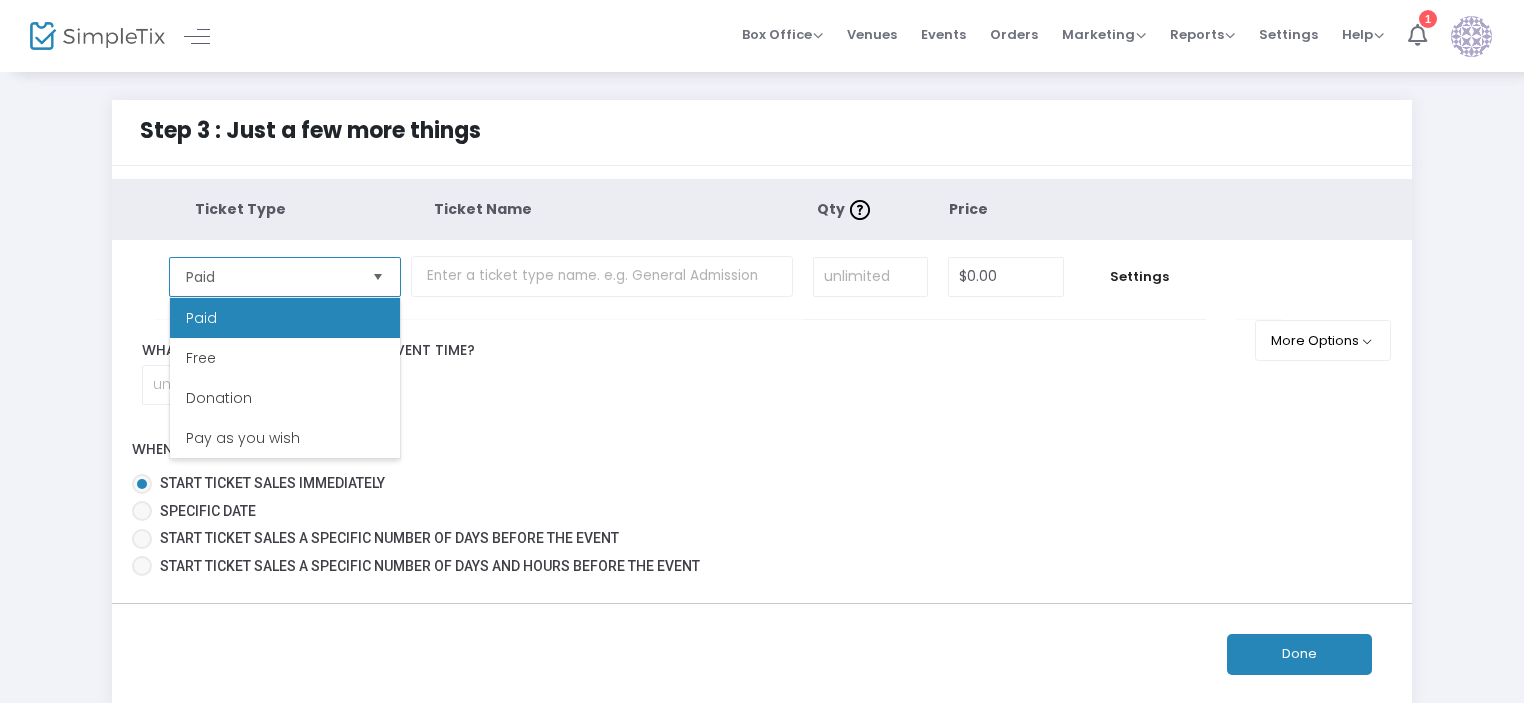 click on "Paid" at bounding box center [285, 318] 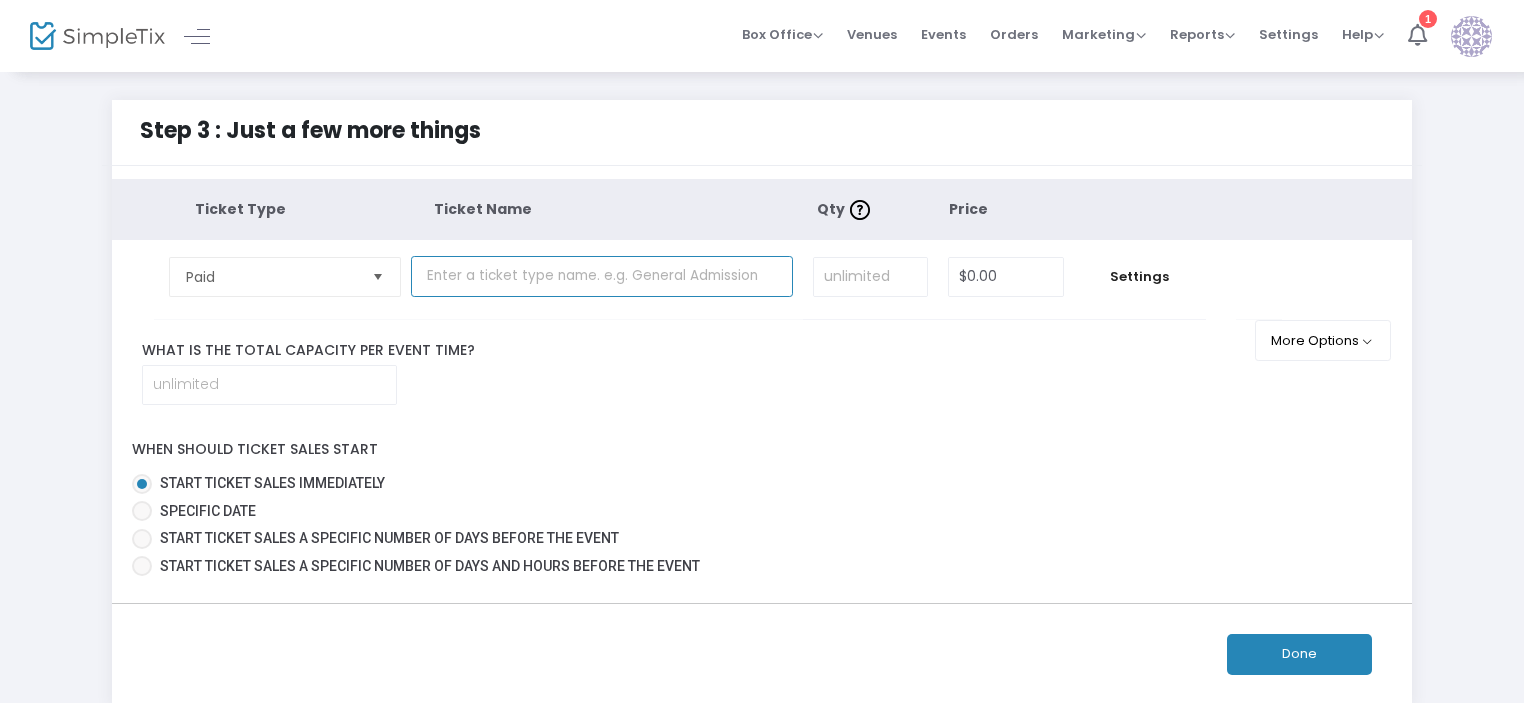 click at bounding box center (602, 276) 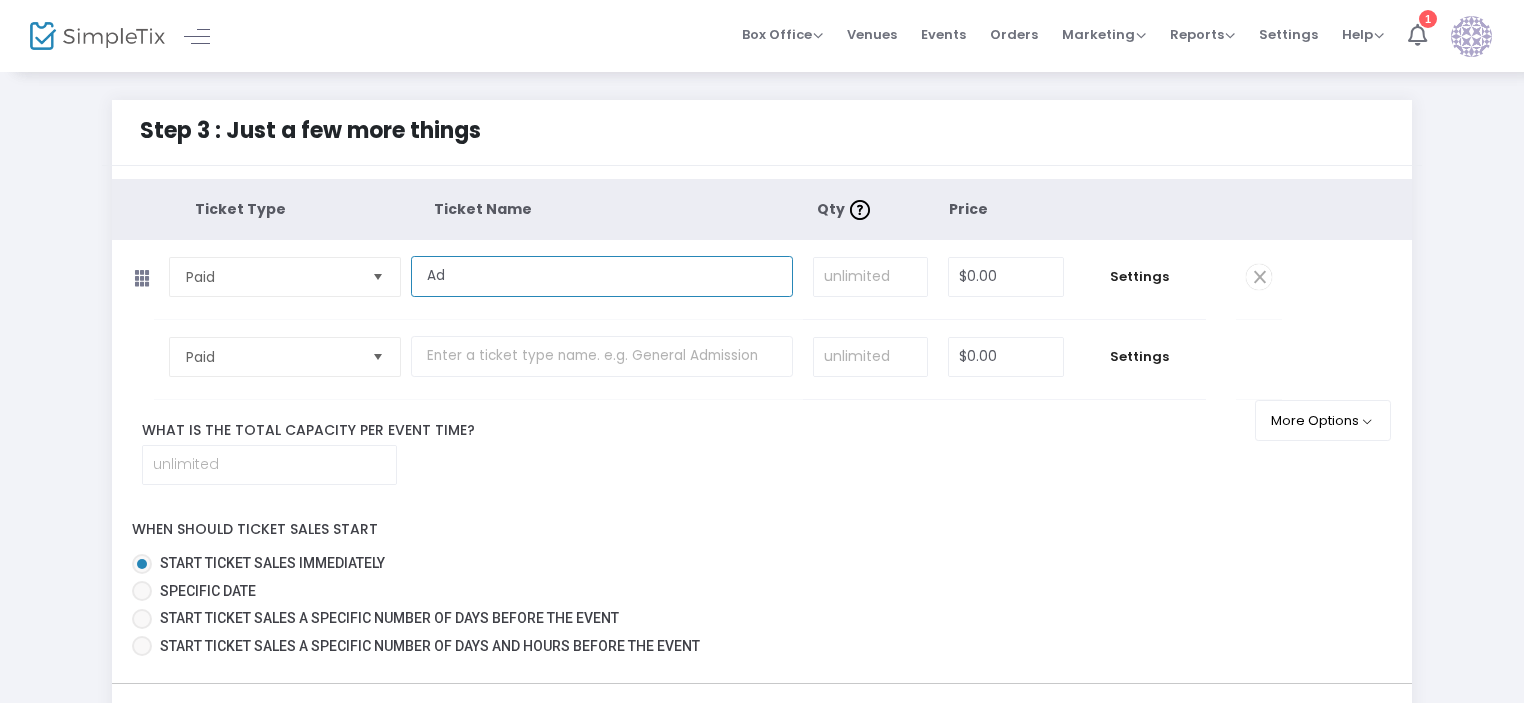 type on "A" 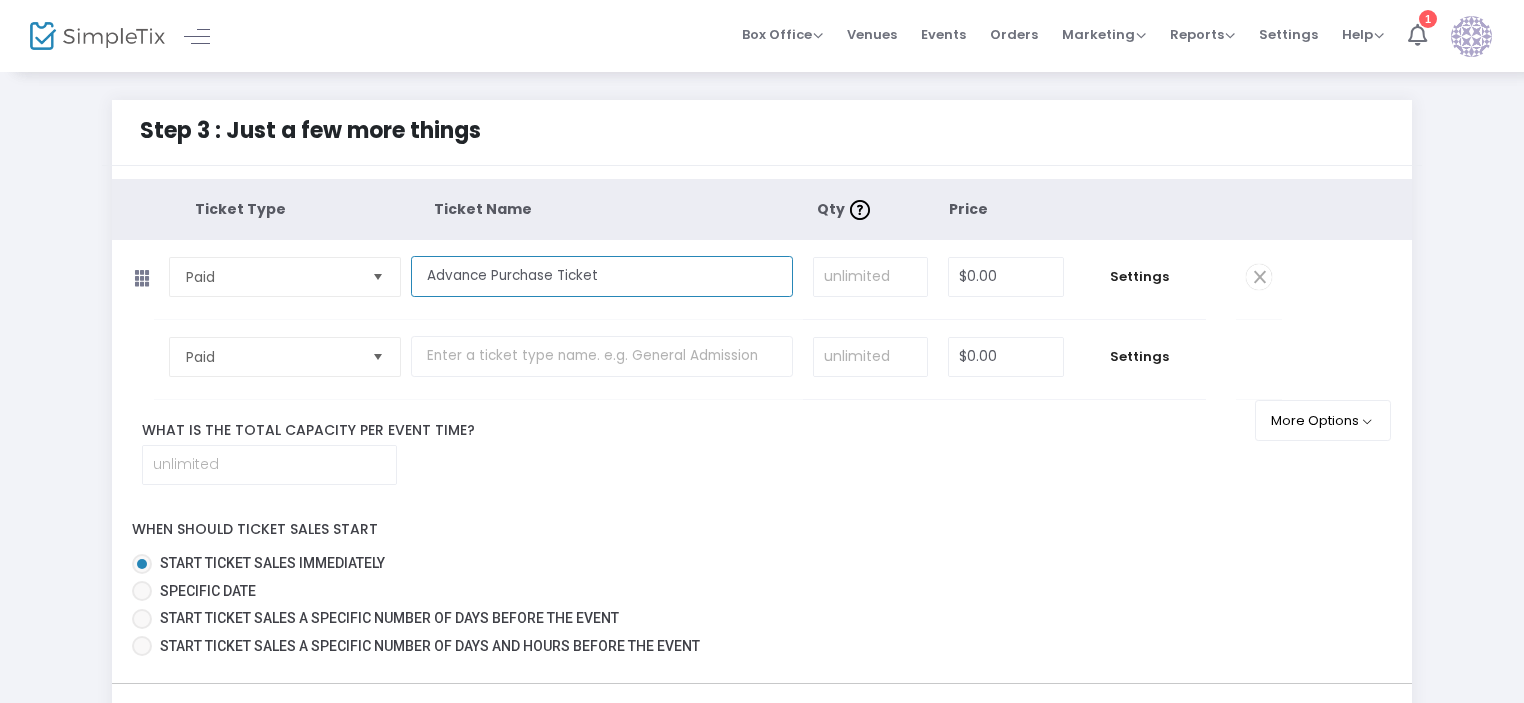 type on "Advance Purchase Ticket" 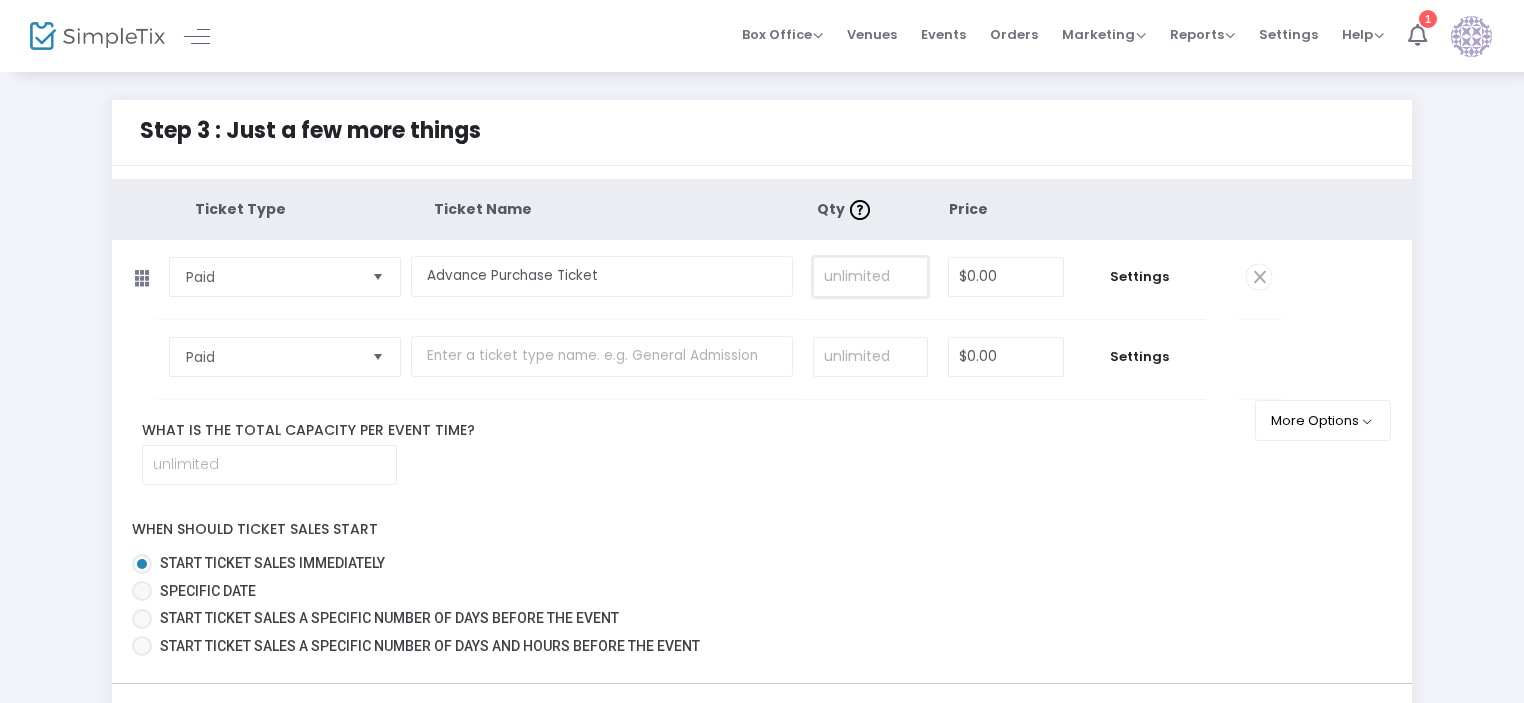 click at bounding box center (870, 277) 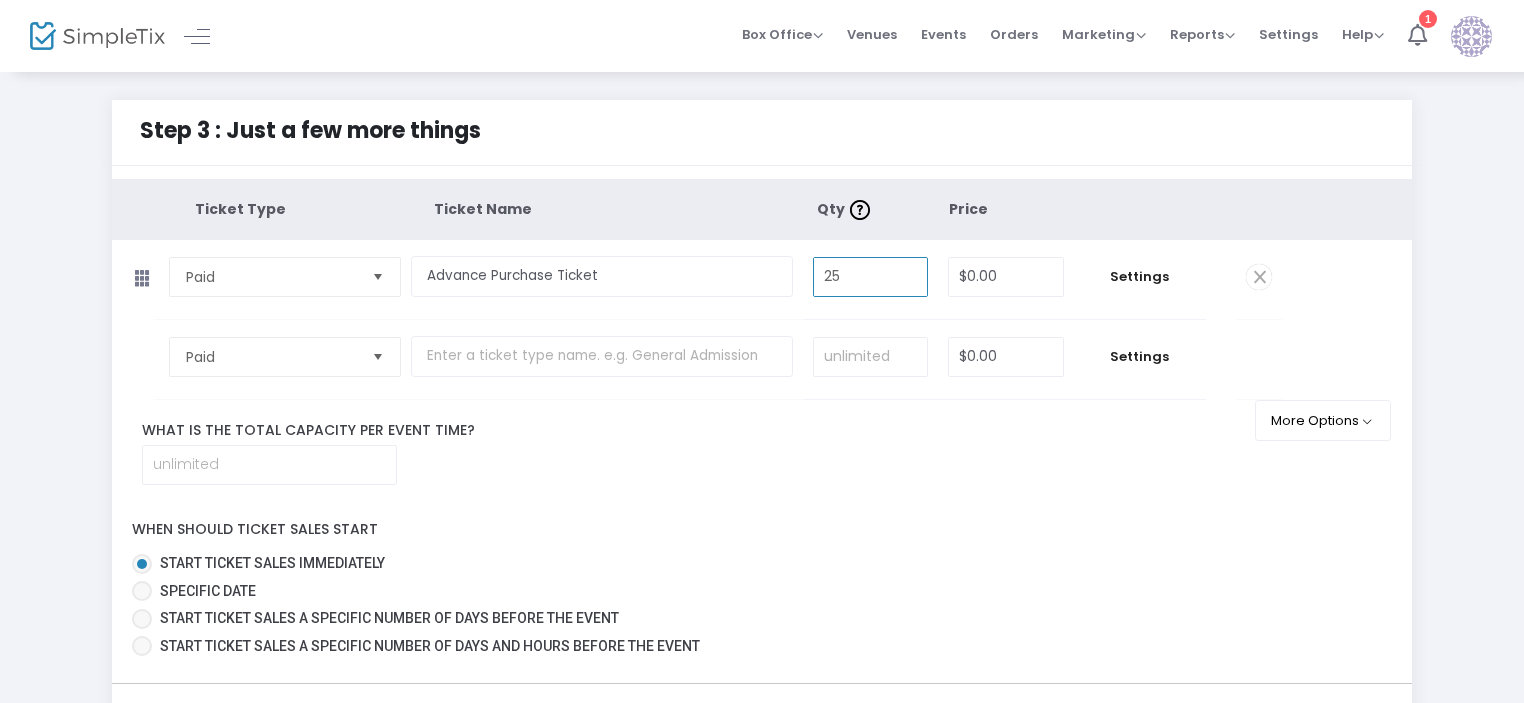 type on "25" 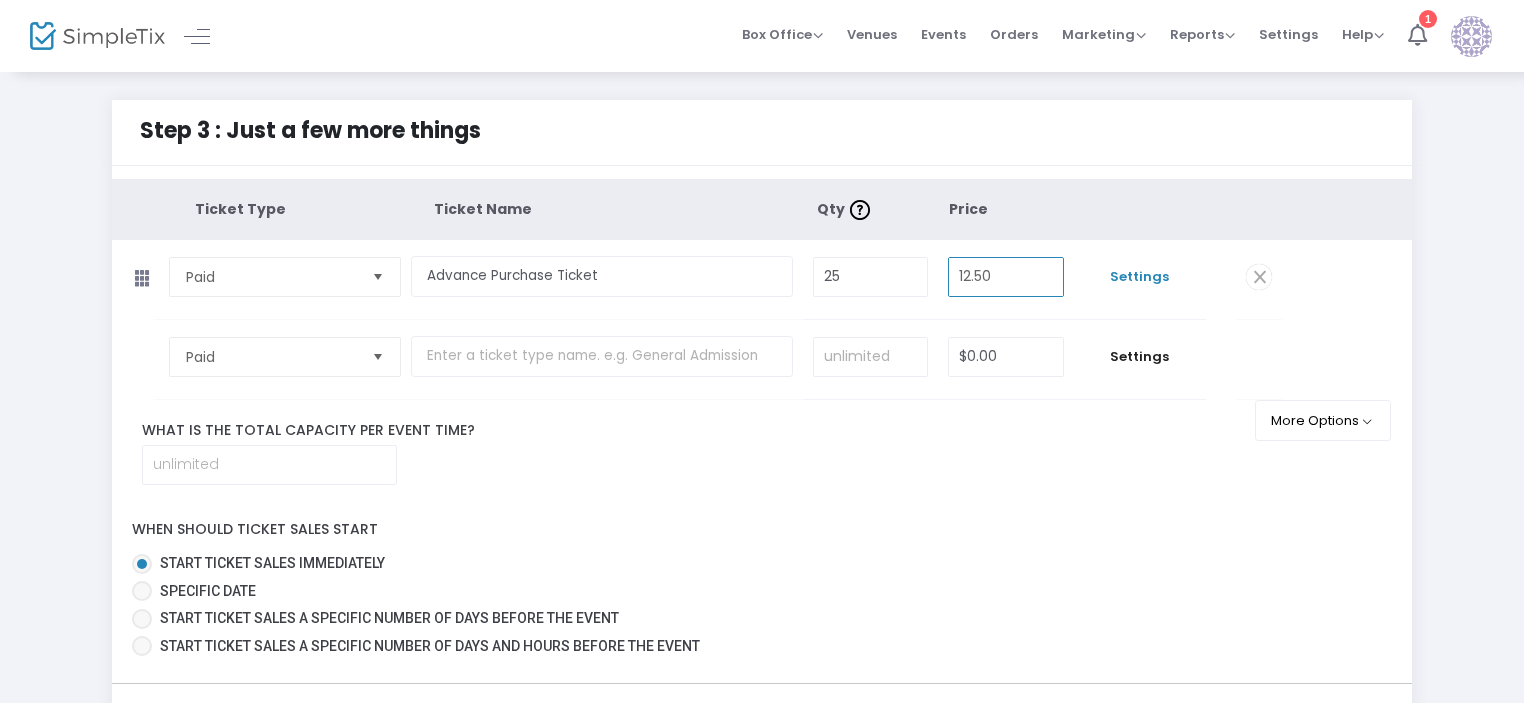 type on "$12.50" 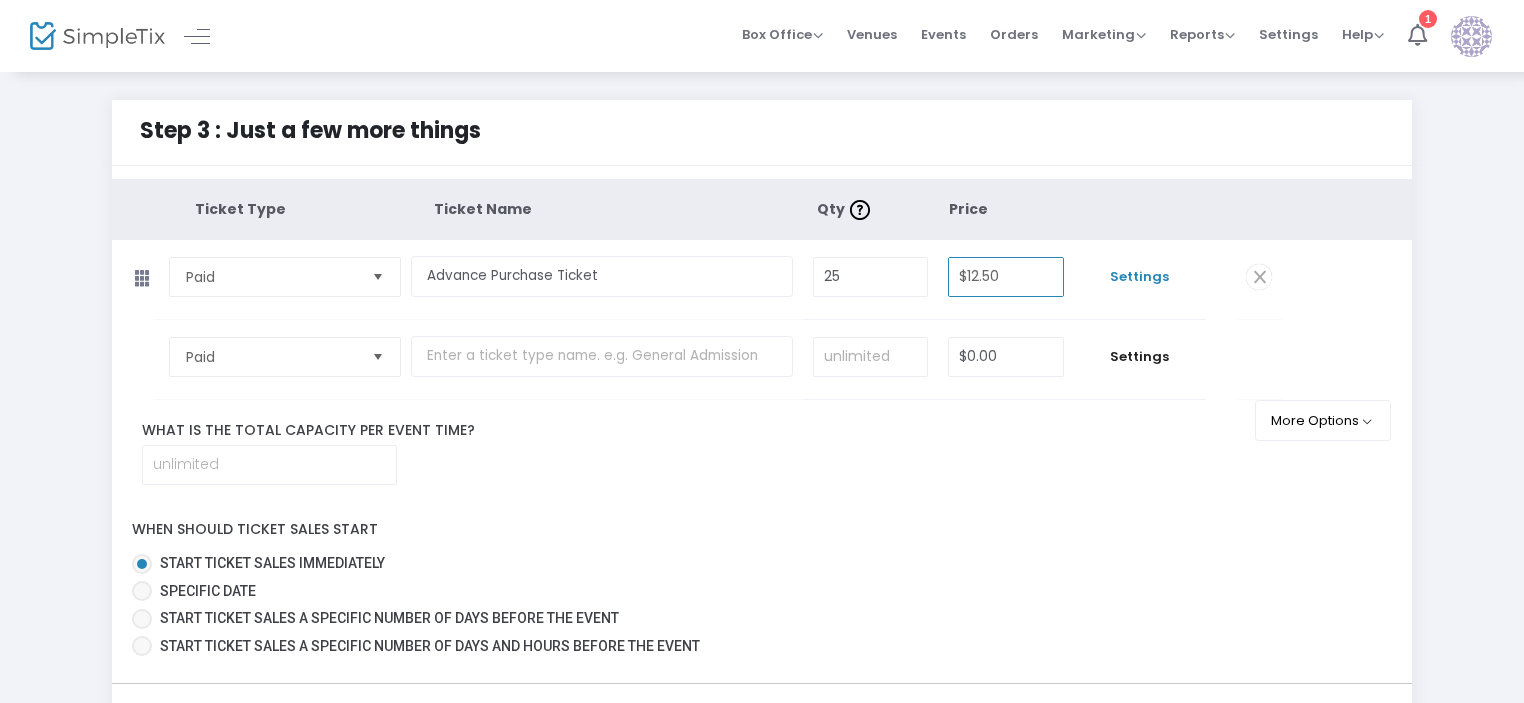 click on "Settings" at bounding box center (1140, 277) 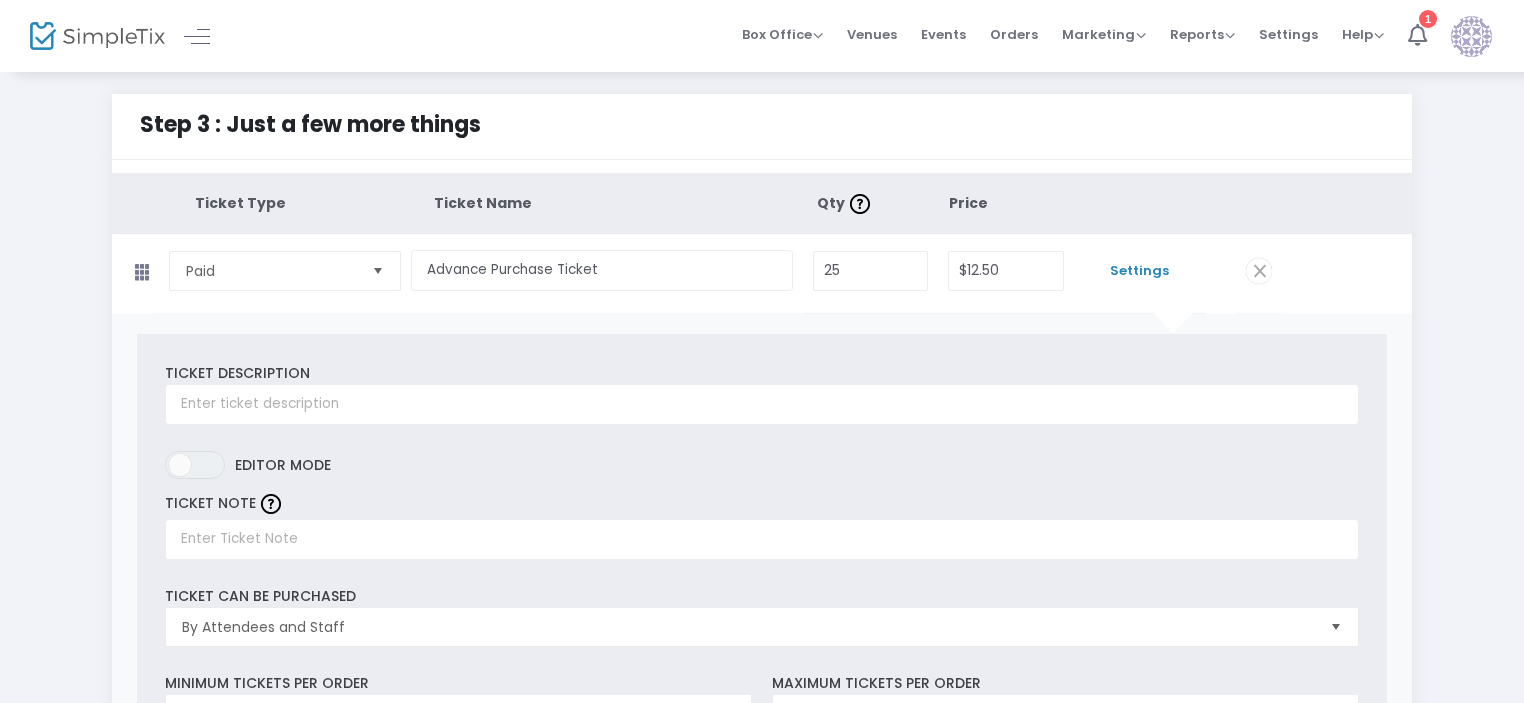 scroll, scrollTop: 0, scrollLeft: 0, axis: both 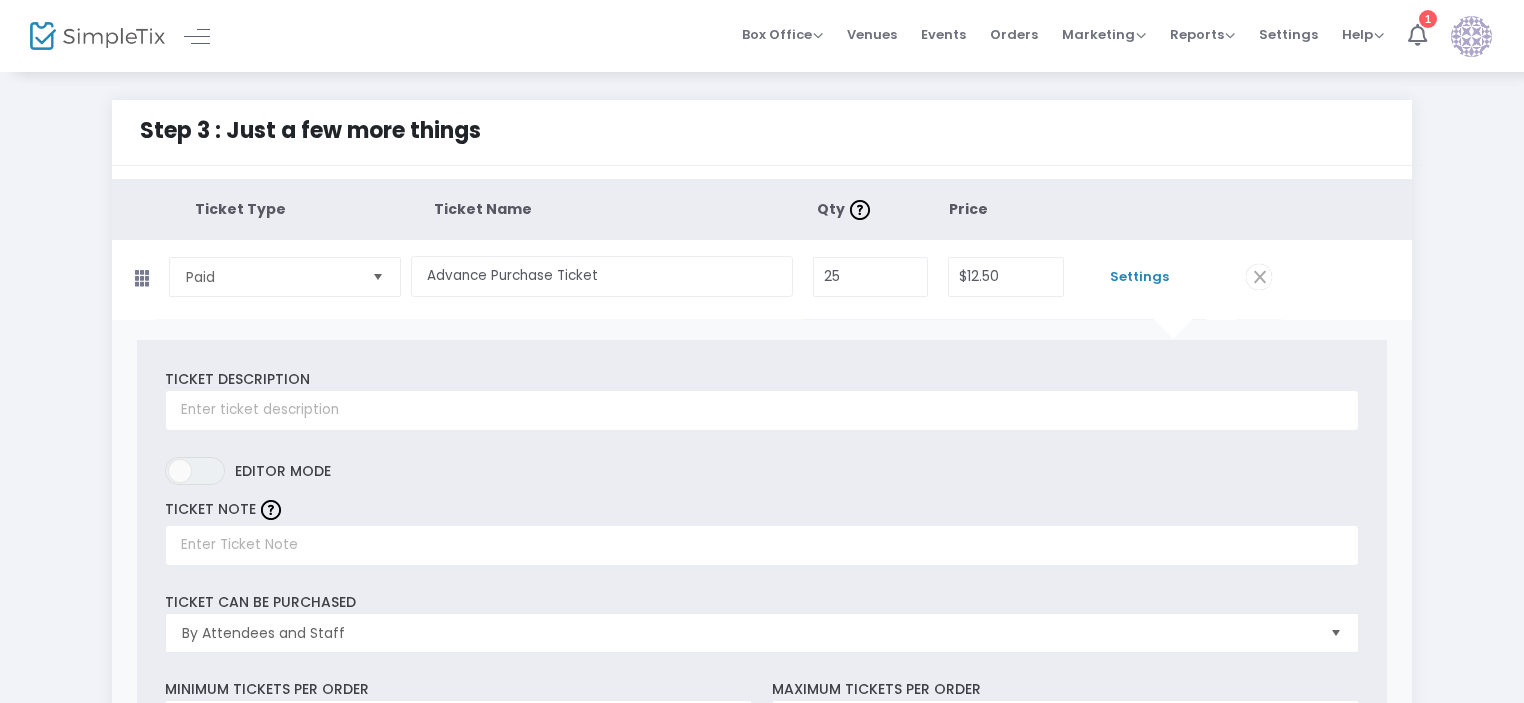 click on "Paid  Required.  Advance Purchase Ticket  Required.  25  Required.  $12.50  Required.  Settings  Ticket Description  Required.  ON OFF Editor mode TICKET NOTE Ticket can be purchased  By Attendees and Staff Minimum tickets per order 0  Value should be between 0 to 1000..  Maximum tickets per order 10  Value should not be less than Min Tickets and not exceed than 1000.  Do you want to charge your ticket buyers a service fee?   Absorb fee: Ticketing fees will be charged to your credit card on file    Pass ticketing fees and credit card processing fees to the buyer   The fee will be $1.75     Charge a custom fee Hide ticket when it is not on sale    Yes   No    Password protect this ticket   Close Settings  Manage Membership Discounts Membership Discount Details  There are no membership discount set for this ticket type. Click the button below to create one now.  ON OFF Hide this ticket type to non-members  Add Membership Discount   Close" 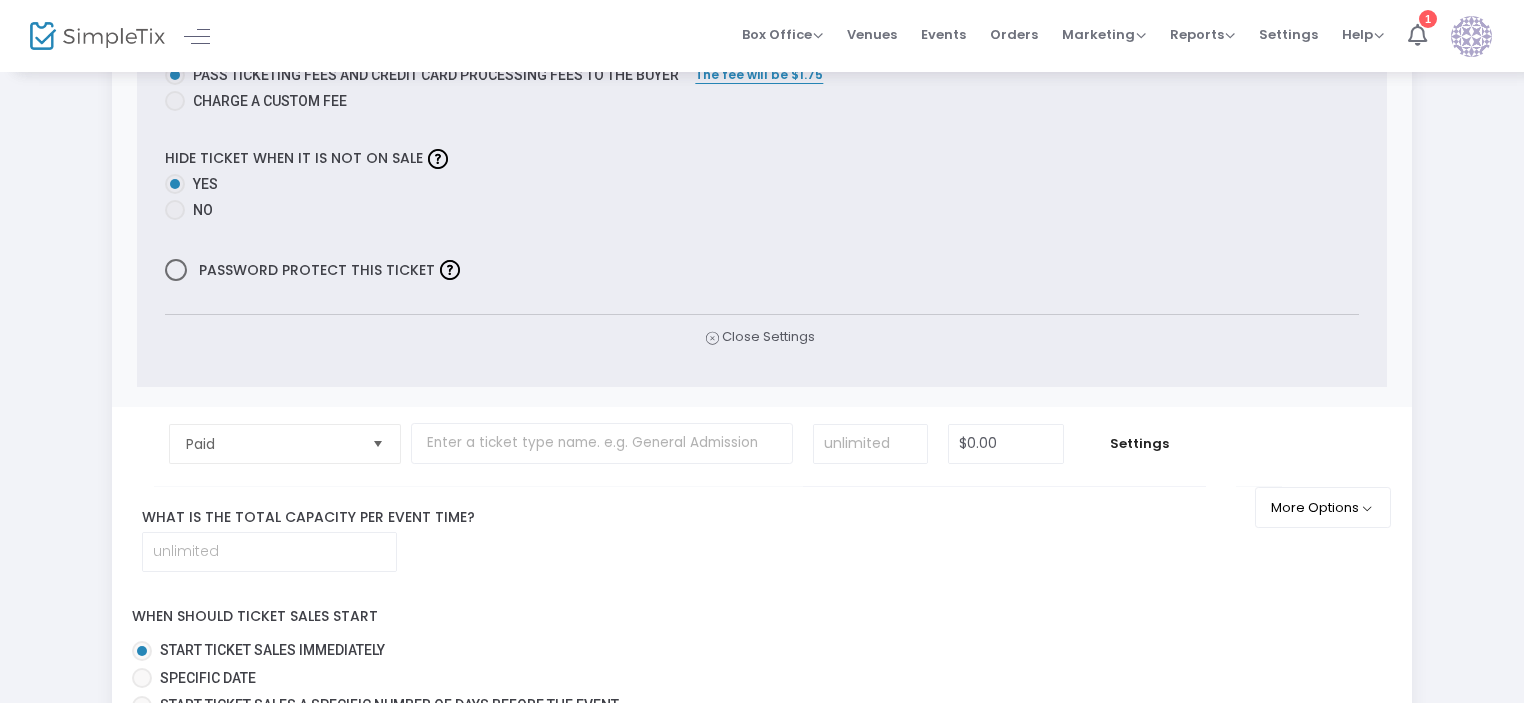 scroll, scrollTop: 800, scrollLeft: 0, axis: vertical 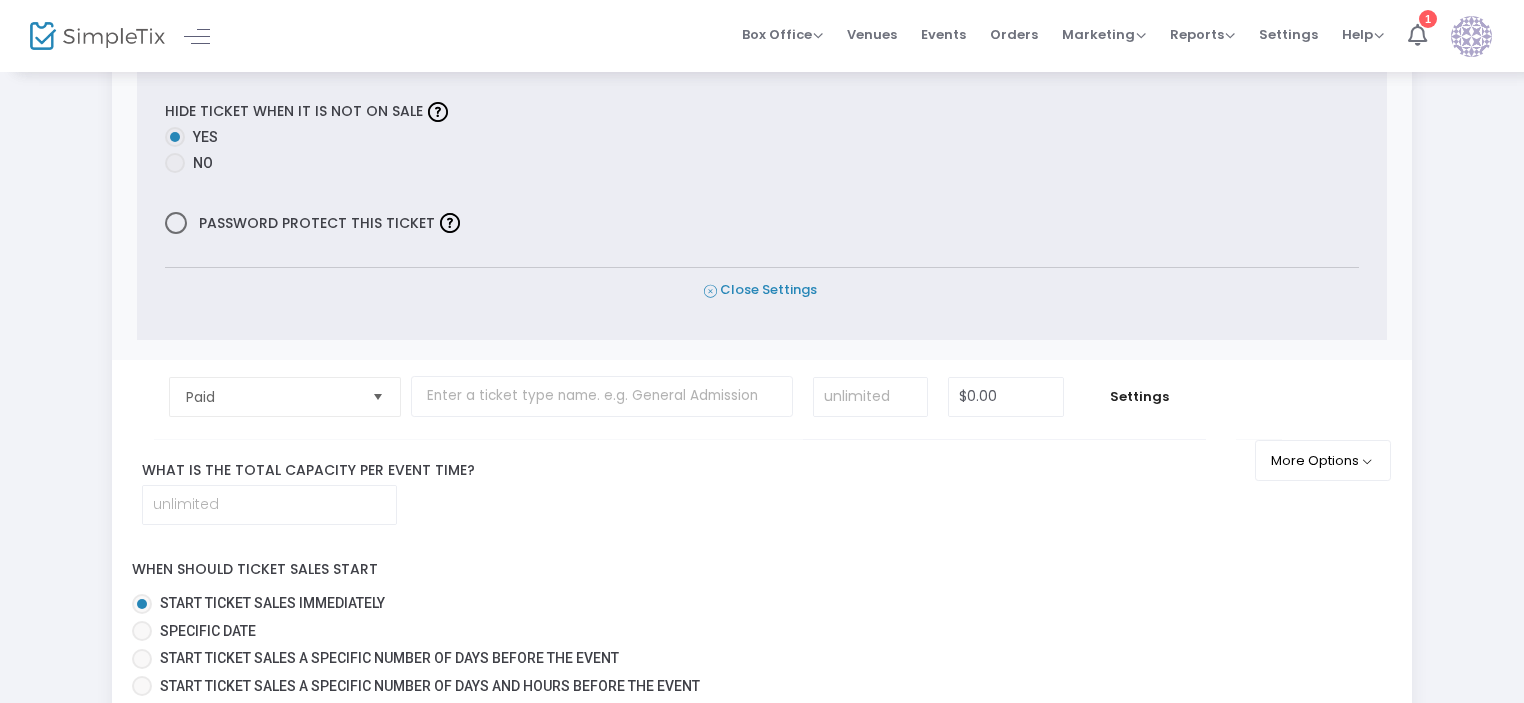 click at bounding box center (710, 291) 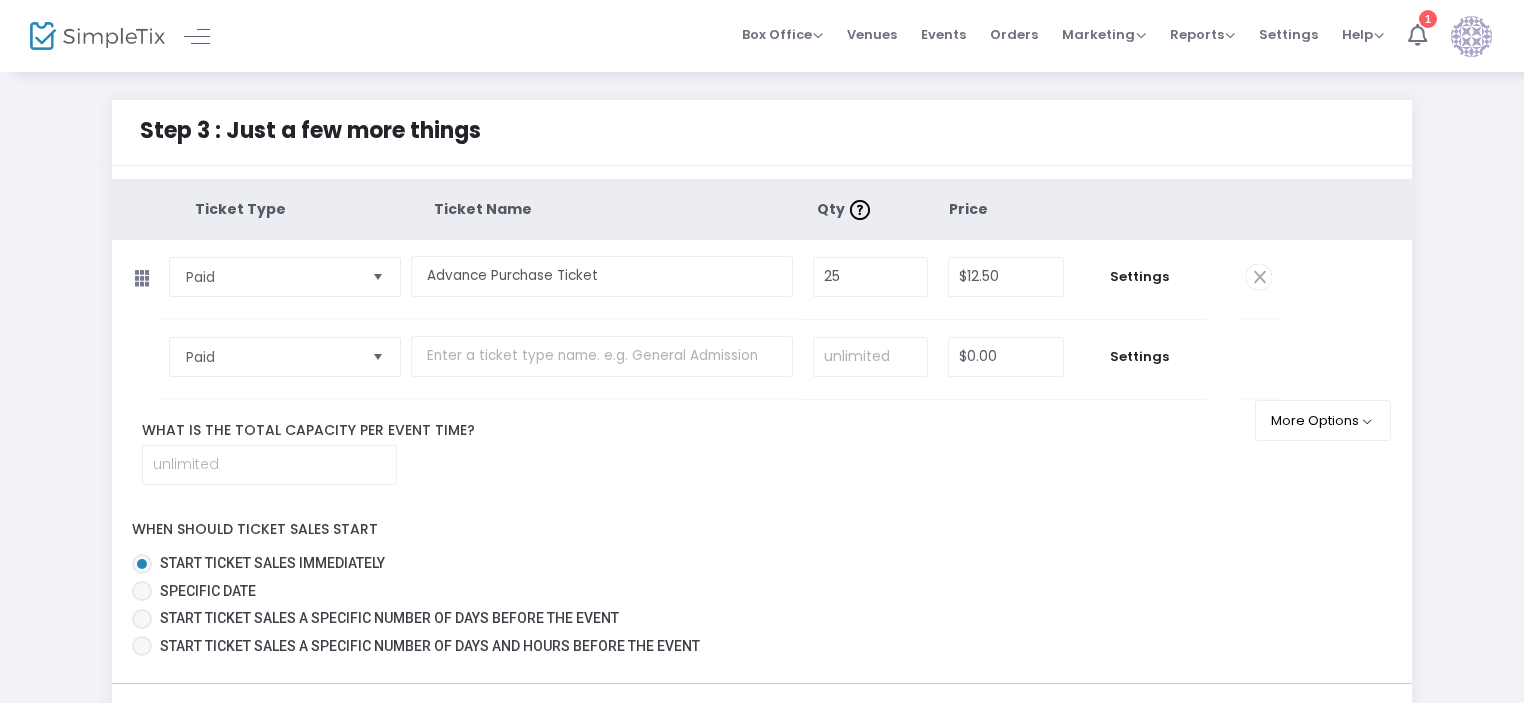 scroll, scrollTop: 100, scrollLeft: 0, axis: vertical 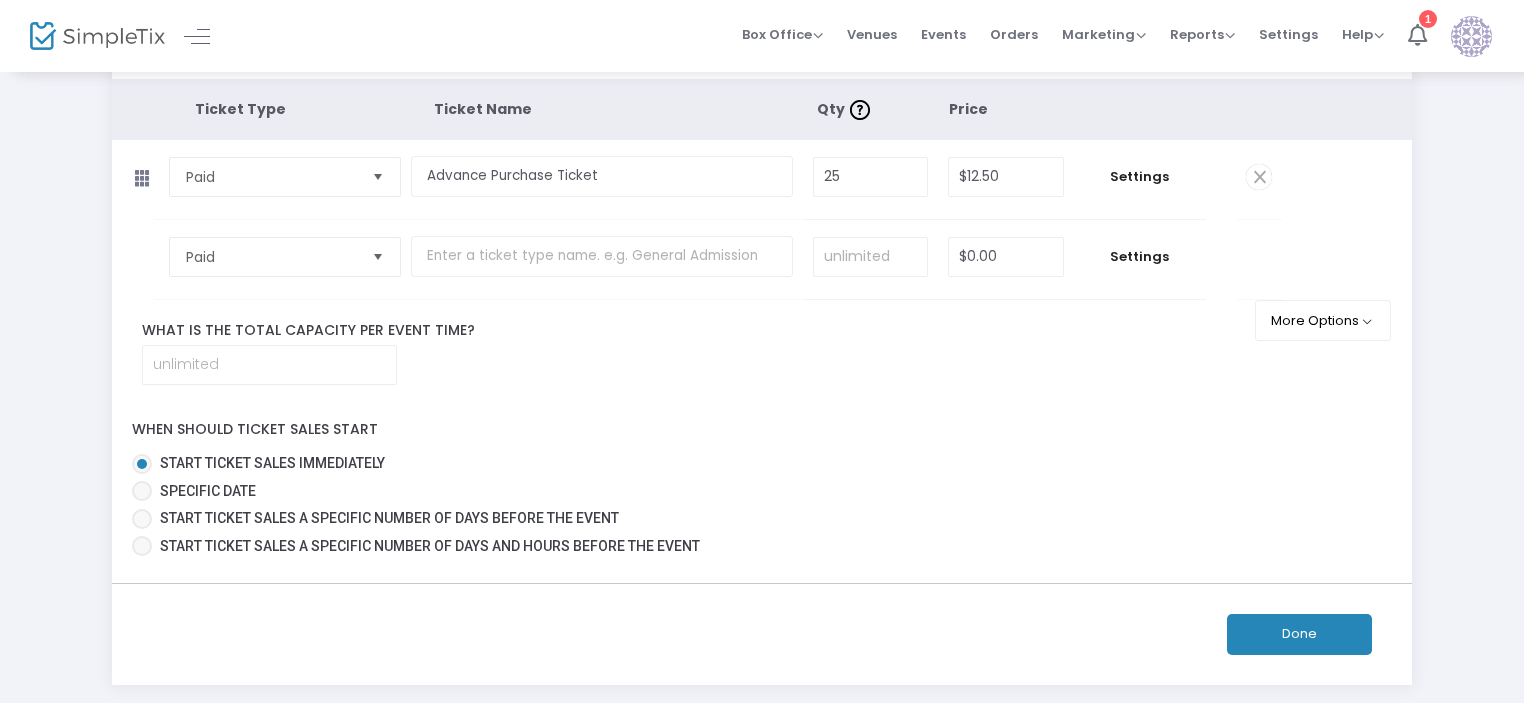 click on "Paid  Required.  $0.00 Settings" 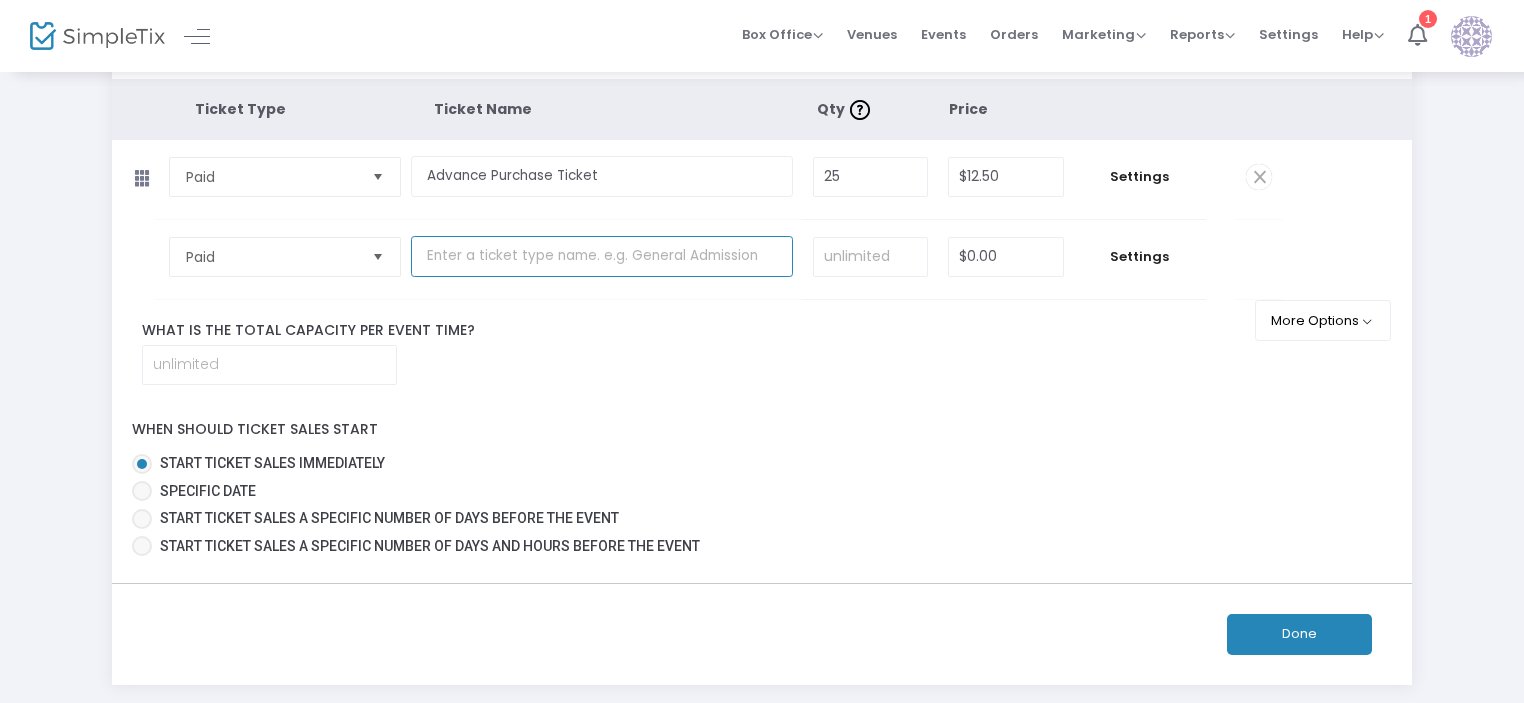 click at bounding box center (602, 256) 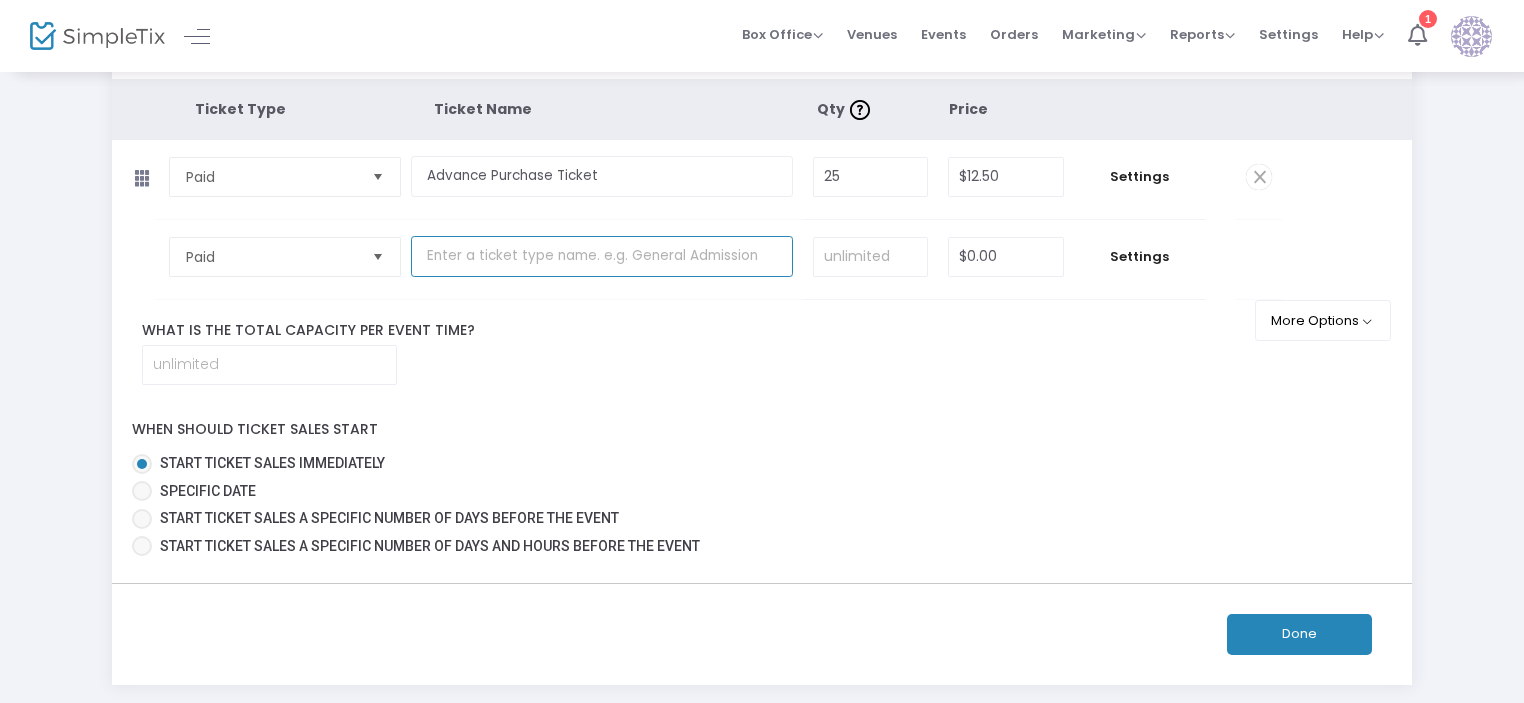 scroll, scrollTop: 198, scrollLeft: 0, axis: vertical 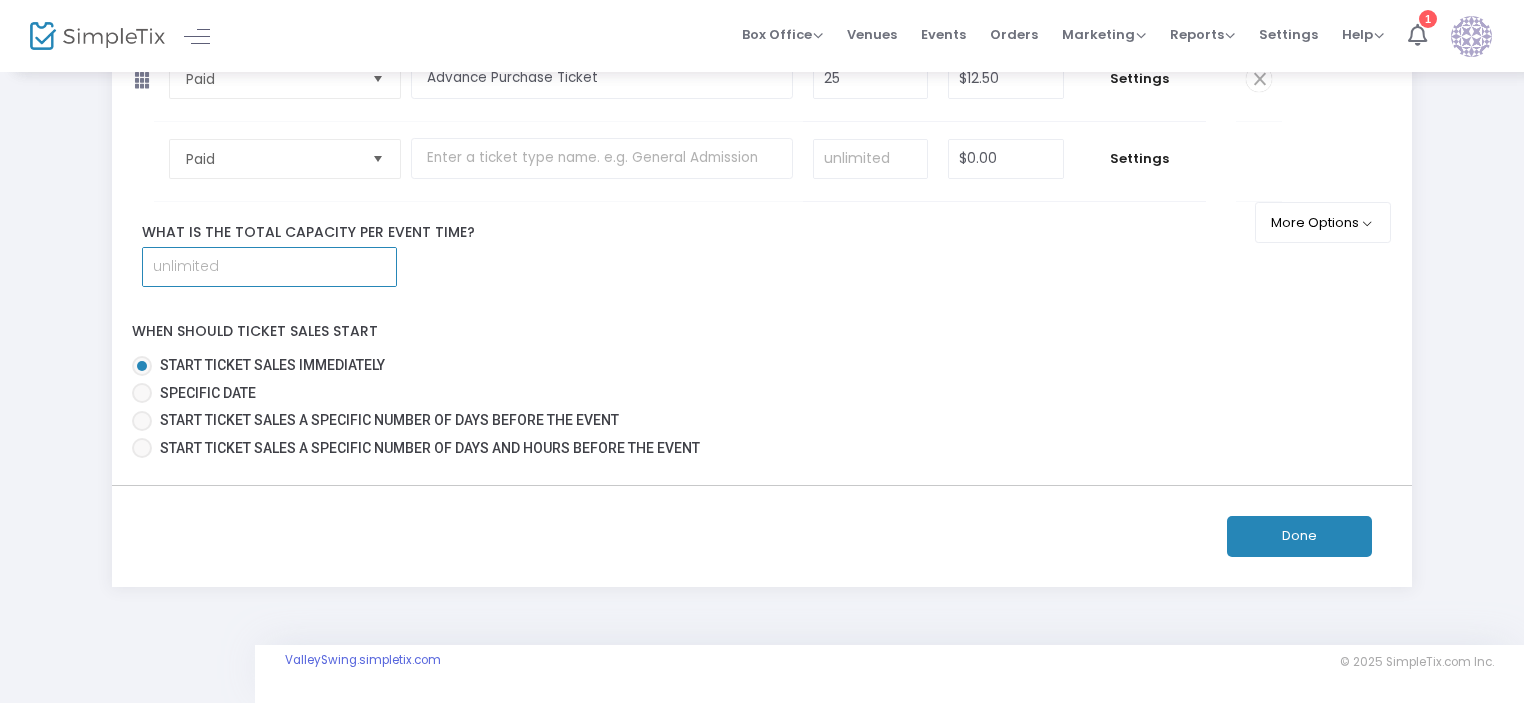 click at bounding box center (269, 267) 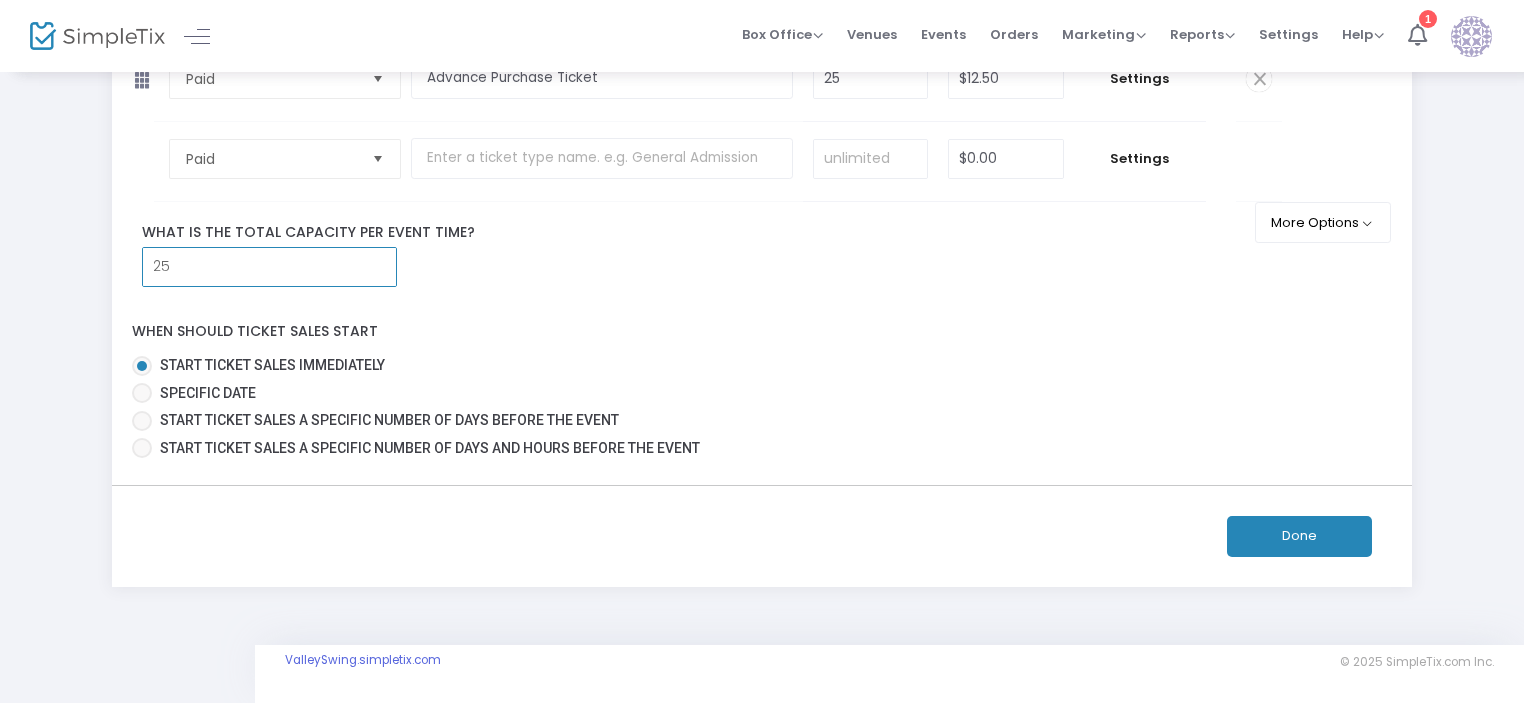 type on "25" 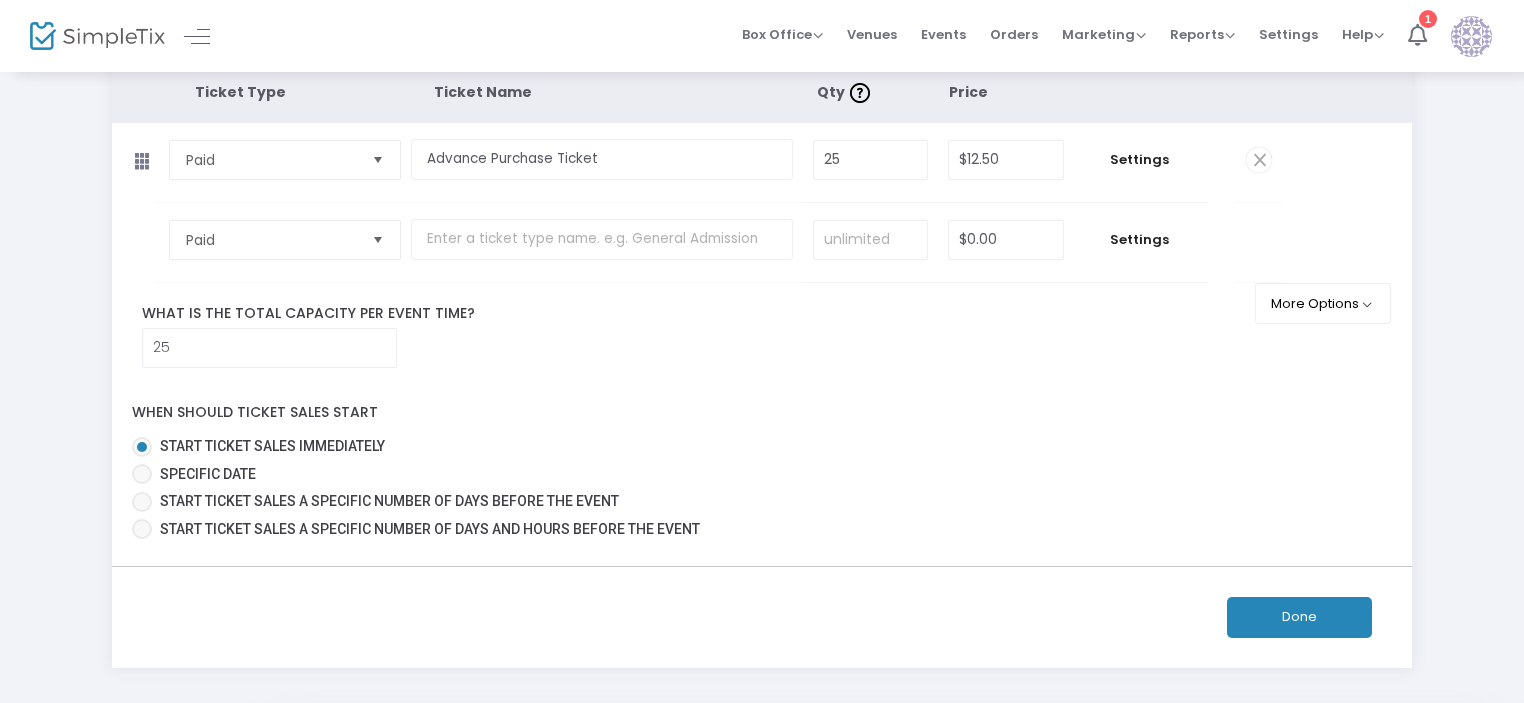 scroll, scrollTop: 198, scrollLeft: 0, axis: vertical 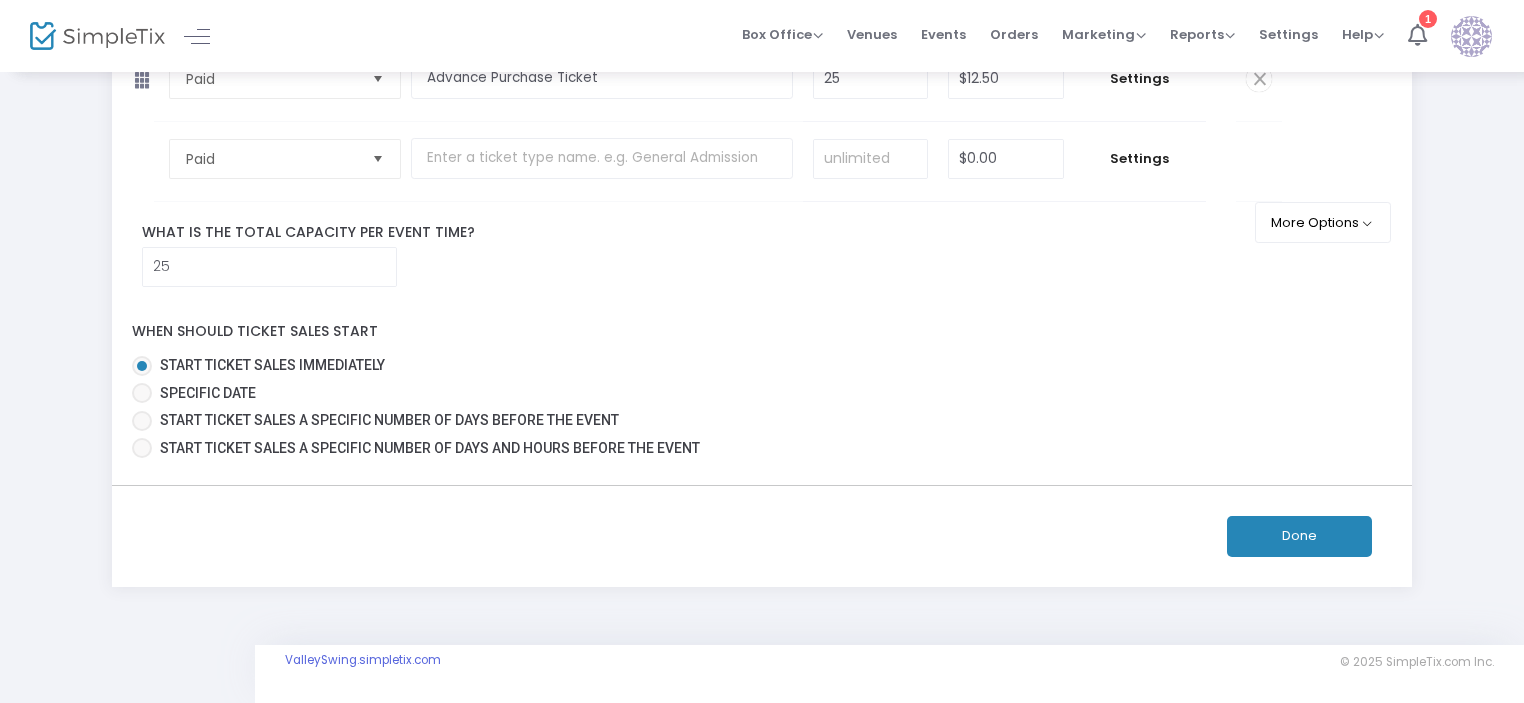 click on "Done" 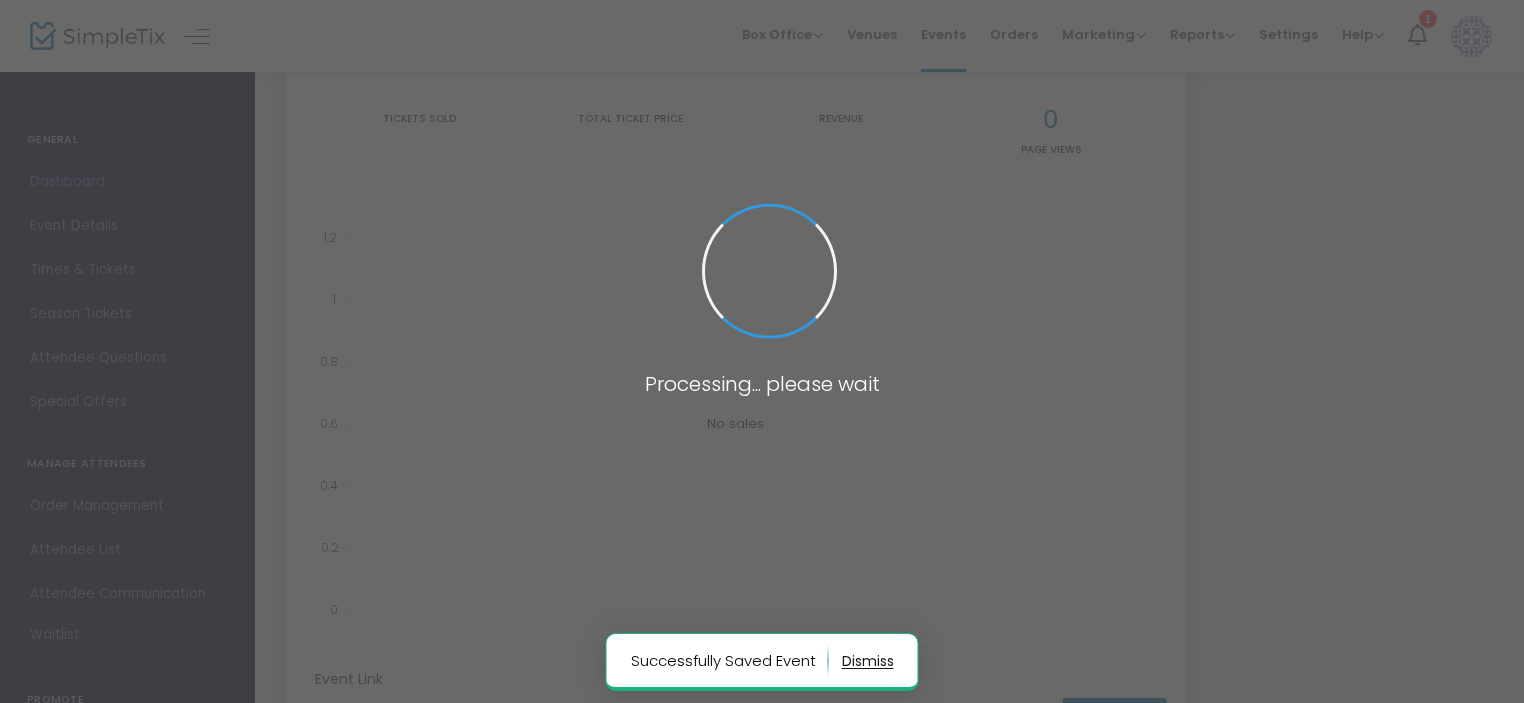 type on "https://www.simpletix.com/e/[MONTH]-[YEAR]-valley-swing-dance-tickets-229691" 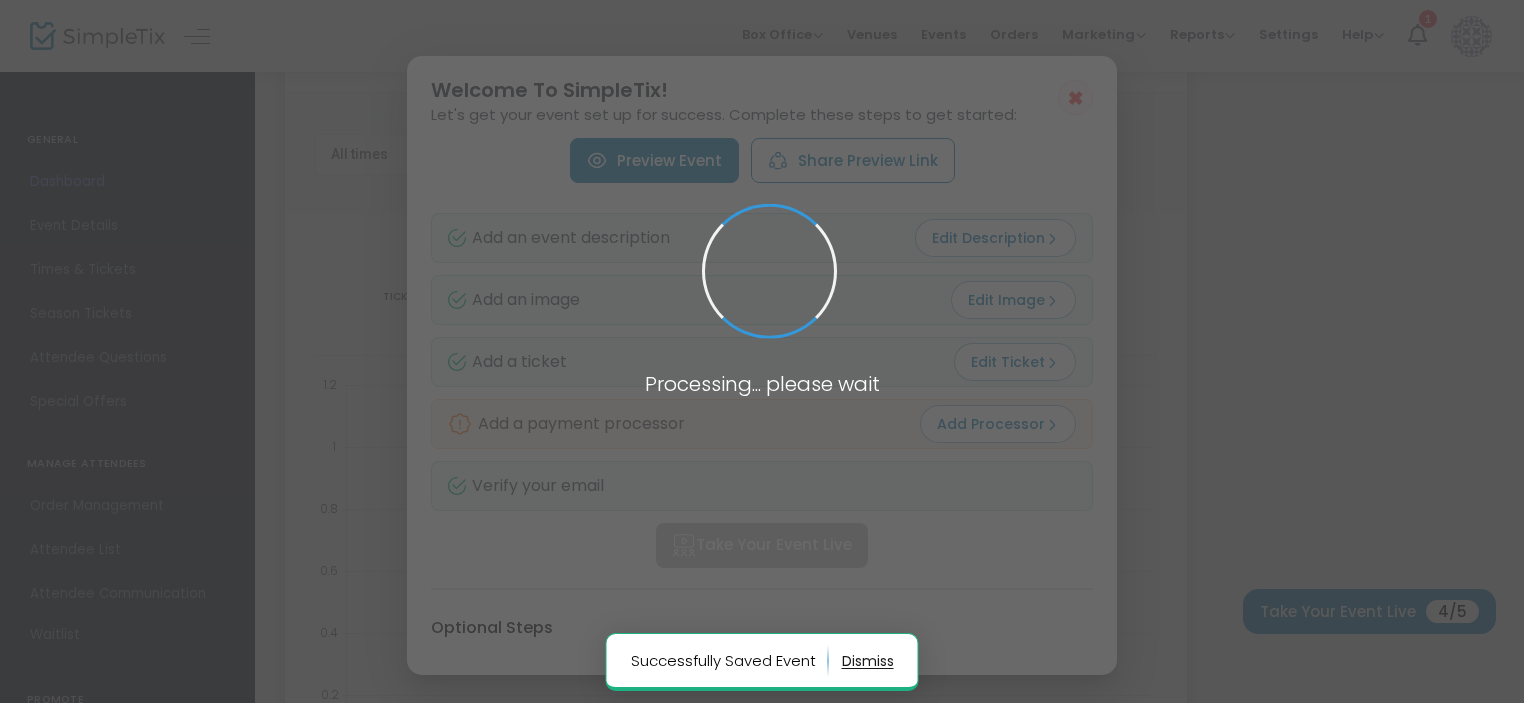 scroll, scrollTop: 0, scrollLeft: 0, axis: both 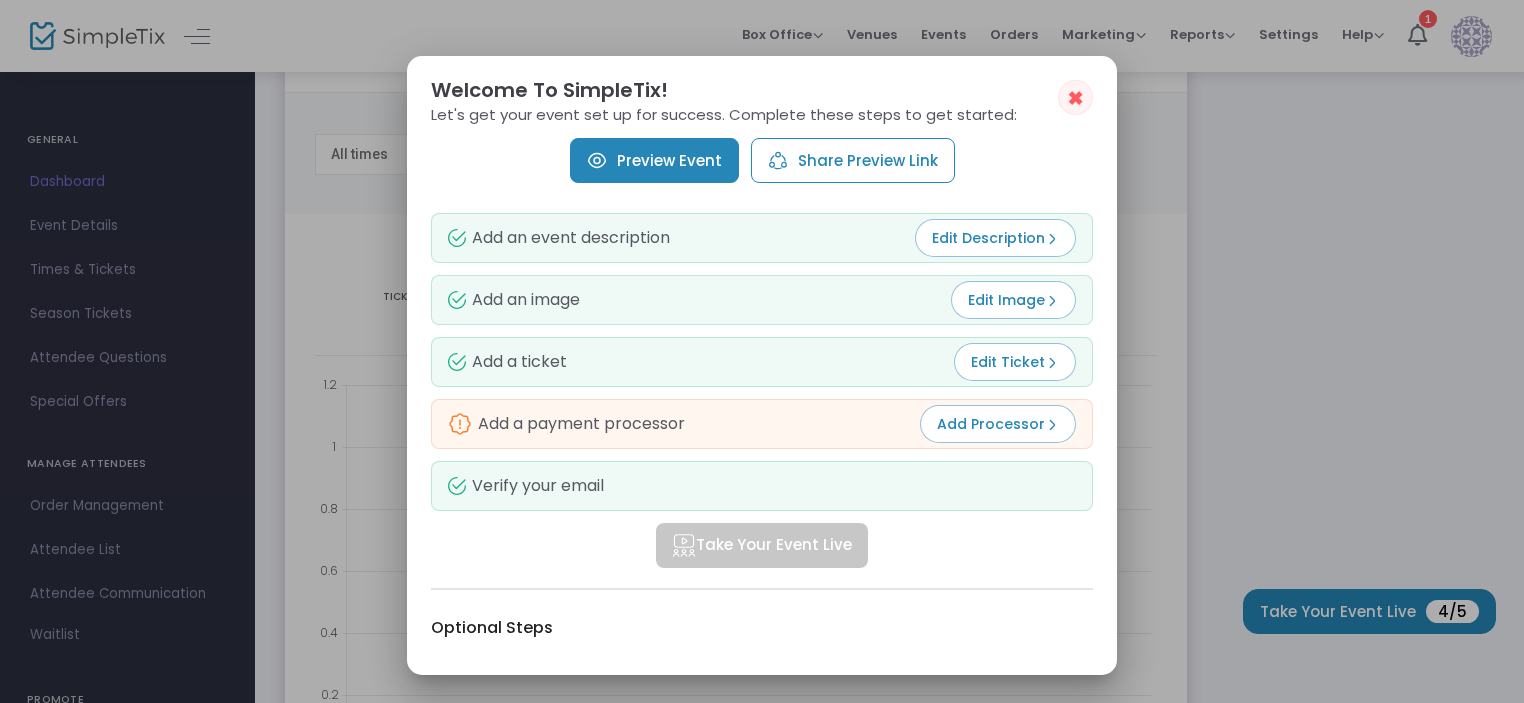 click on "Preview Event" at bounding box center (654, 160) 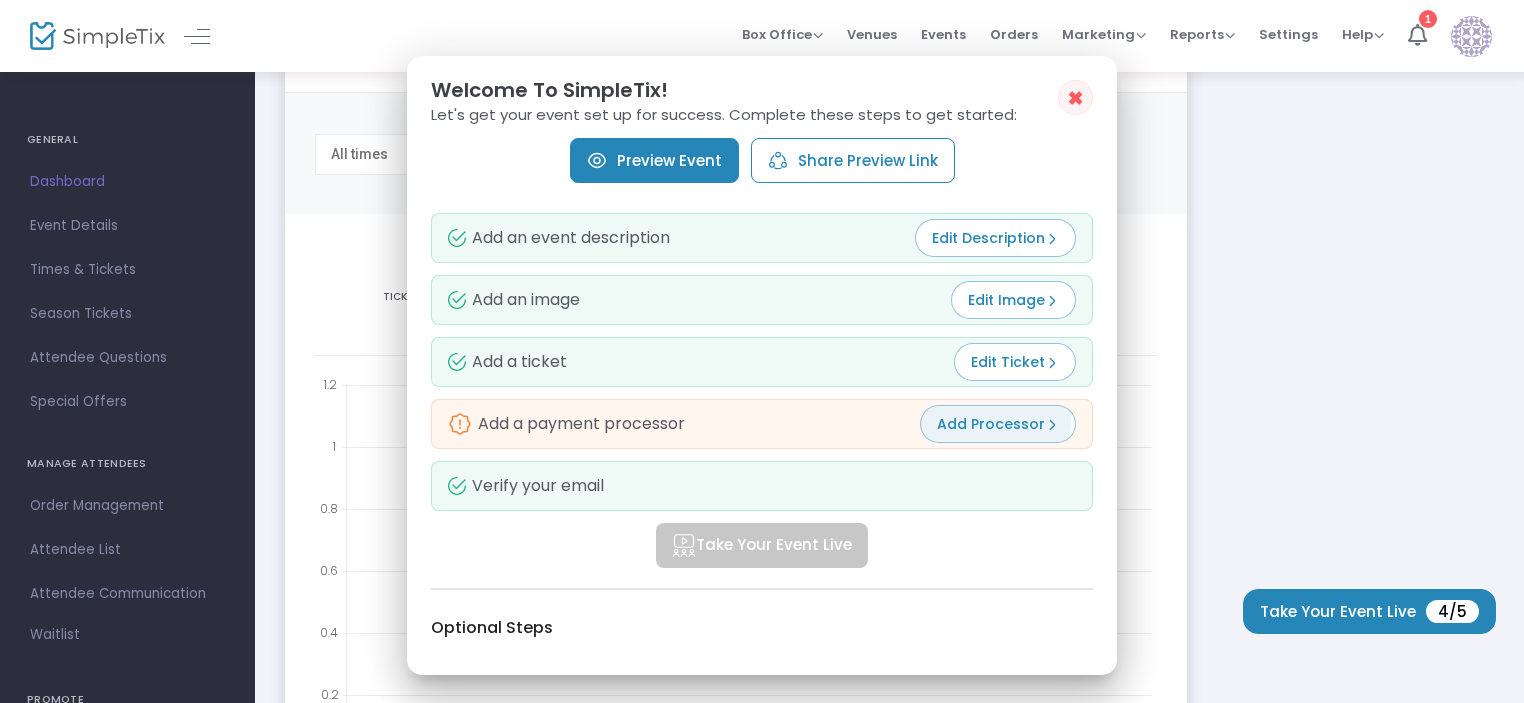 scroll, scrollTop: 198, scrollLeft: 0, axis: vertical 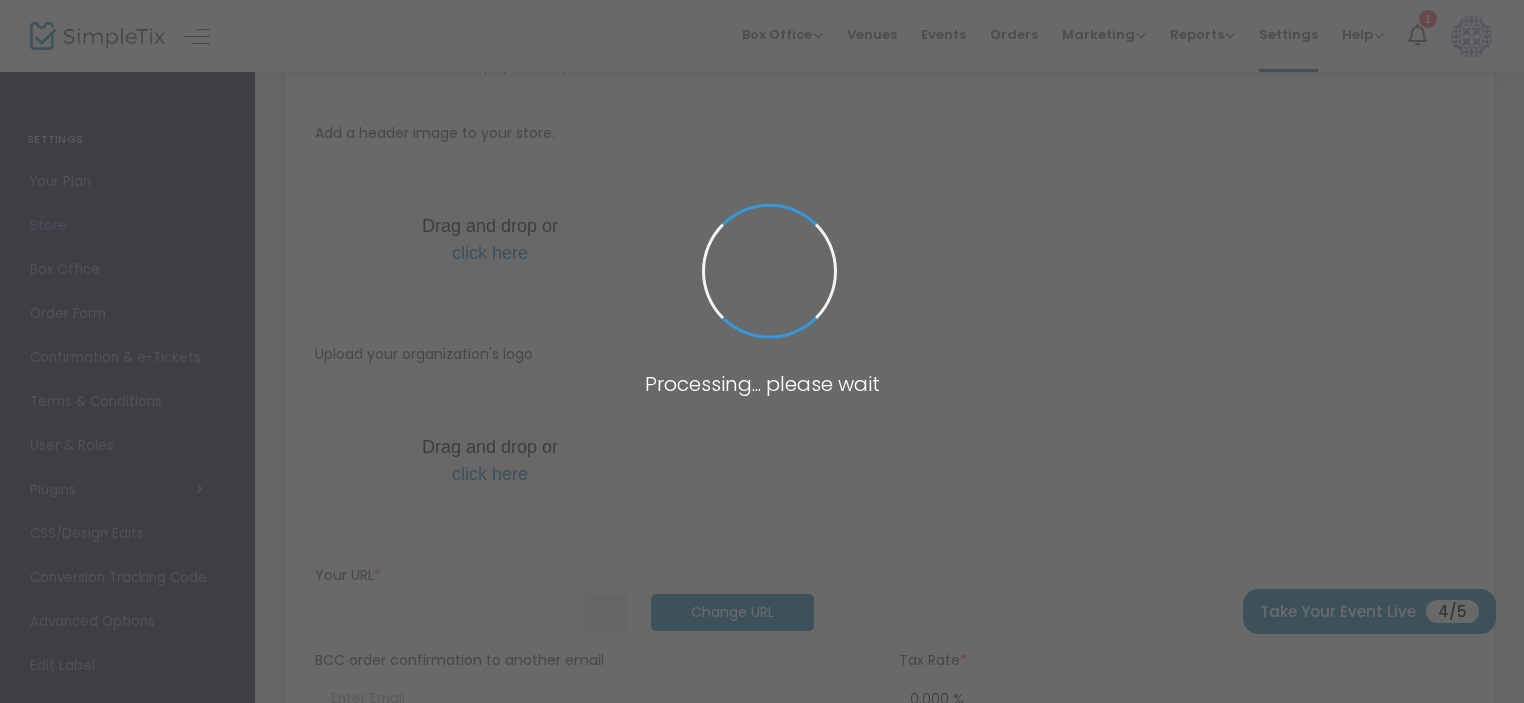 type on "https://[WEBSITE]" 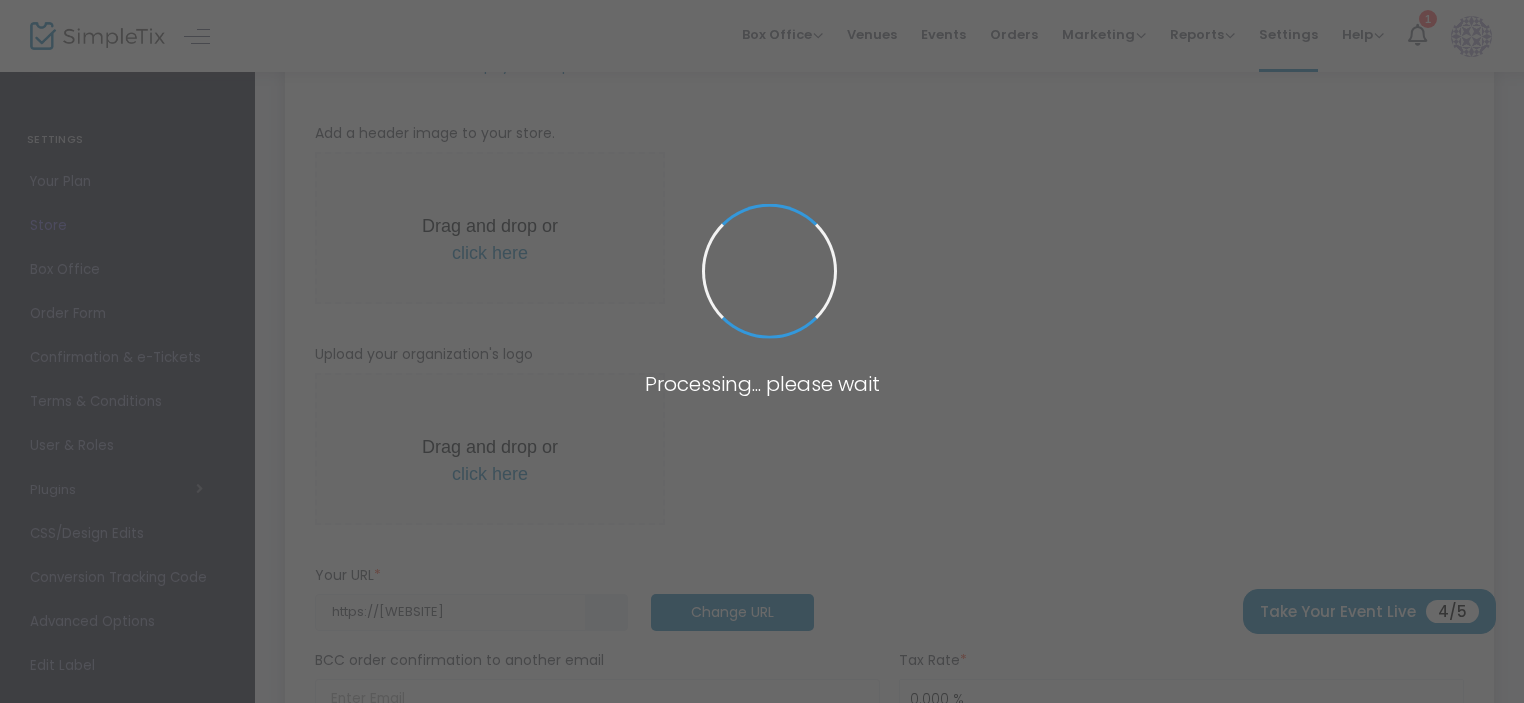 radio on "true" 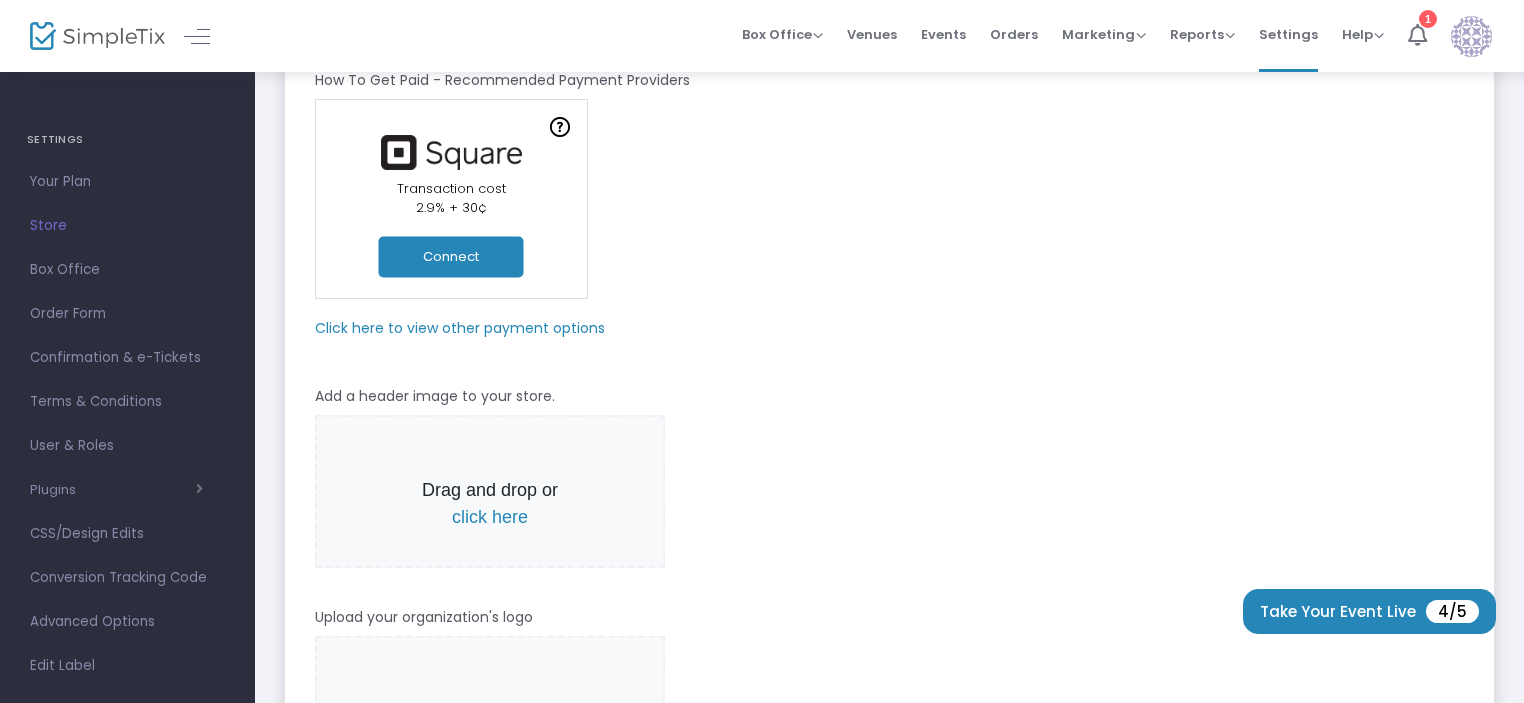 scroll, scrollTop: 98, scrollLeft: 0, axis: vertical 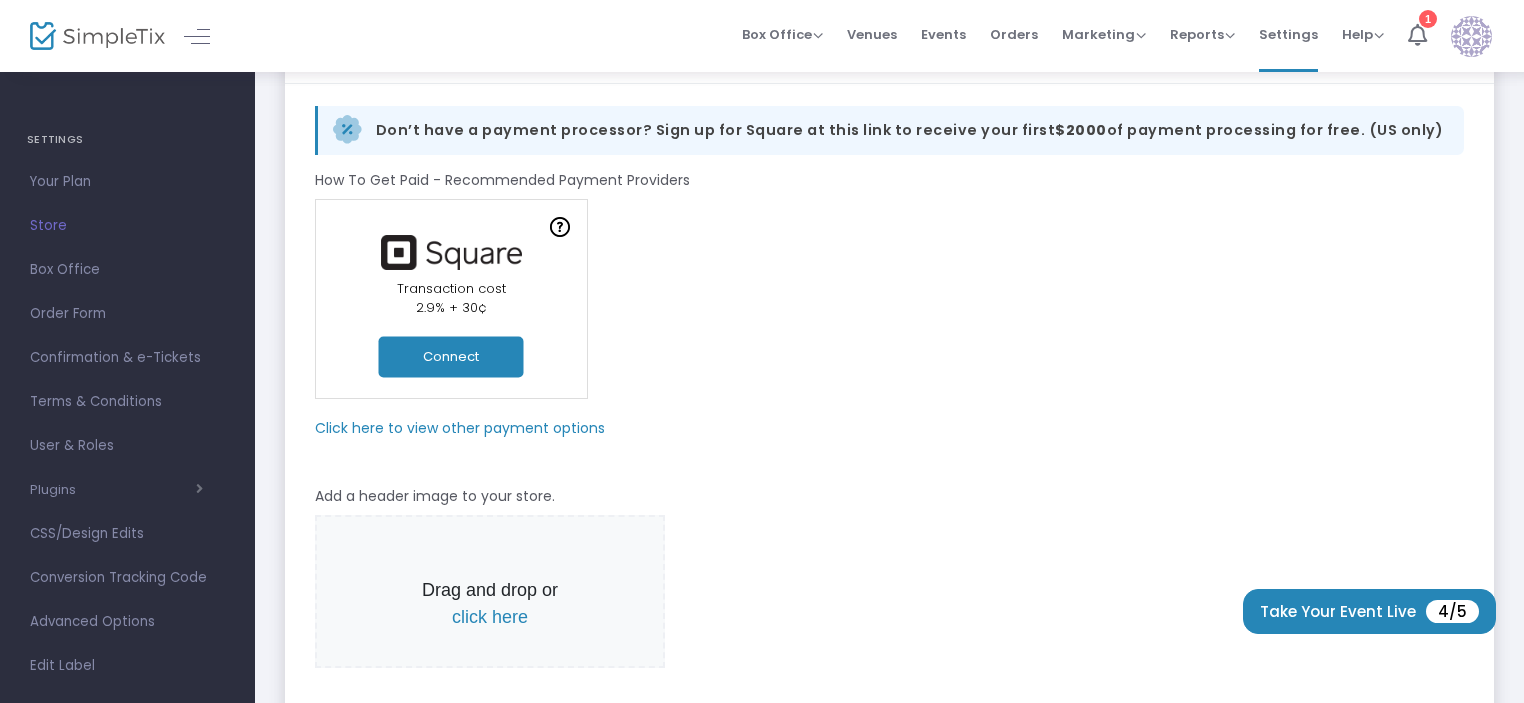 click on "Connect" 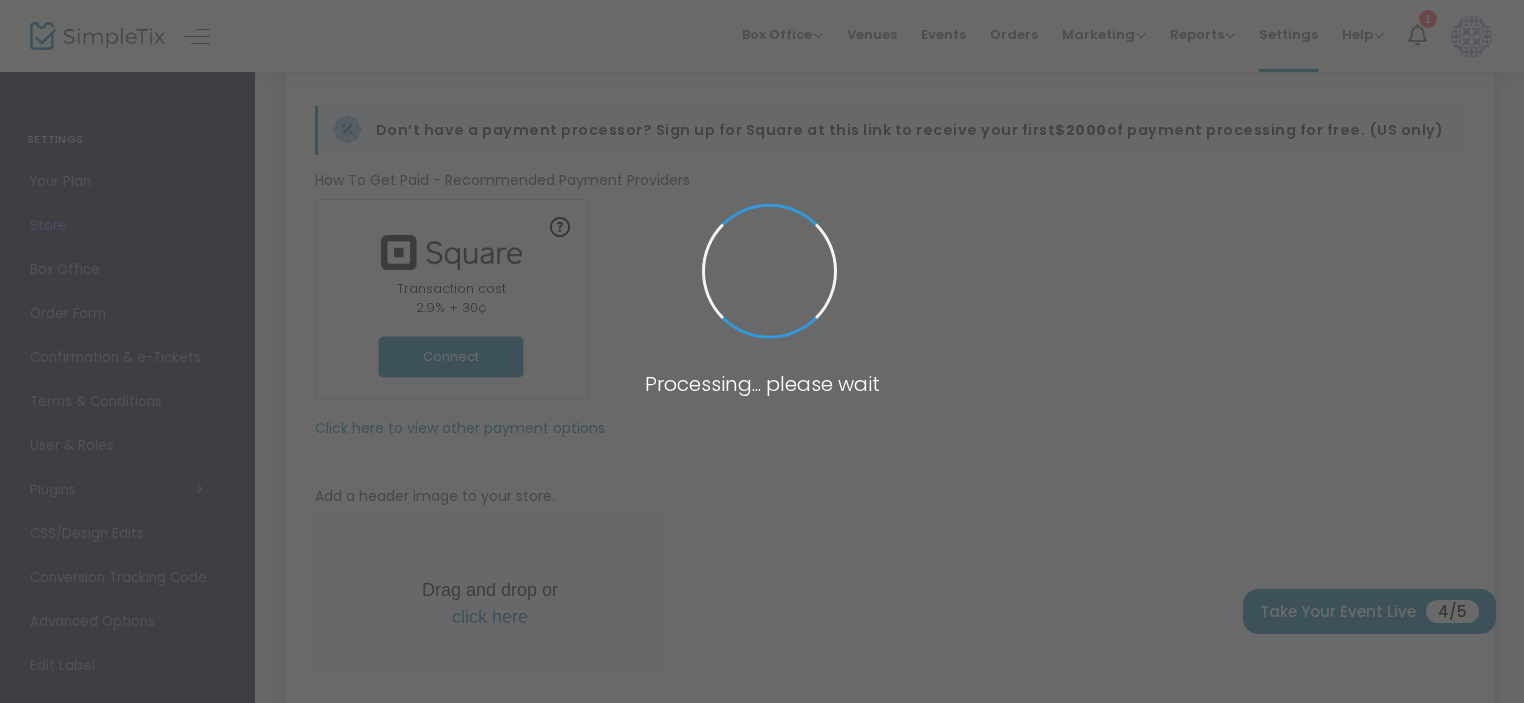 scroll, scrollTop: 0, scrollLeft: 0, axis: both 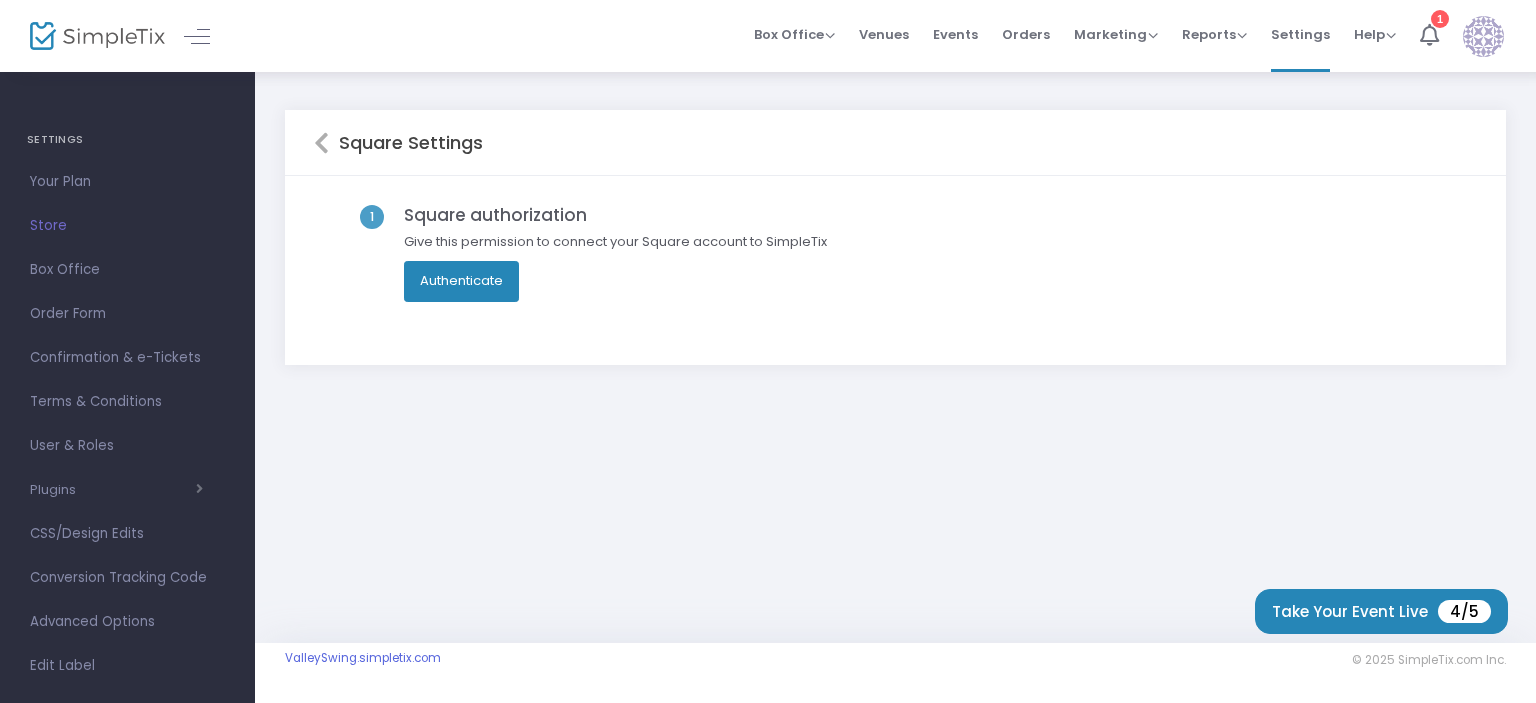 click on "Authenticate" 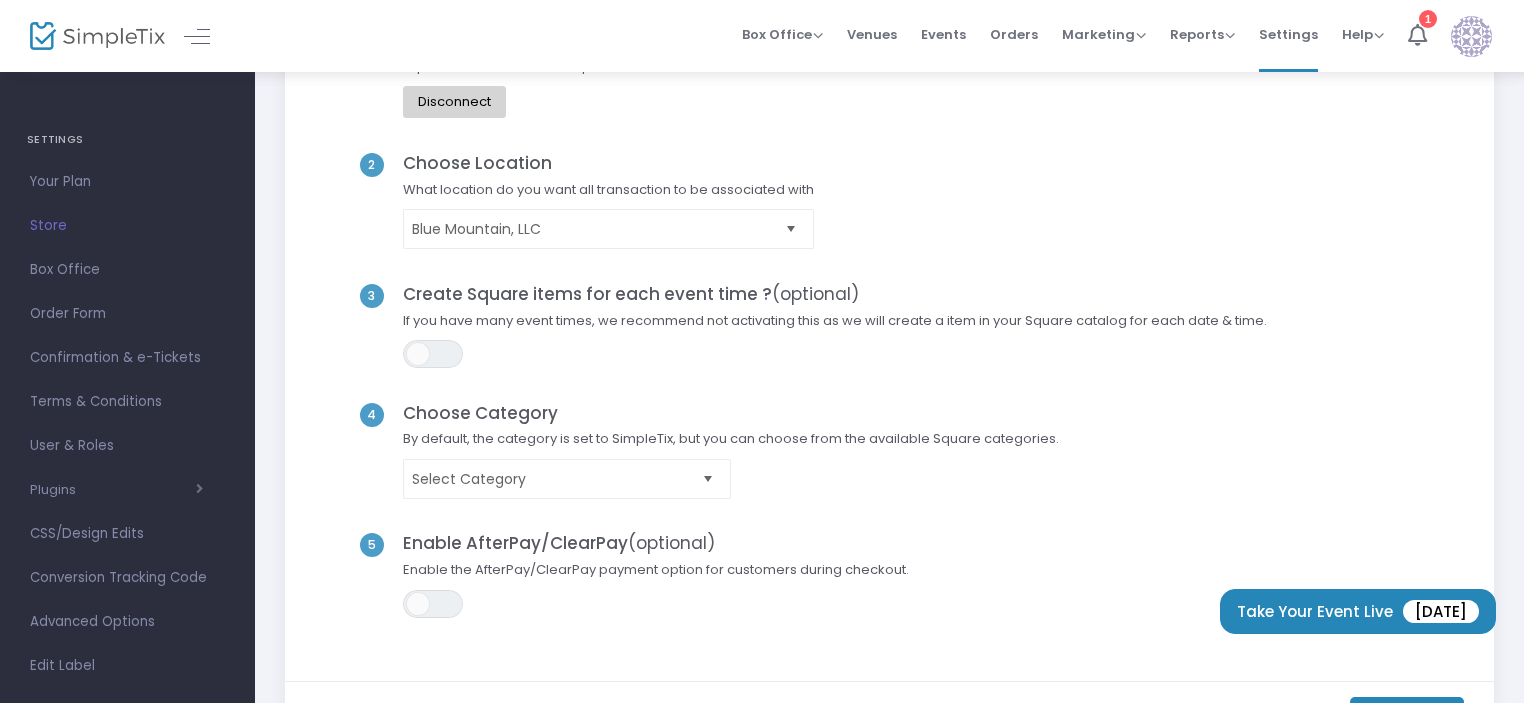 scroll, scrollTop: 200, scrollLeft: 0, axis: vertical 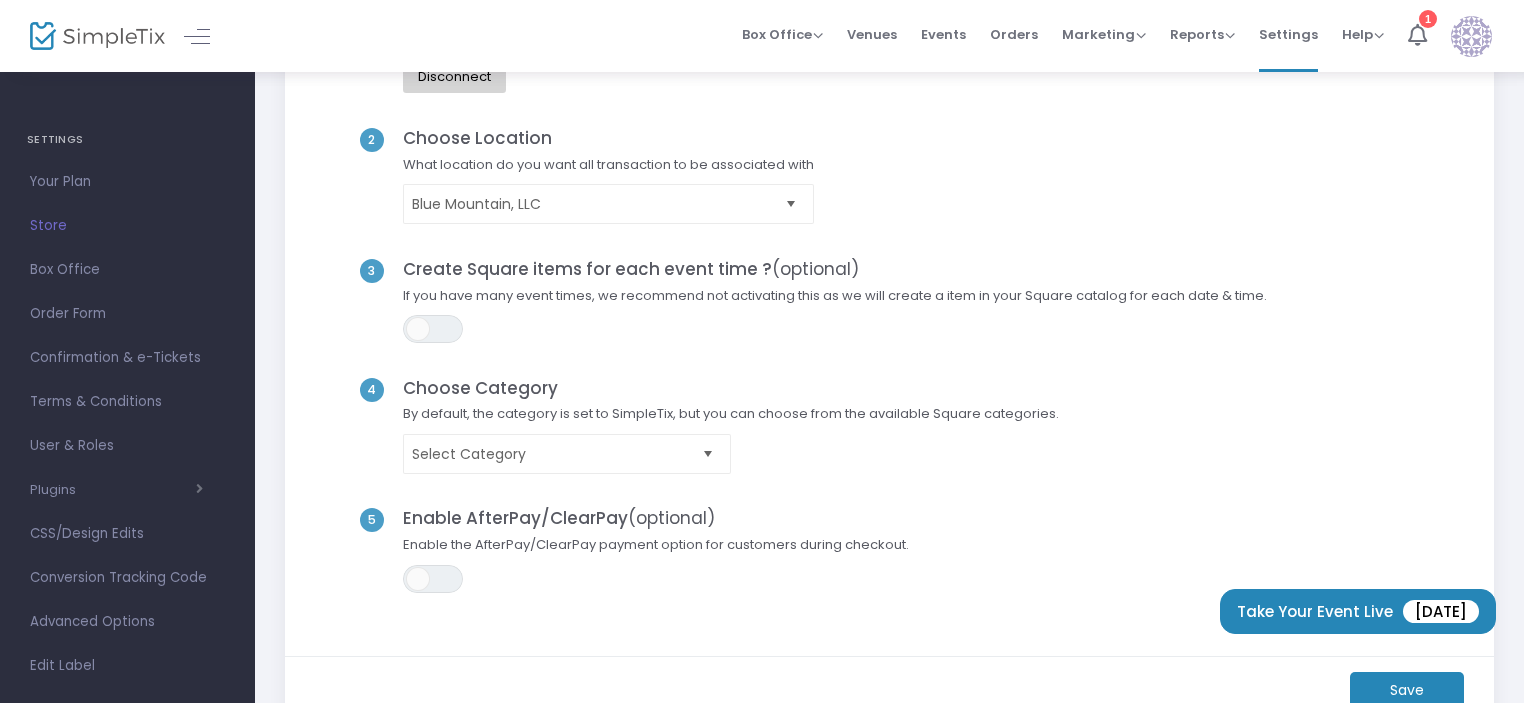 click at bounding box center (791, 204) 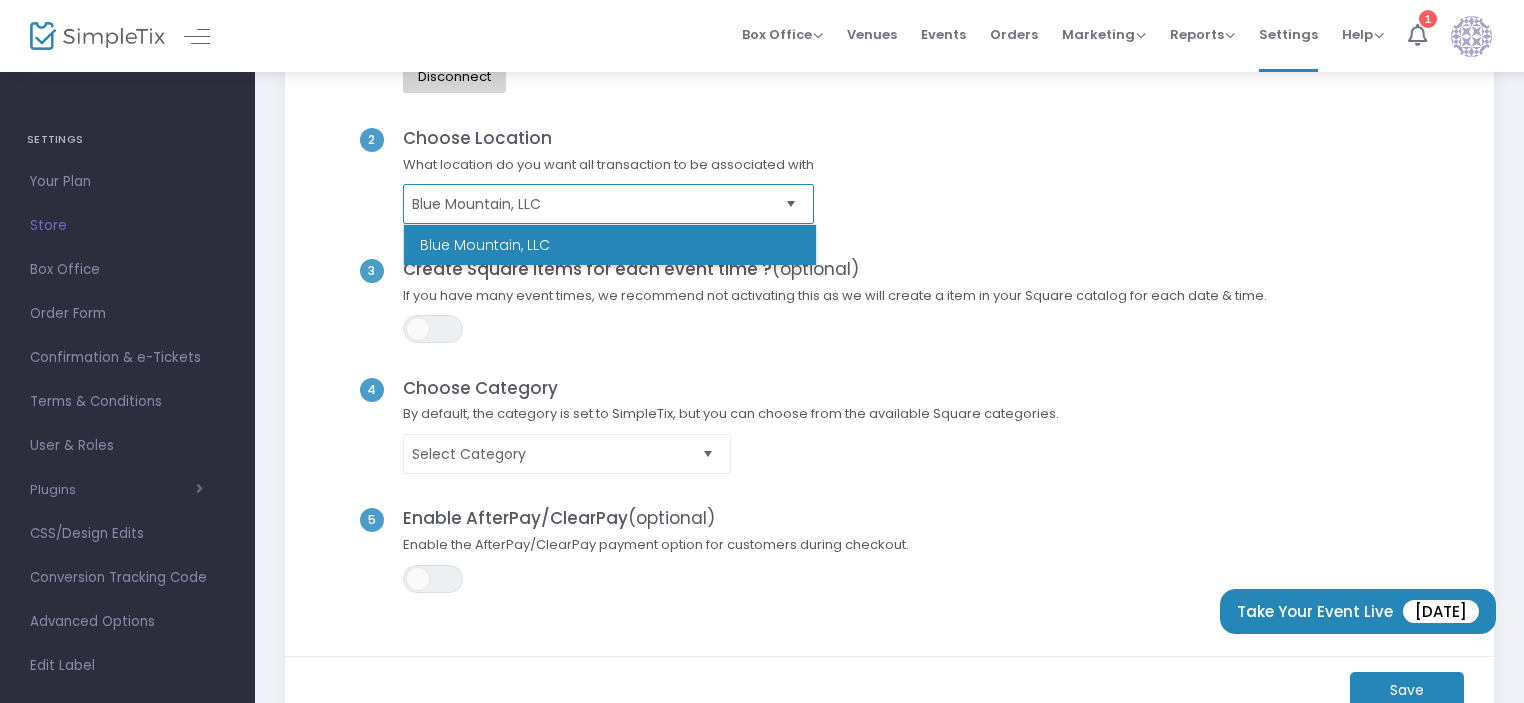 click at bounding box center (791, 204) 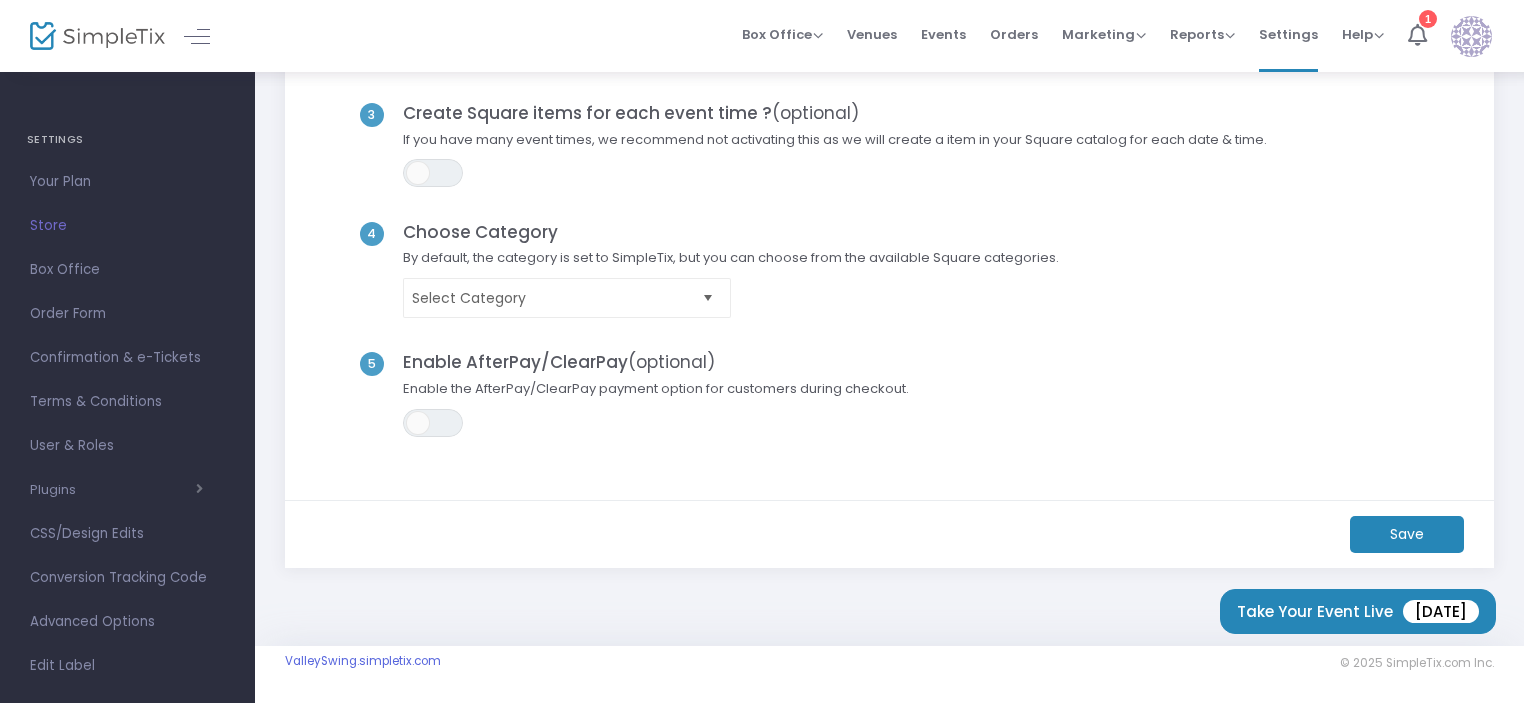 scroll, scrollTop: 358, scrollLeft: 0, axis: vertical 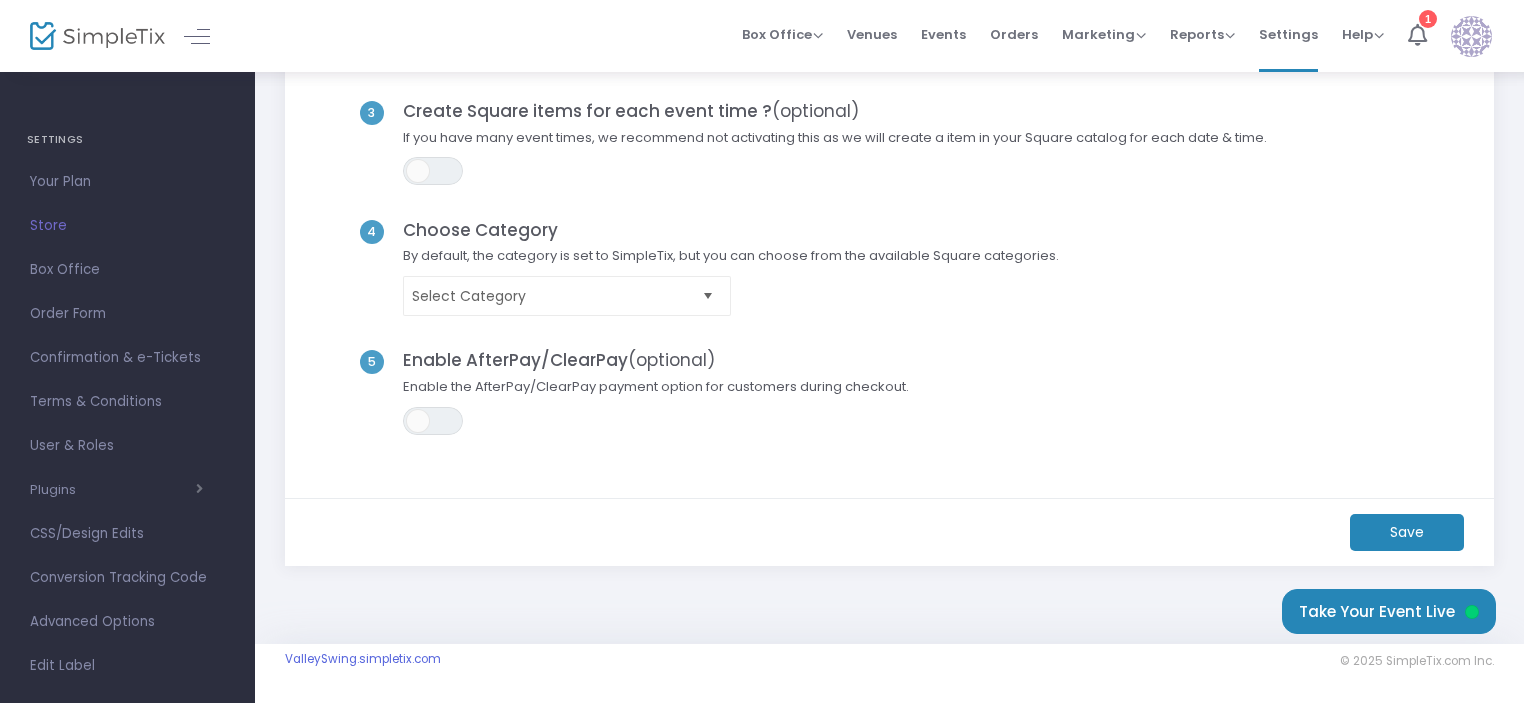 click on "Save" 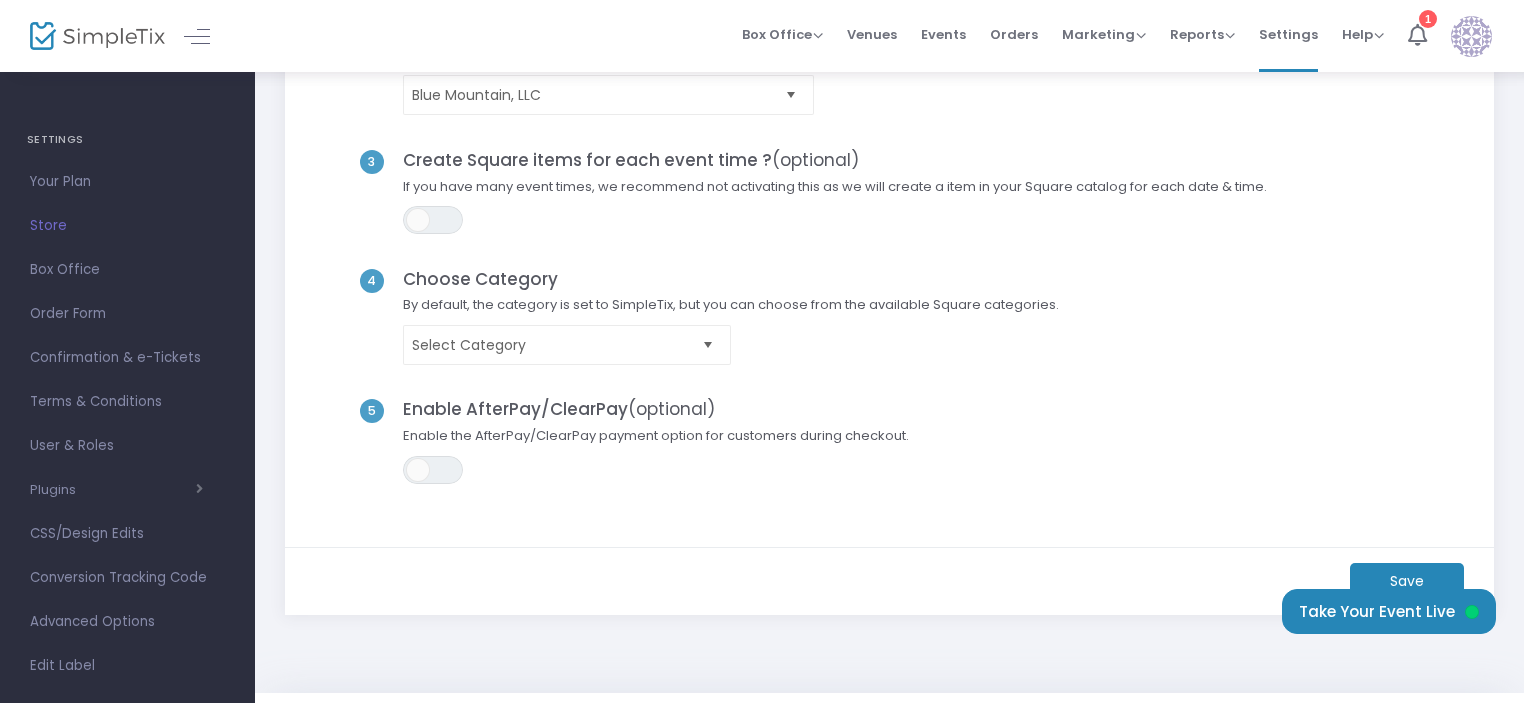 scroll, scrollTop: 358, scrollLeft: 0, axis: vertical 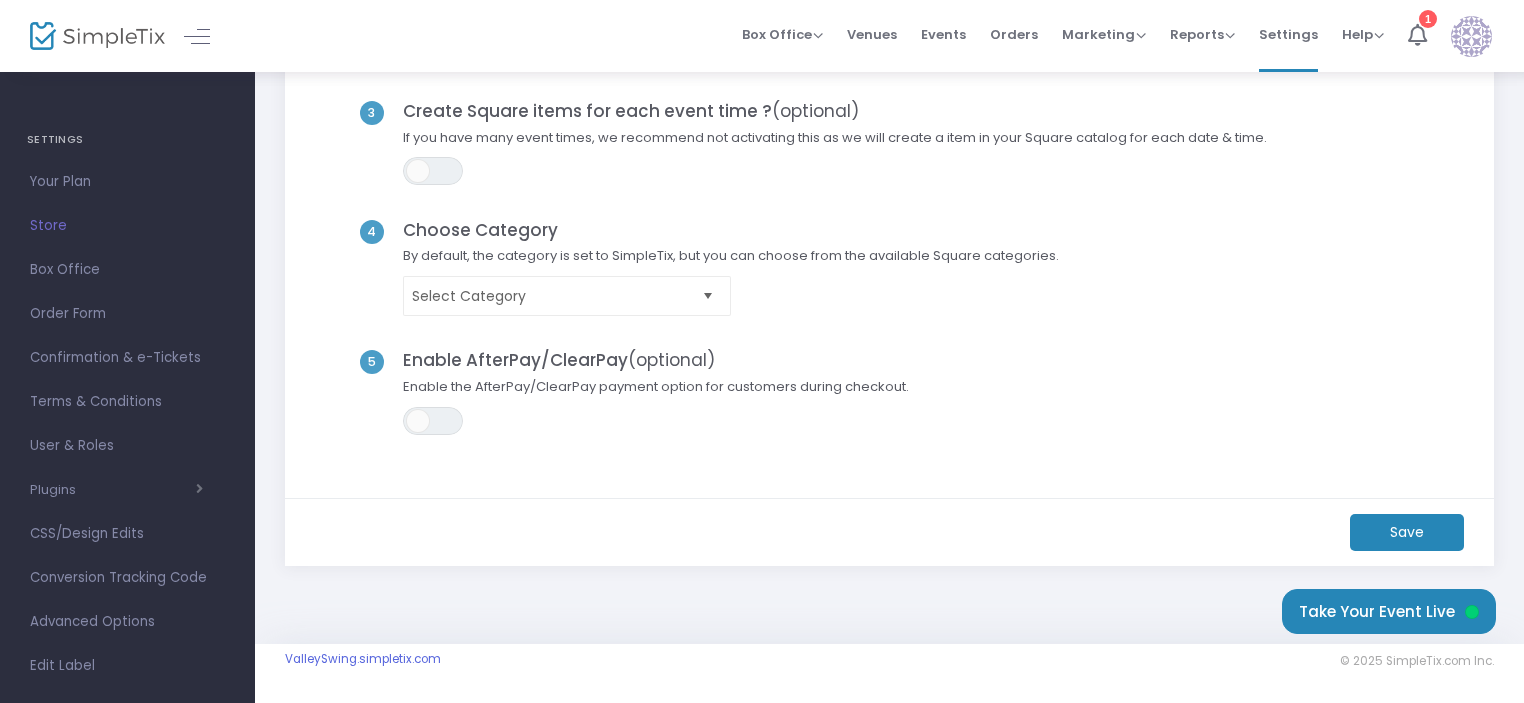 click on "Save" 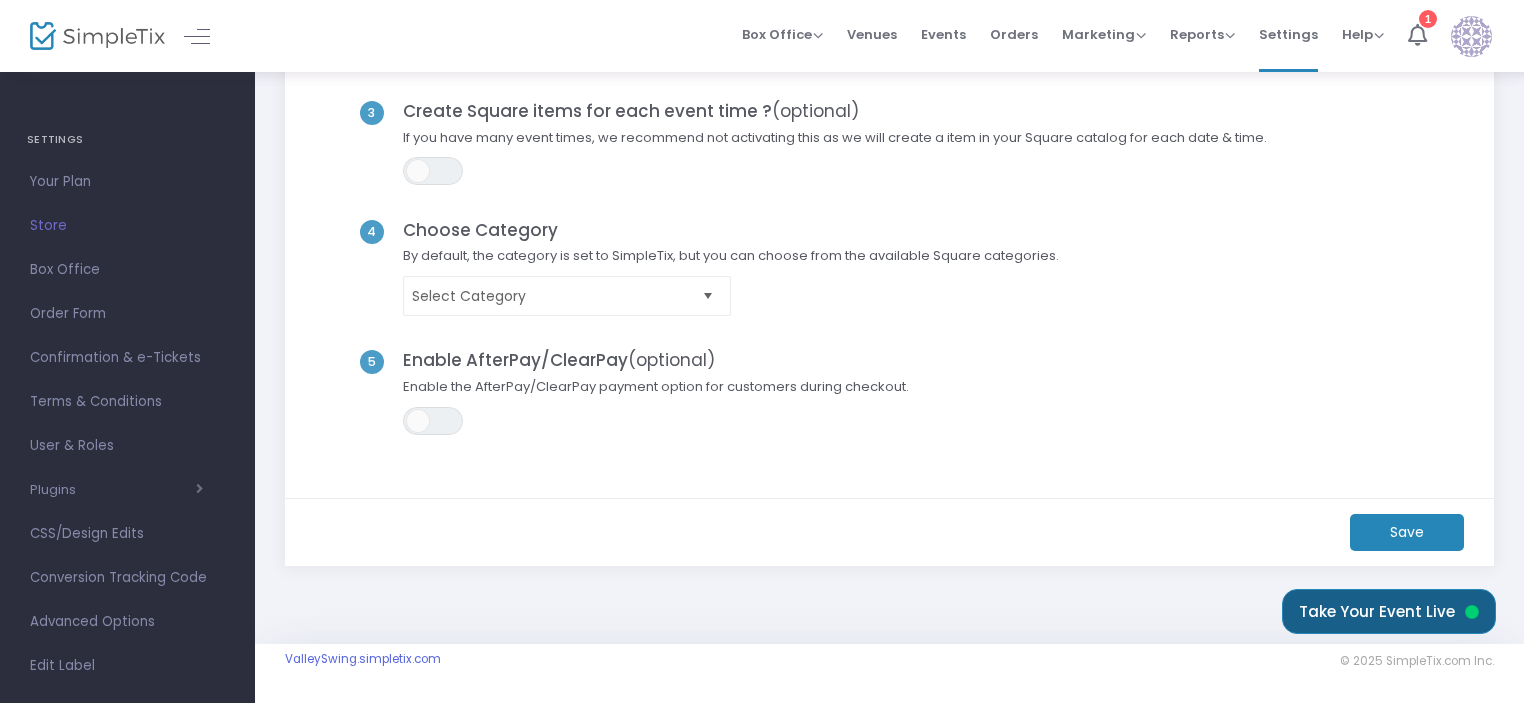 click on "Take Your Event Live" 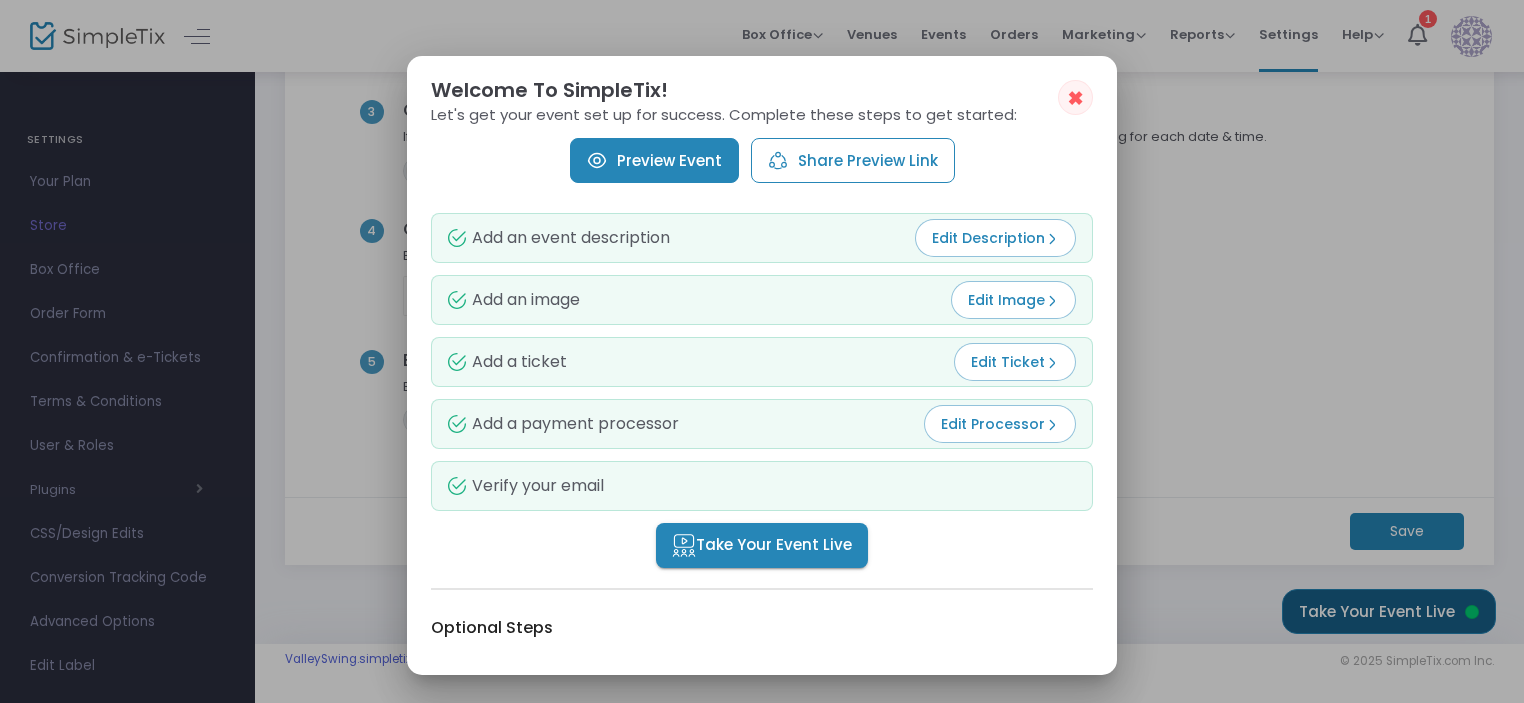 scroll, scrollTop: 0, scrollLeft: 0, axis: both 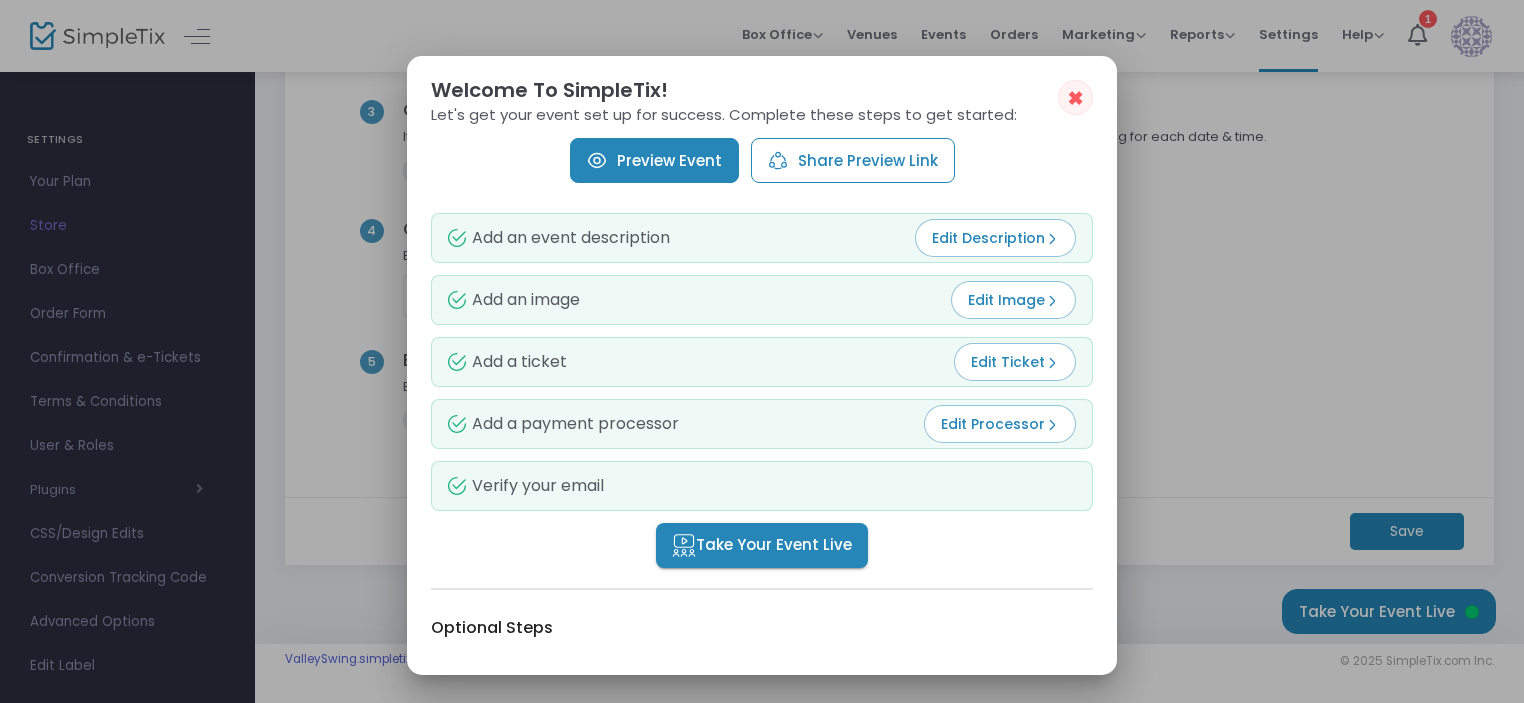 click on "✖" at bounding box center (1075, 98) 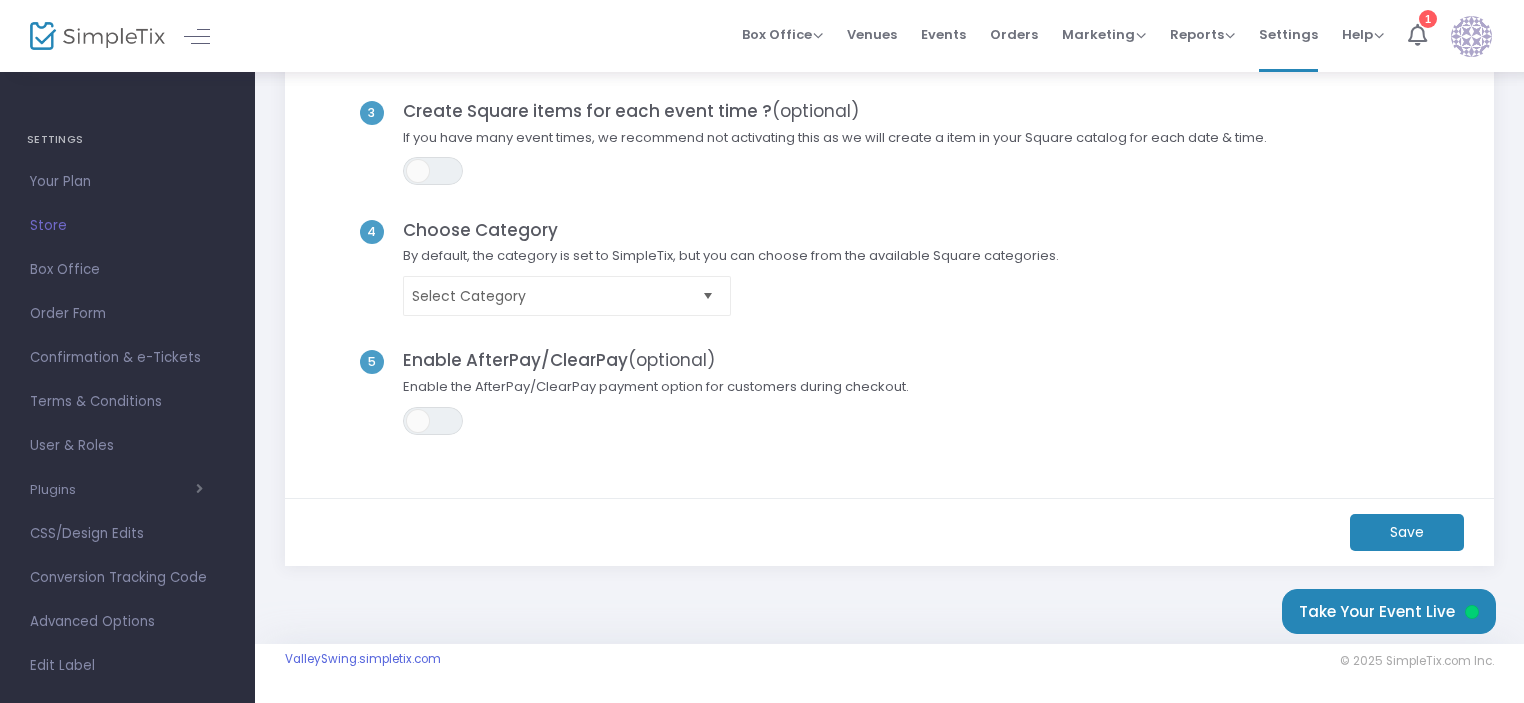 scroll, scrollTop: 0, scrollLeft: 0, axis: both 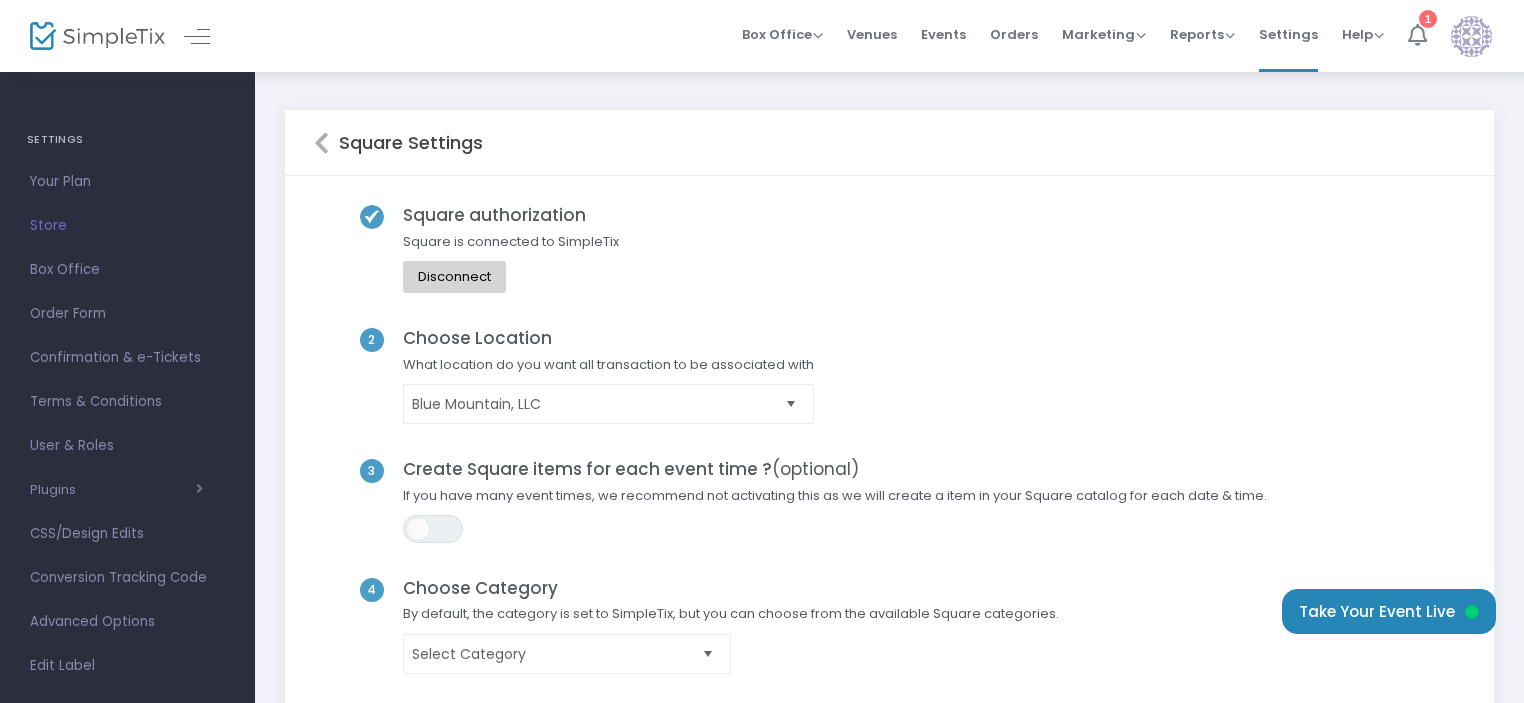 click at bounding box center (1417, 35) 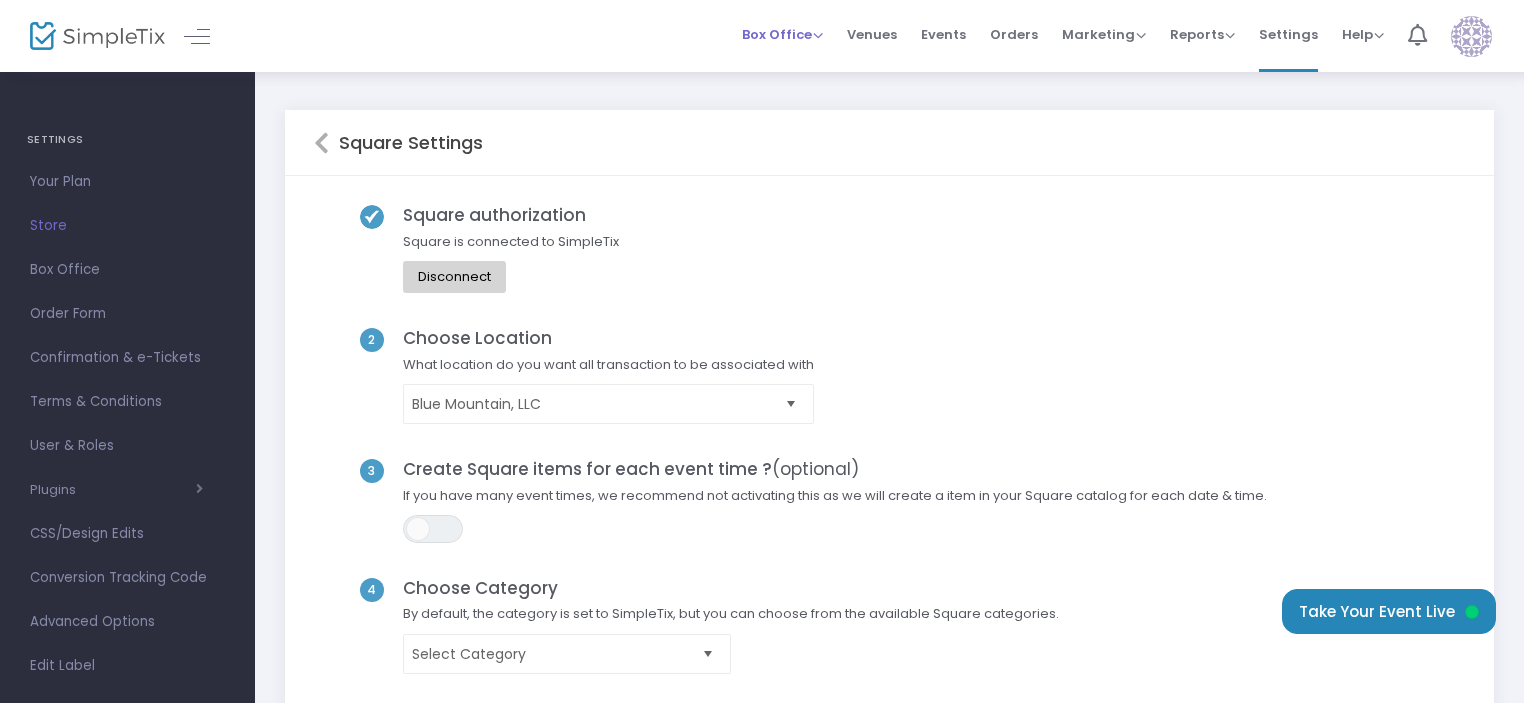 click on "Box Office" at bounding box center (782, 34) 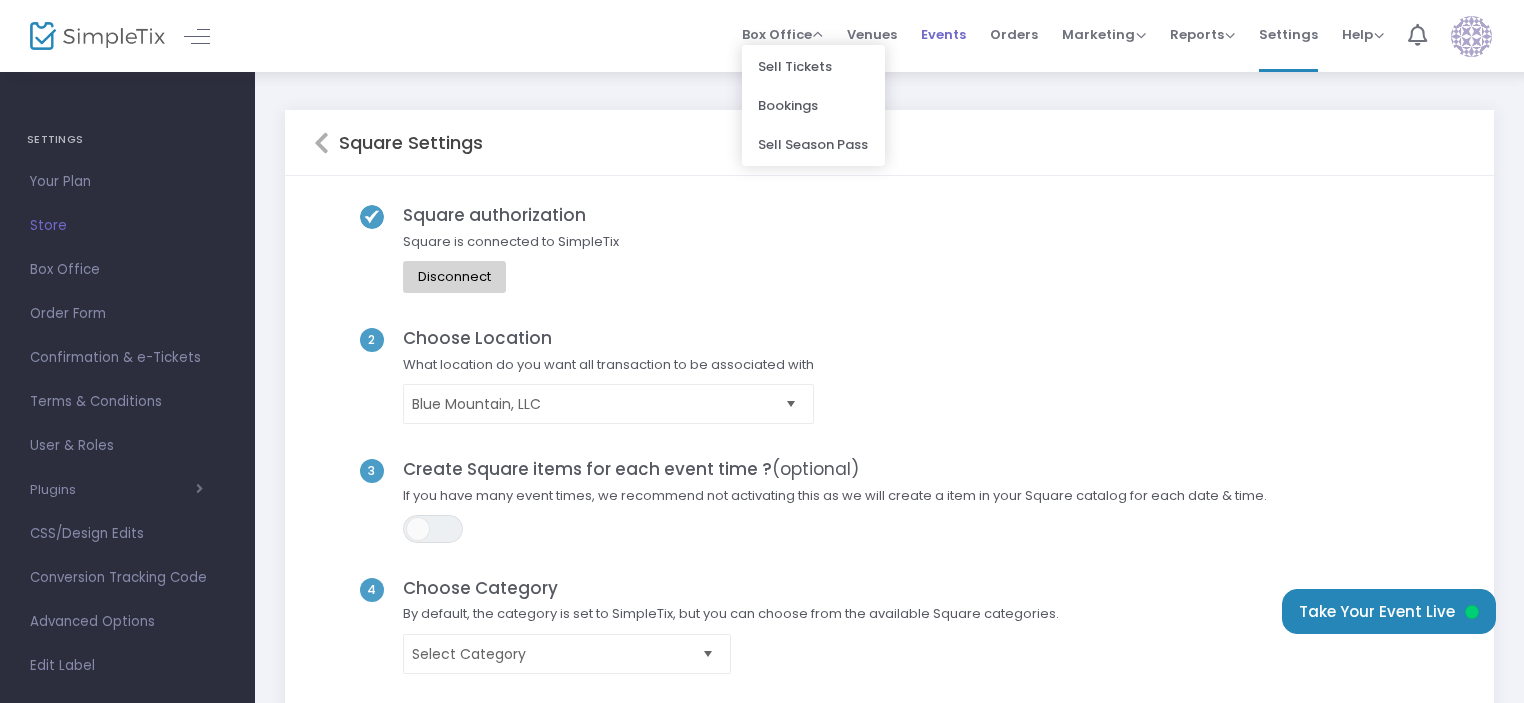 click on "Events" at bounding box center (943, 34) 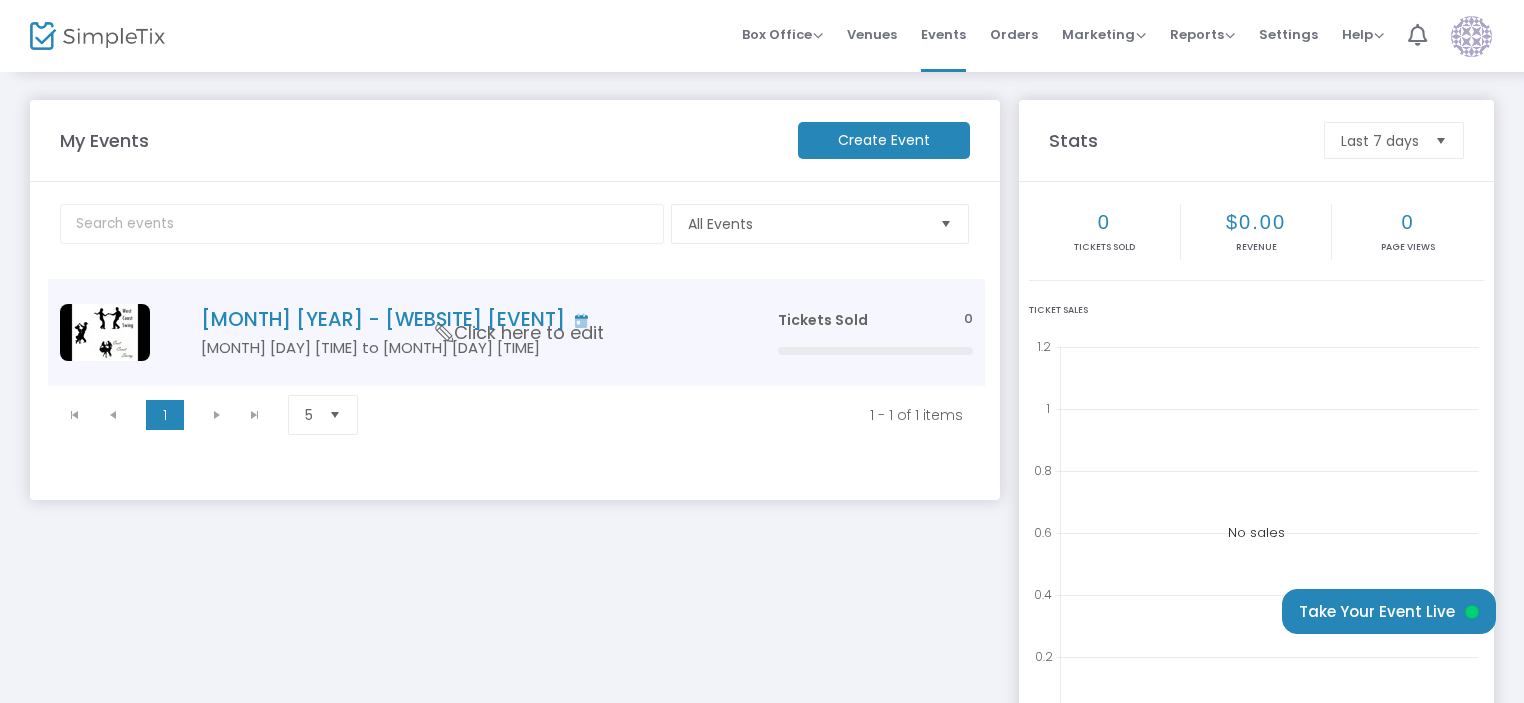 click on "[MONTH] [YEAR] - [WEBSITE] [EVENT]" 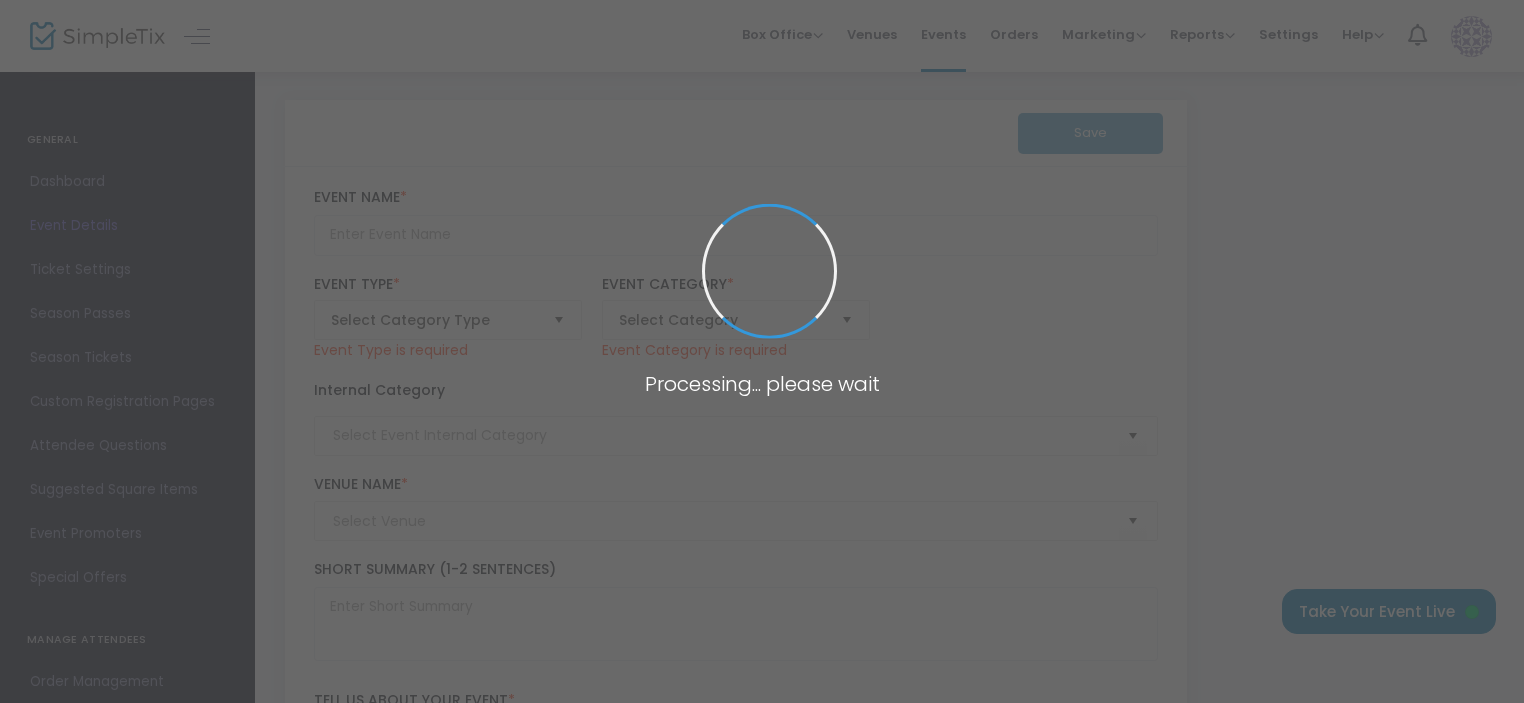 type on "[MONTH] [YEAR] - [WEBSITE] [EVENT]" 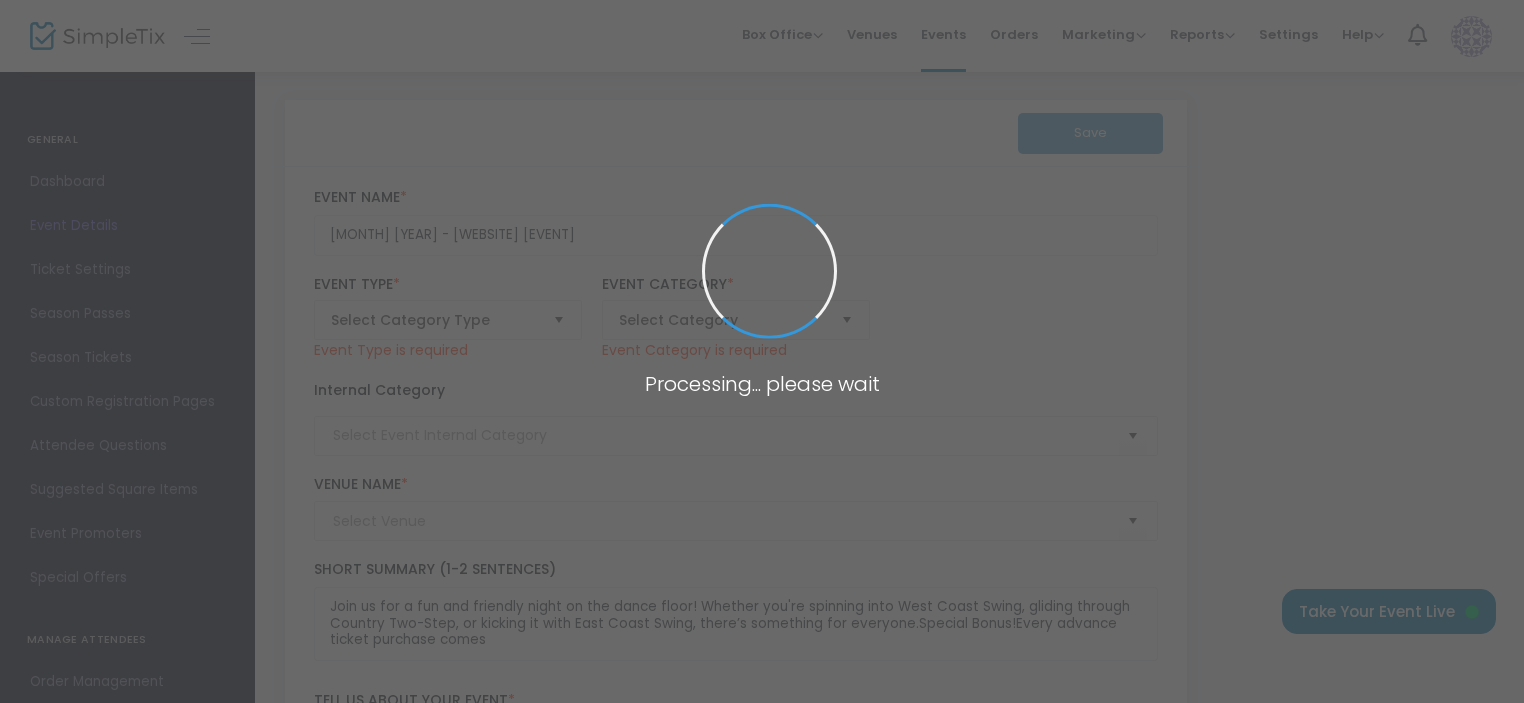 type on "Dancing with [PERSON]" 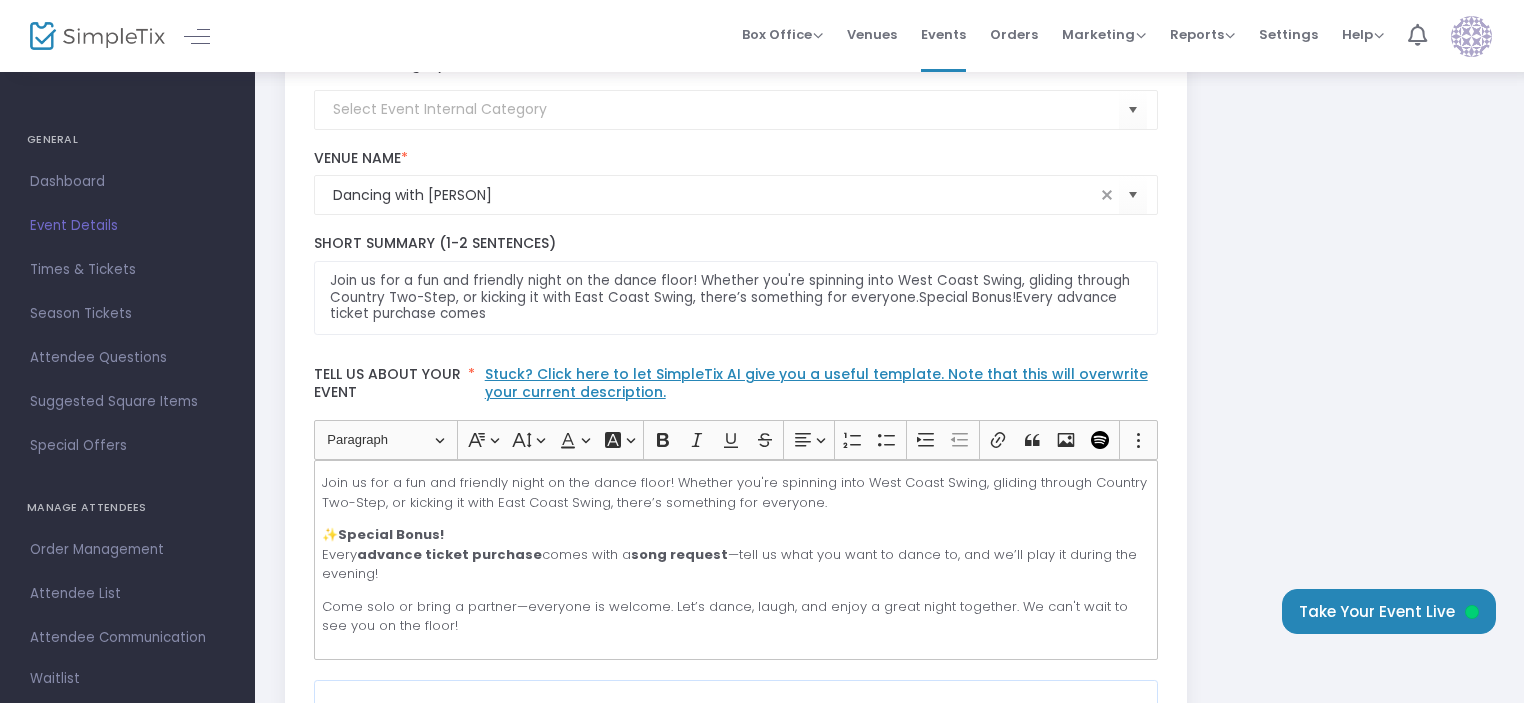 scroll, scrollTop: 400, scrollLeft: 0, axis: vertical 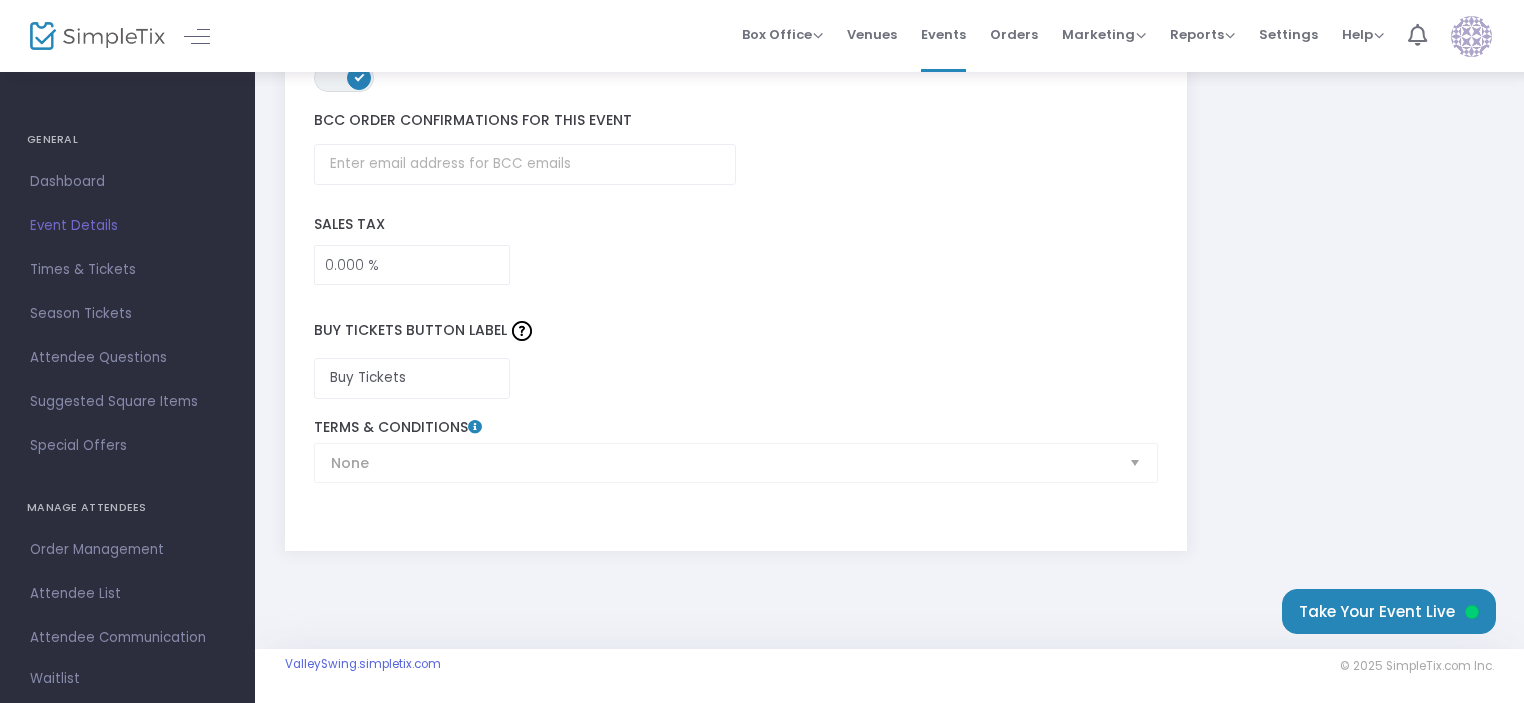 click on "None  Terms & Conditions" 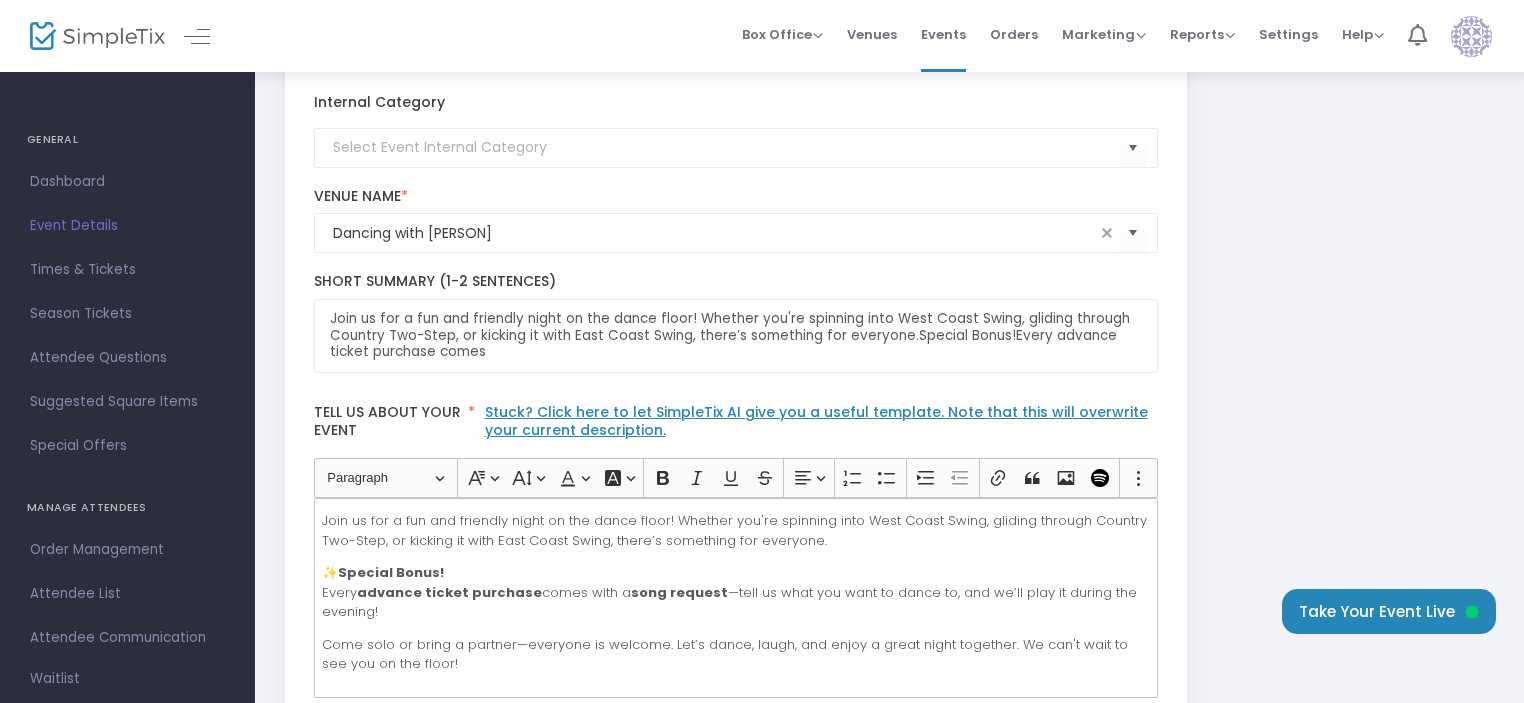 scroll, scrollTop: 0, scrollLeft: 0, axis: both 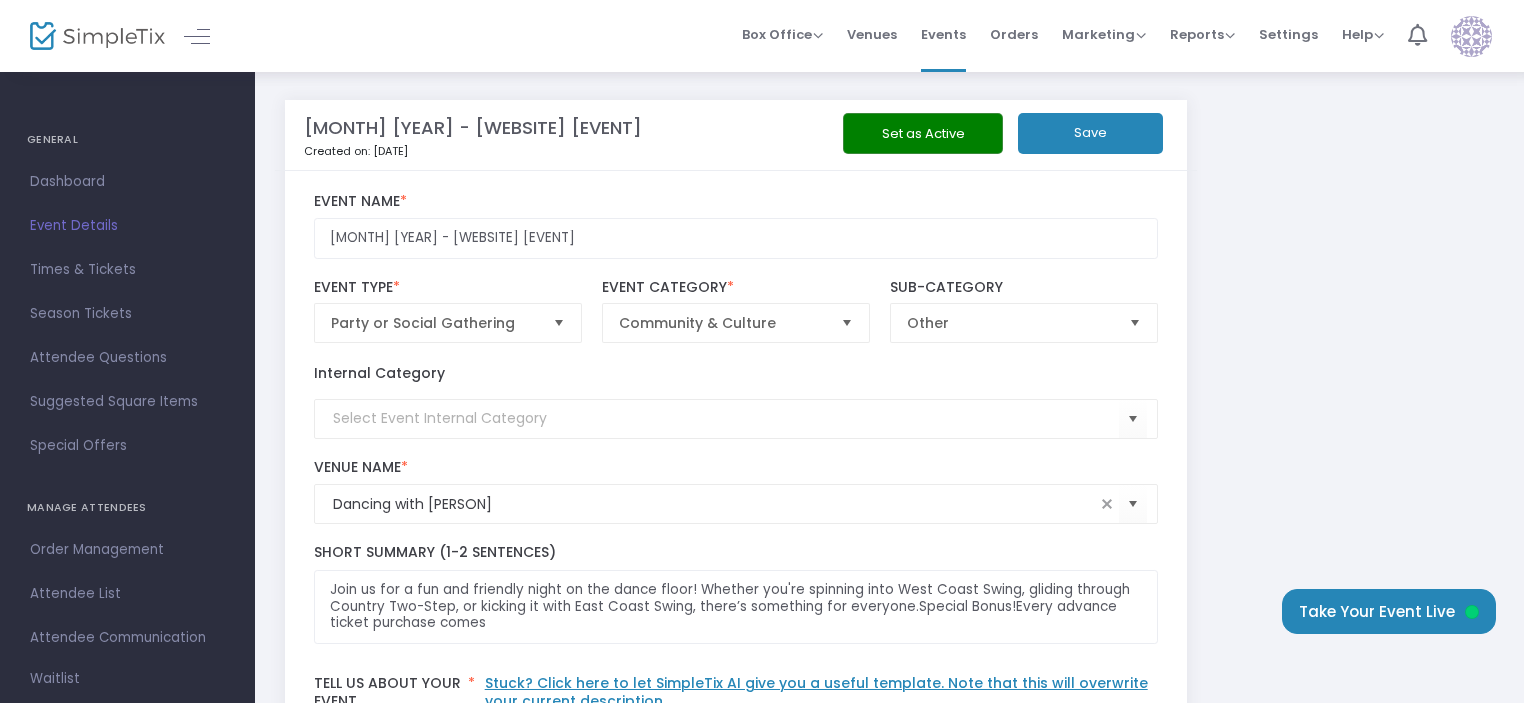 click on "Save" 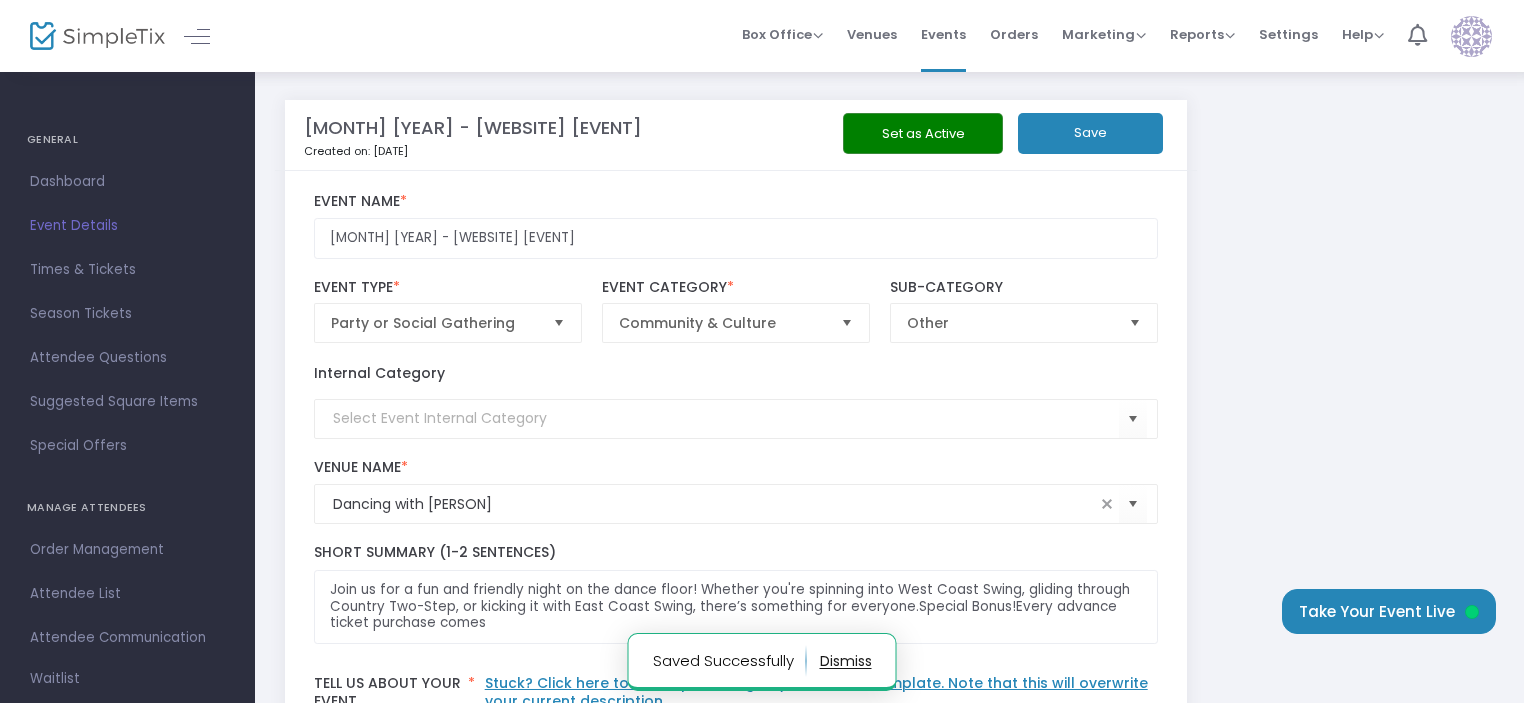 scroll, scrollTop: 0, scrollLeft: 0, axis: both 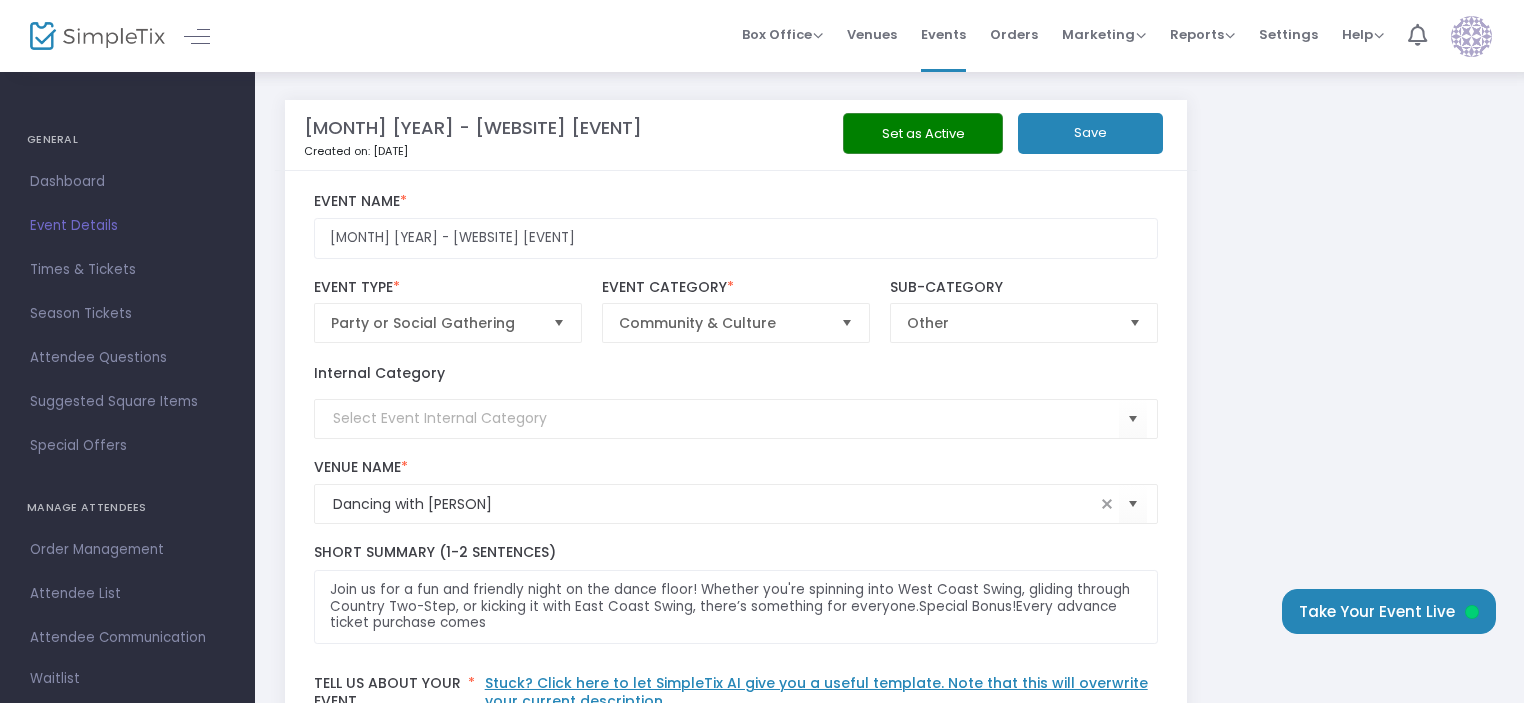 click at bounding box center [1471, 36] 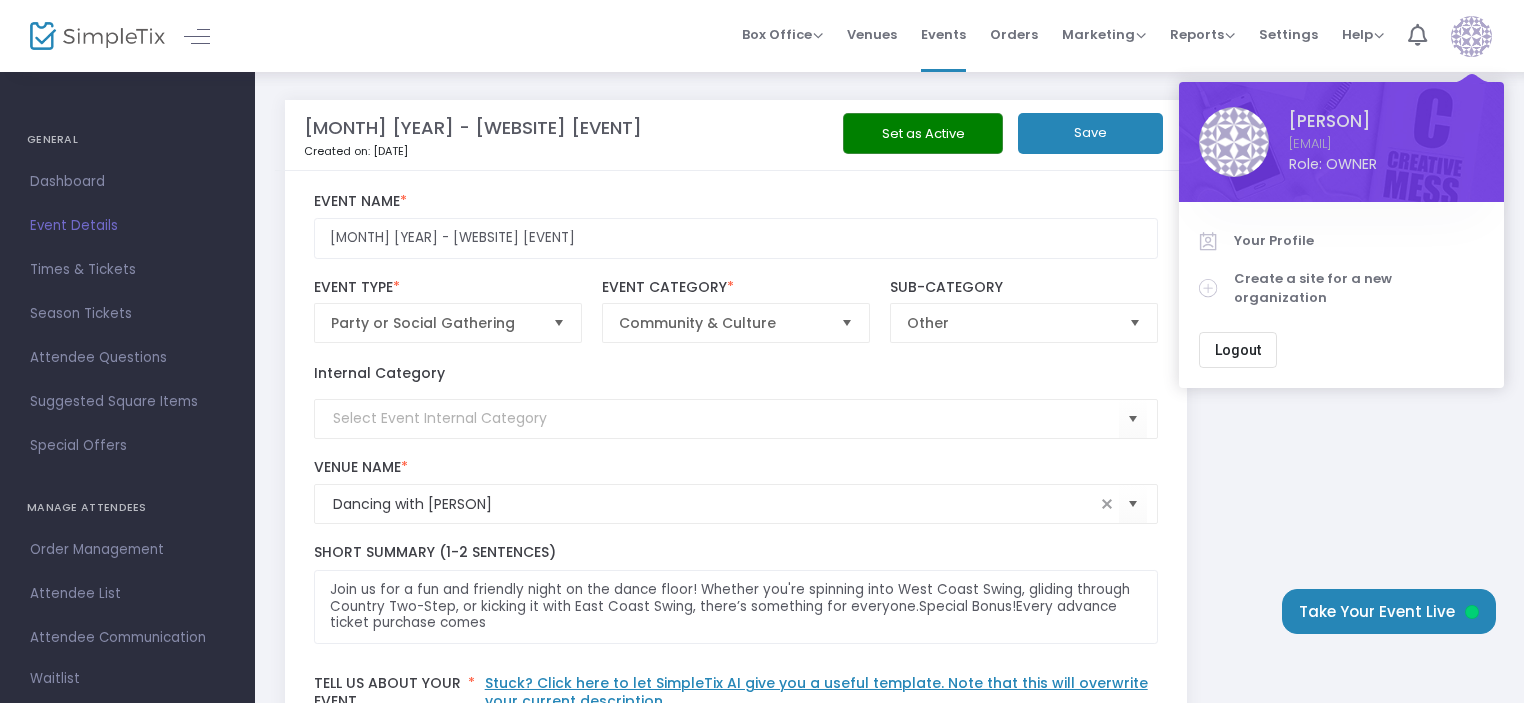 click on "[MONTH] [YEAR] - Valley Swing Dance Created on: [DATE] Set as Active Save [MONTH] [YEAR] - Valley Swing Dance Event Name * Party or Social Gathering Event Type * Event Type is required Community Event Category * Other Sub-Category Internal Category Dancing with [NAME] Venue Name * Venue is required [NUMBER] [FIRST] [LAST] Avenue, [CITY], [STATE], US Venue Address Join us for a fun and friendly night on the dance floor! Whether you're spinning into West Coast Swing, gliding through Country Two-Step, or kicking it with East Coast Swing, there’s something for everyone.Special Bonus!Every advance ticket purchase comes Short Summary (1-2 Sentences) Tell us about your event * Stuck? Click here to let SimpleTix AI give you a useful template. Note that this will overwrite your current description. Heading Paragraph Paragraph Heading 1 Heading 2 Heading 3 Font Family Font Family Default Arial Courier New Georgia Lucida Sans Unicode Tahoma Times New Roman Trebuchet MS Verdana Font Size 9" 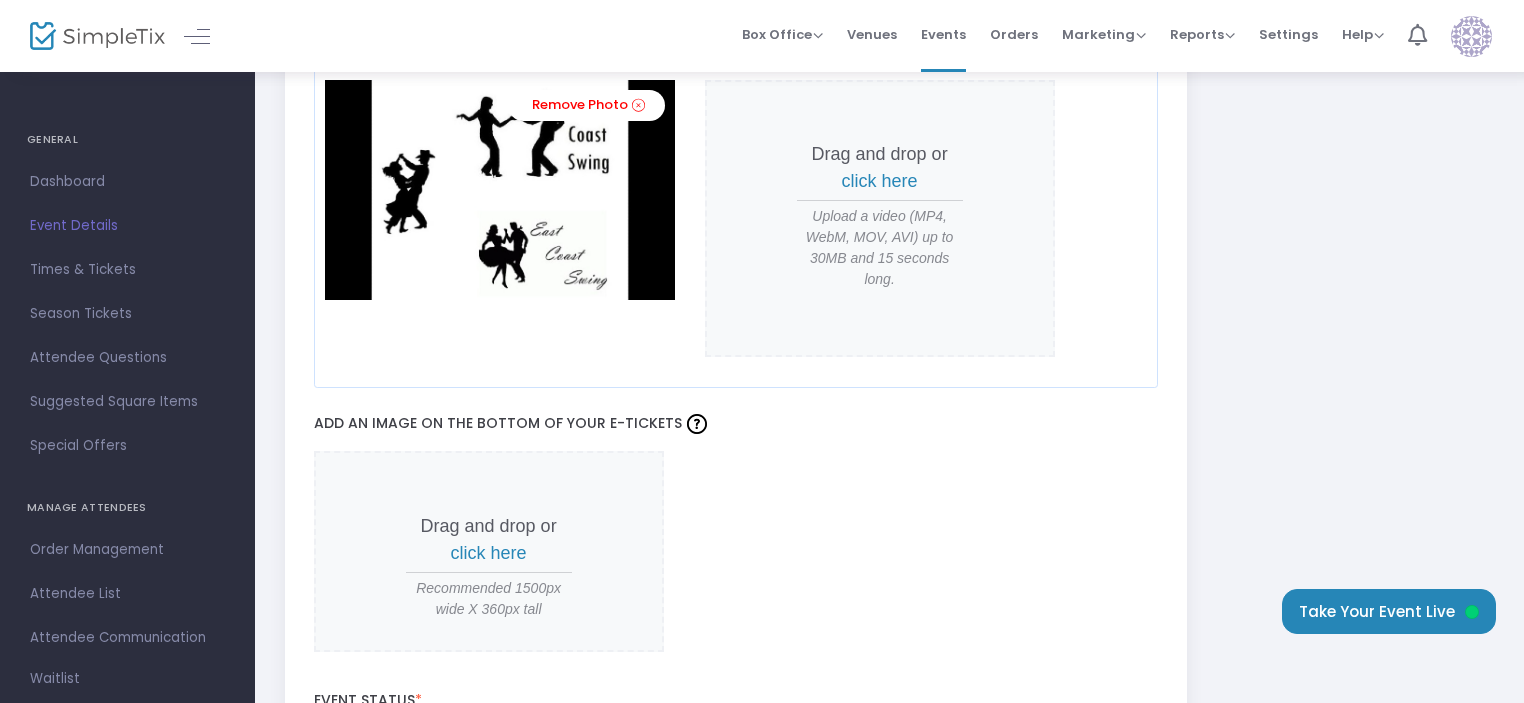 scroll, scrollTop: 1800, scrollLeft: 0, axis: vertical 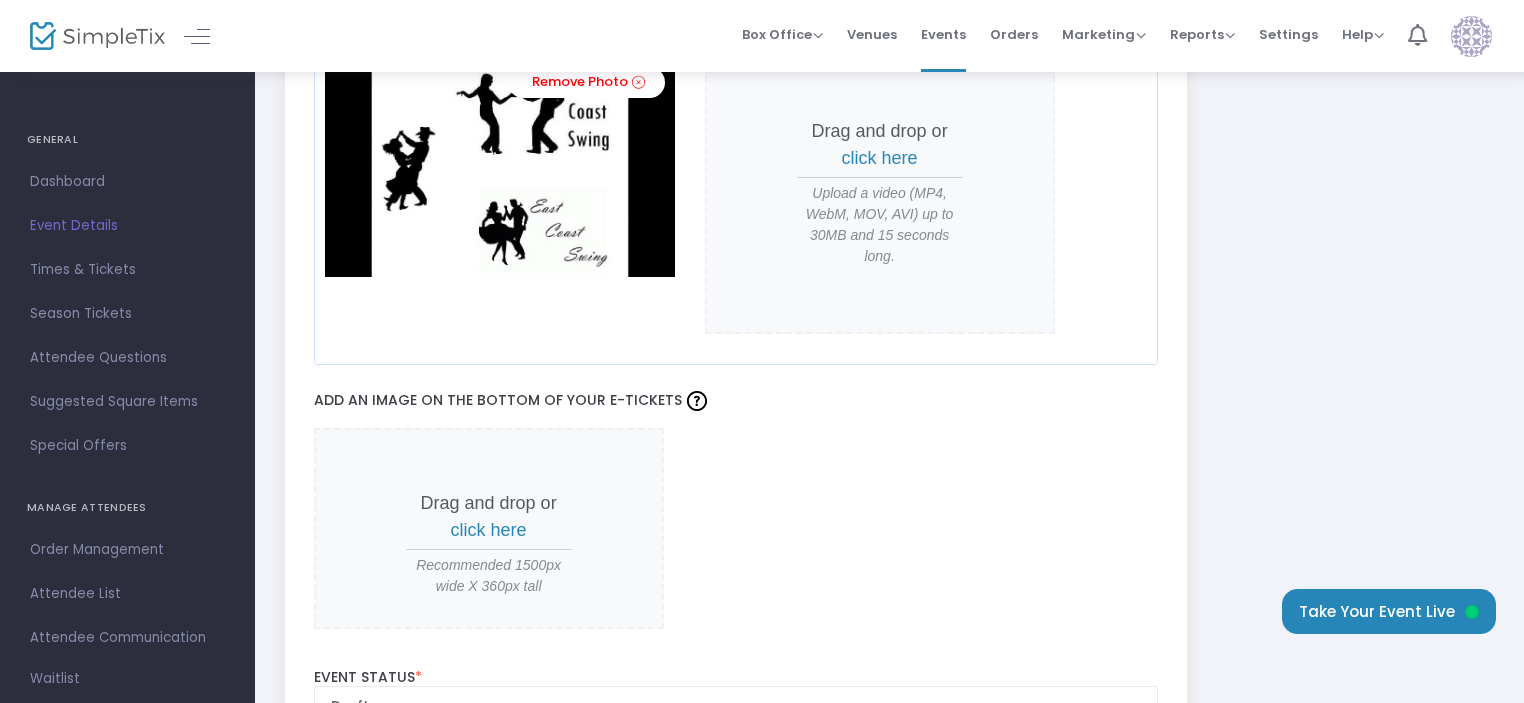 click on "click here" at bounding box center [489, 530] 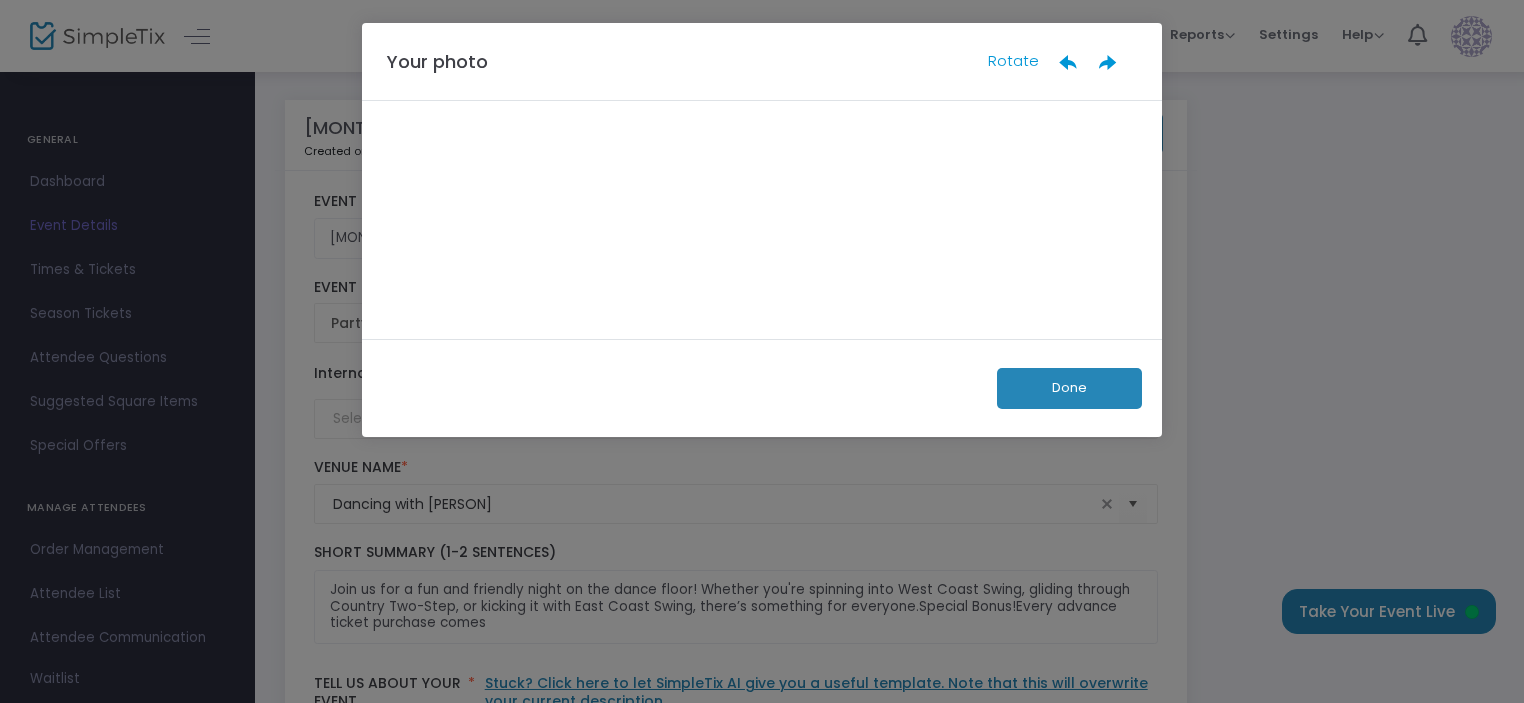 scroll, scrollTop: 0, scrollLeft: 0, axis: both 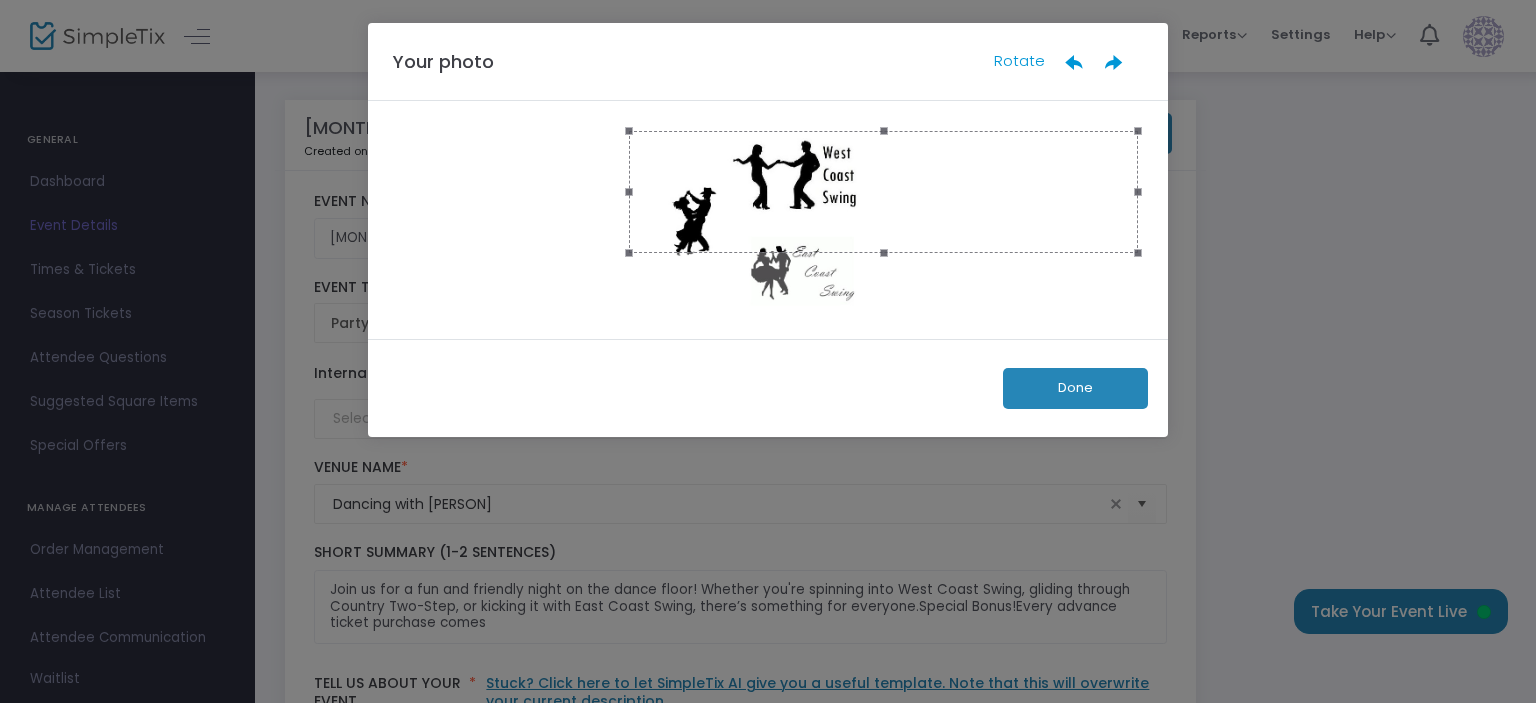 drag, startPoint x: 396, startPoint y: 218, endPoint x: 627, endPoint y: 297, distance: 244.13521 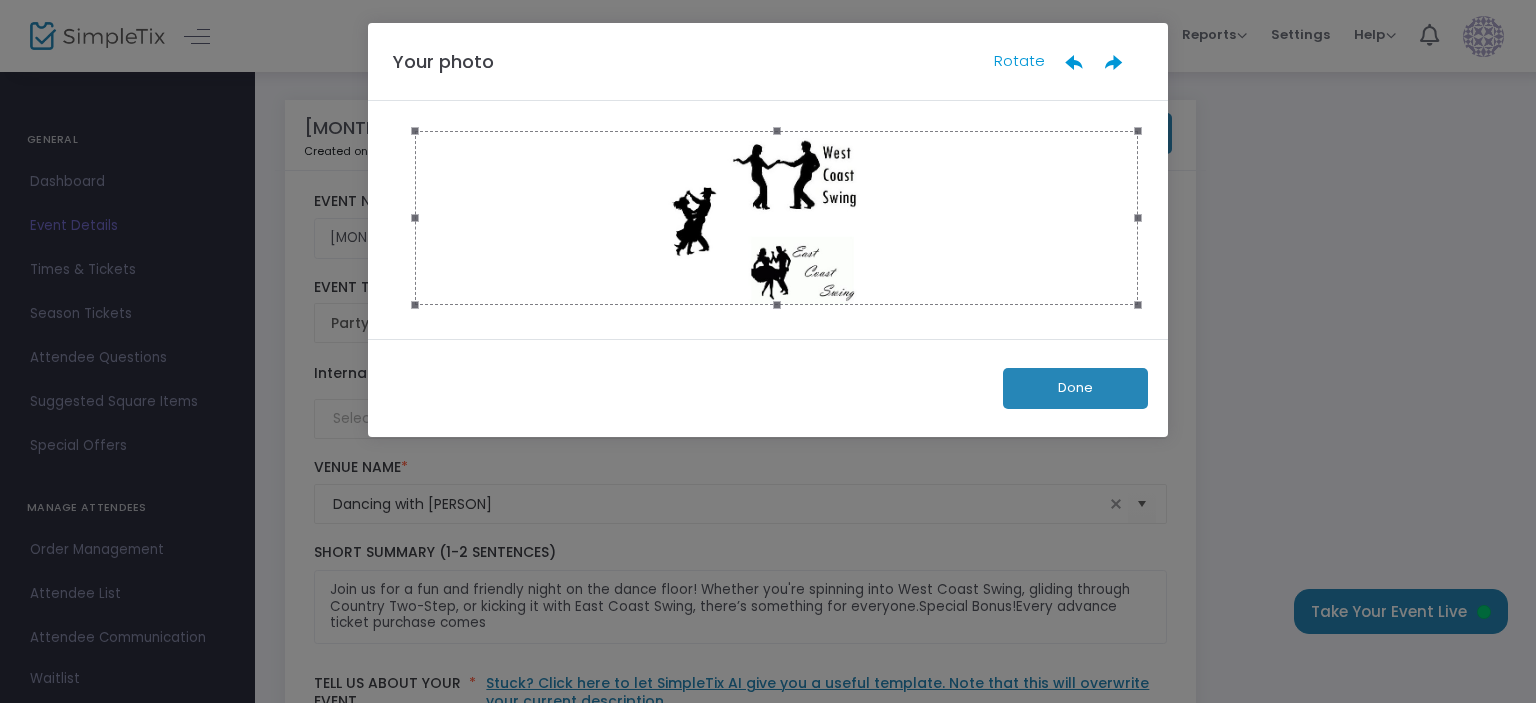 drag, startPoint x: 630, startPoint y: 189, endPoint x: 416, endPoint y: 232, distance: 218.27734 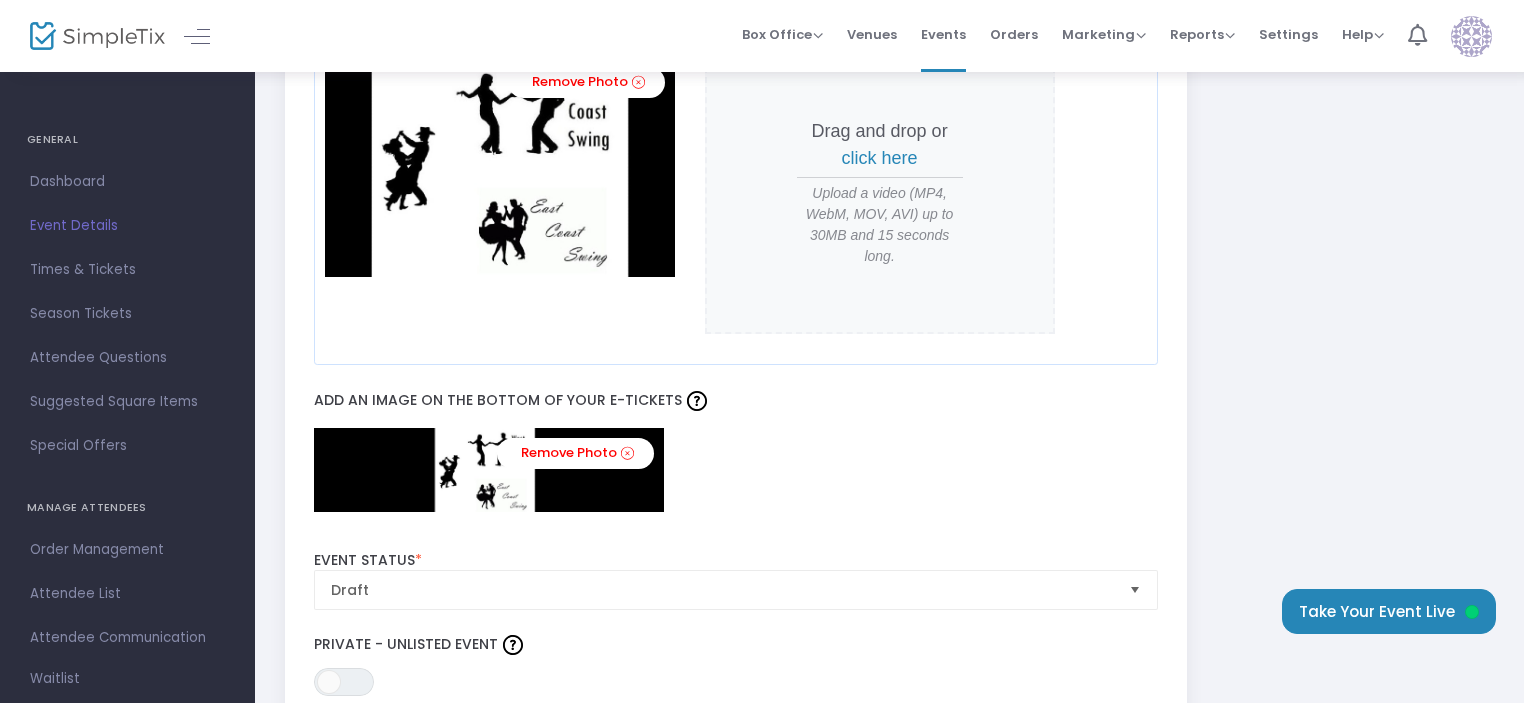 scroll, scrollTop: 2000, scrollLeft: 0, axis: vertical 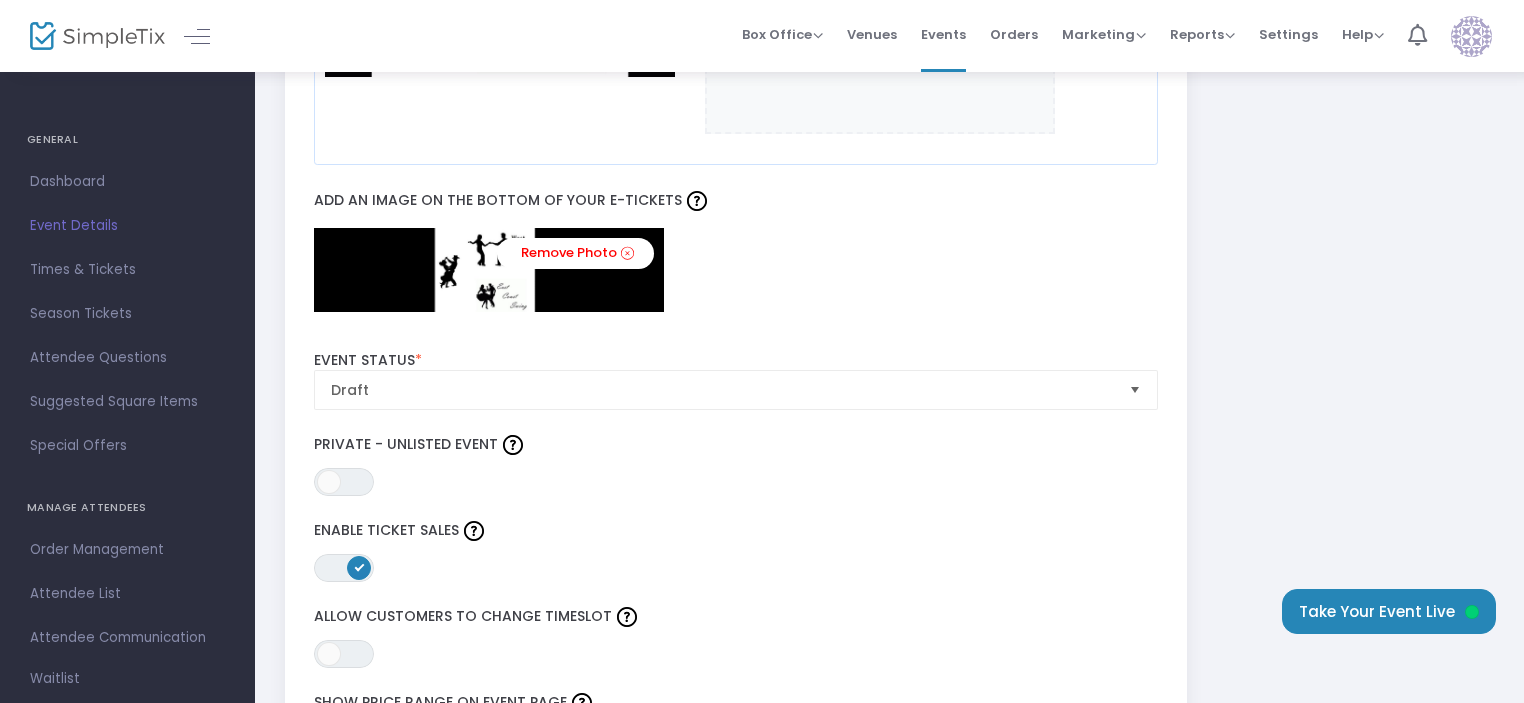 click at bounding box center (1135, 389) 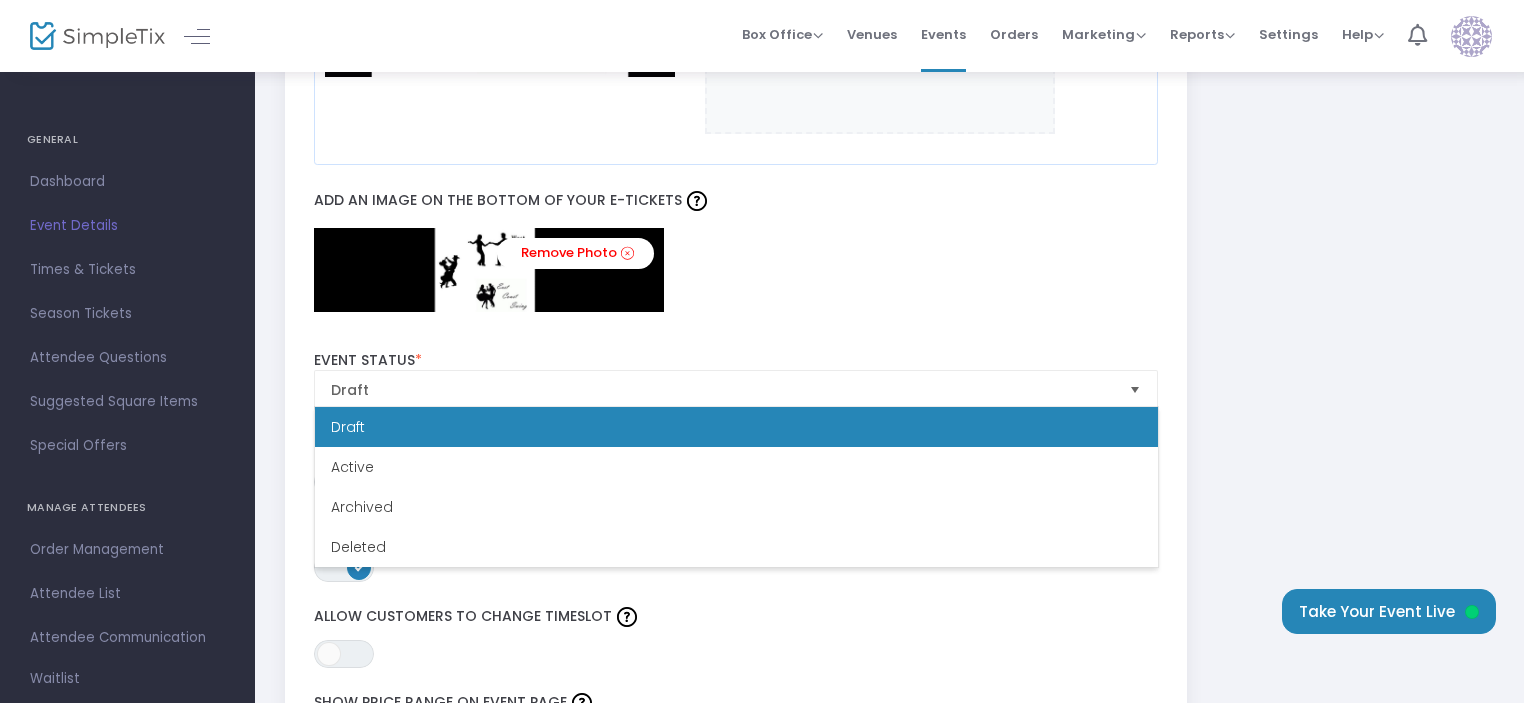 click on "Remove Photo" at bounding box center (736, 270) 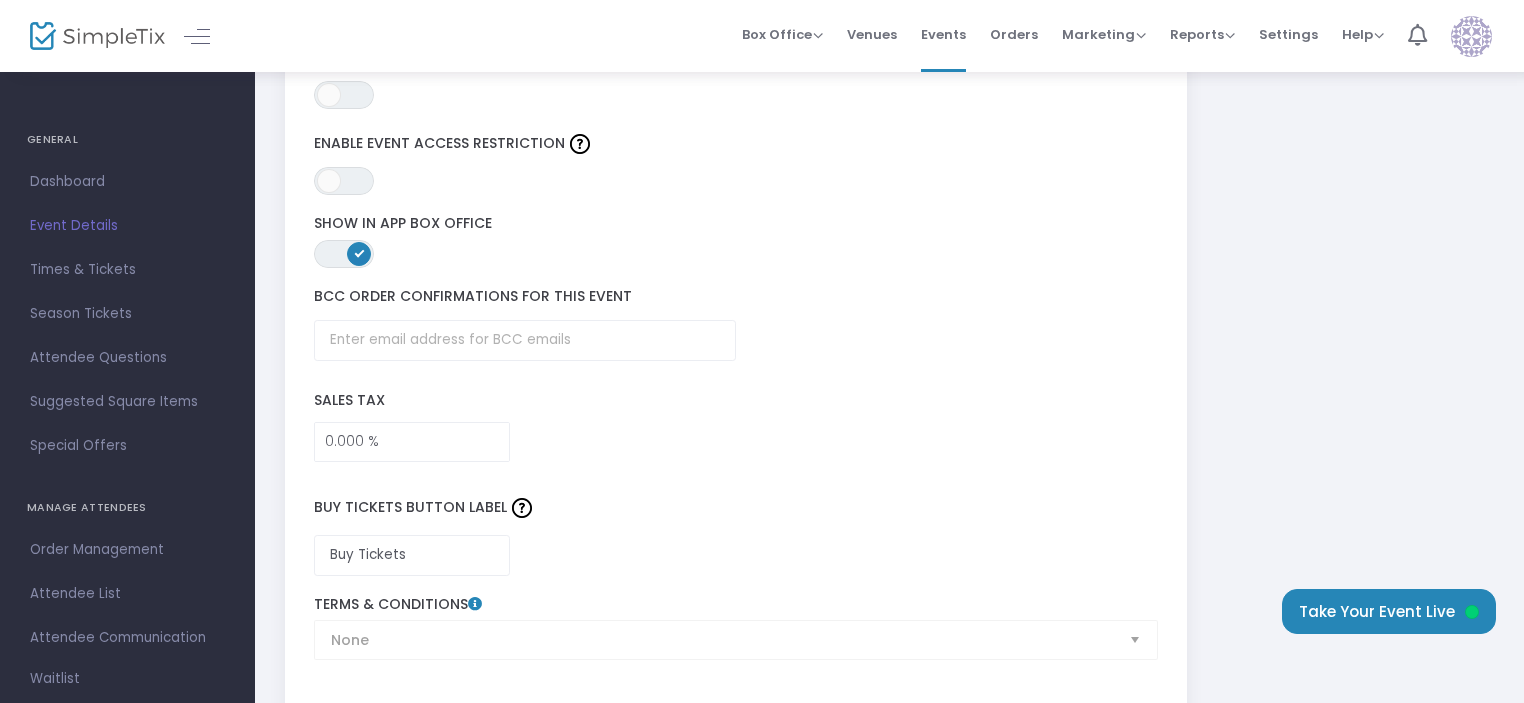 scroll, scrollTop: 2855, scrollLeft: 0, axis: vertical 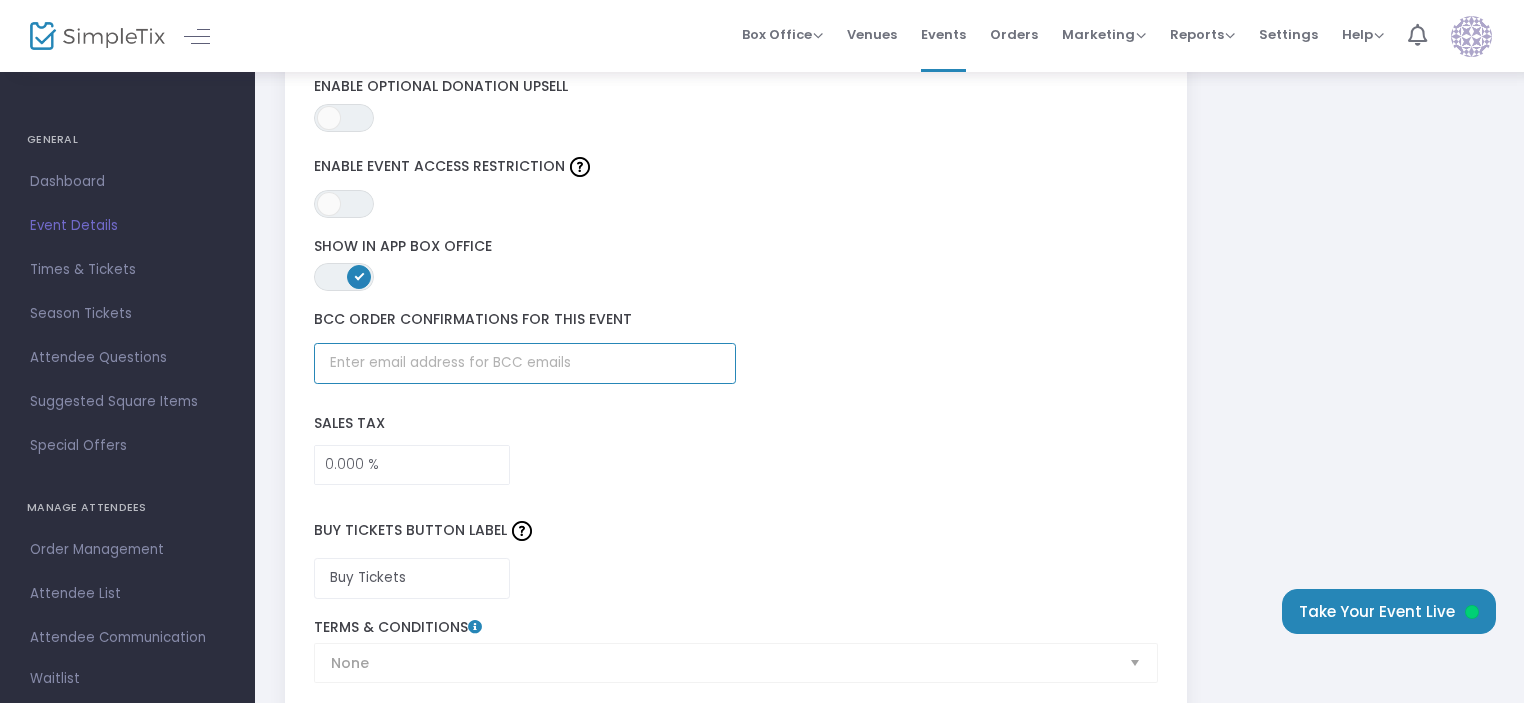 click 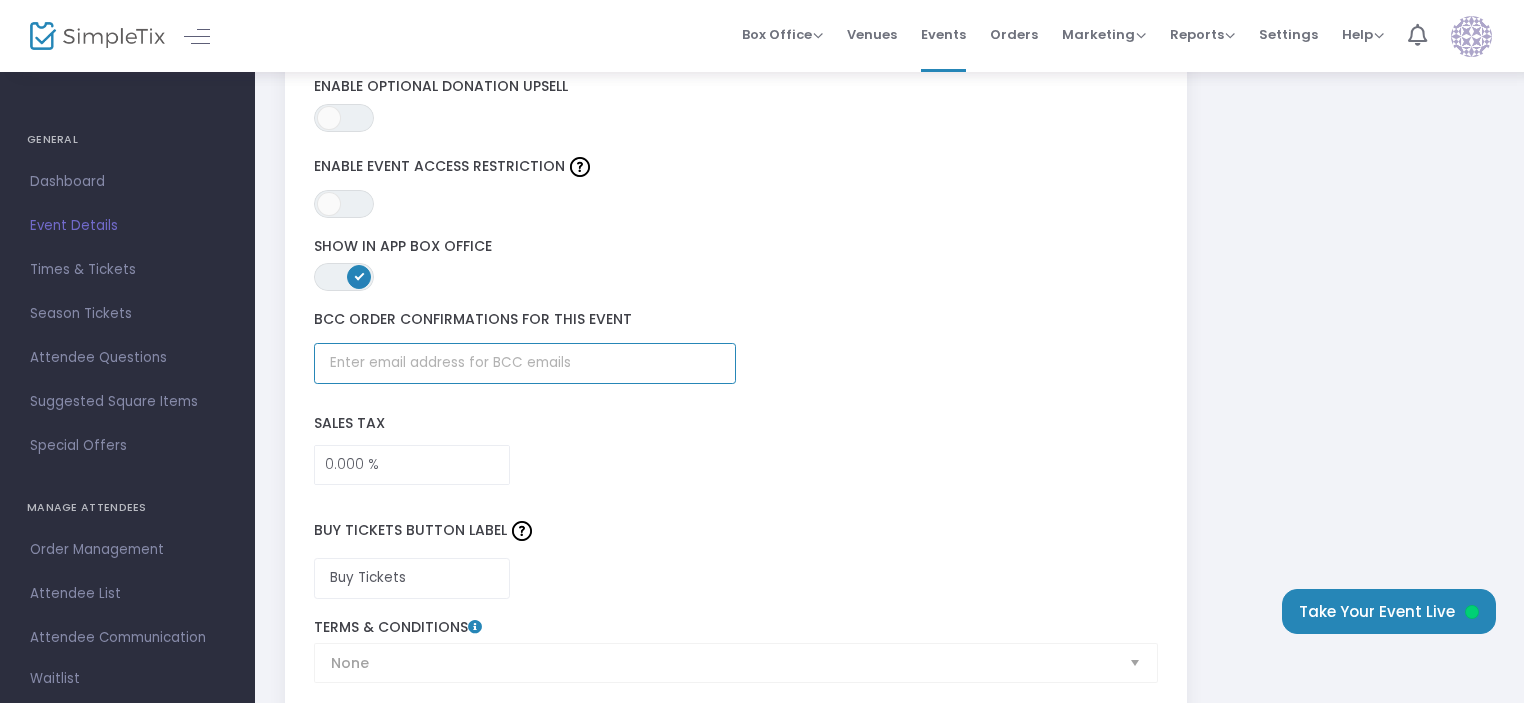type on "[EMAIL]" 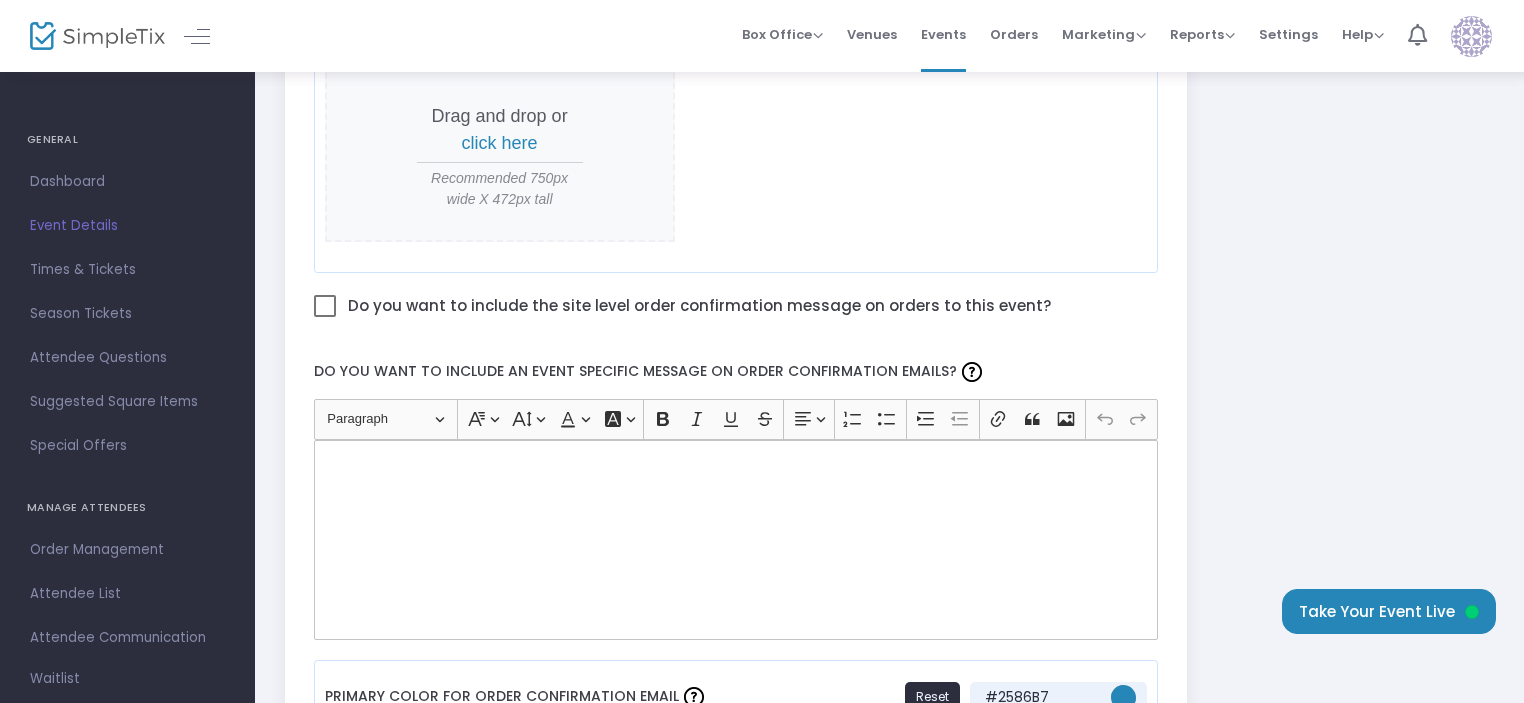 scroll, scrollTop: 1155, scrollLeft: 0, axis: vertical 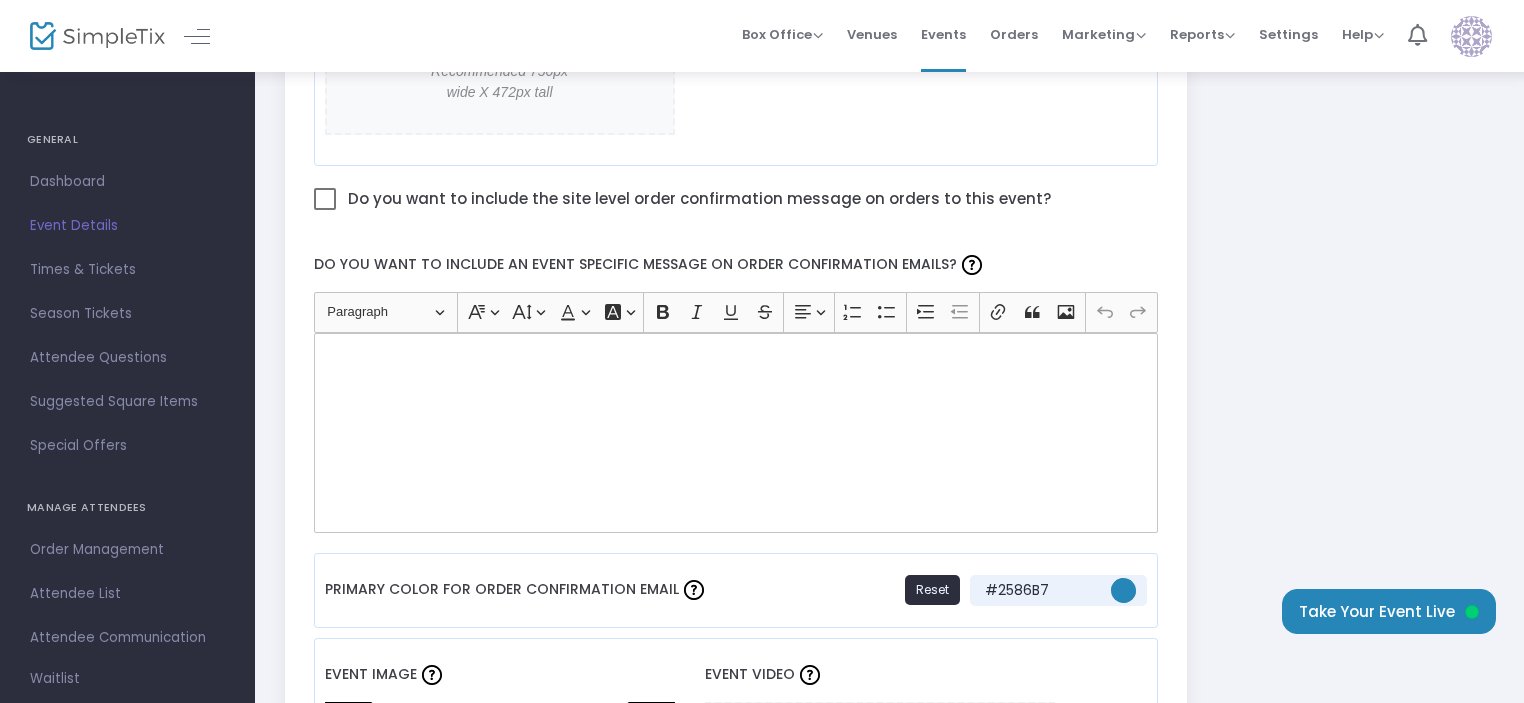 click 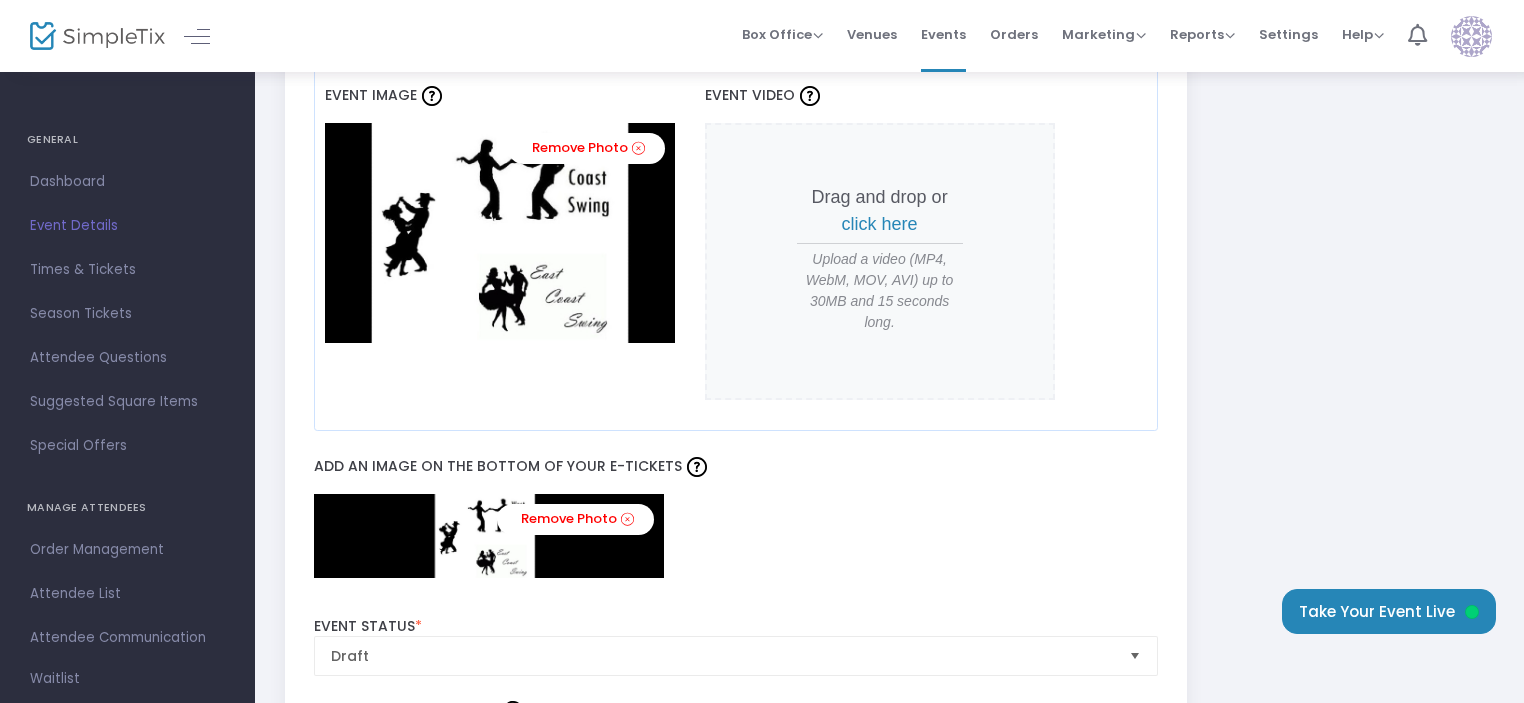 scroll, scrollTop: 2000, scrollLeft: 0, axis: vertical 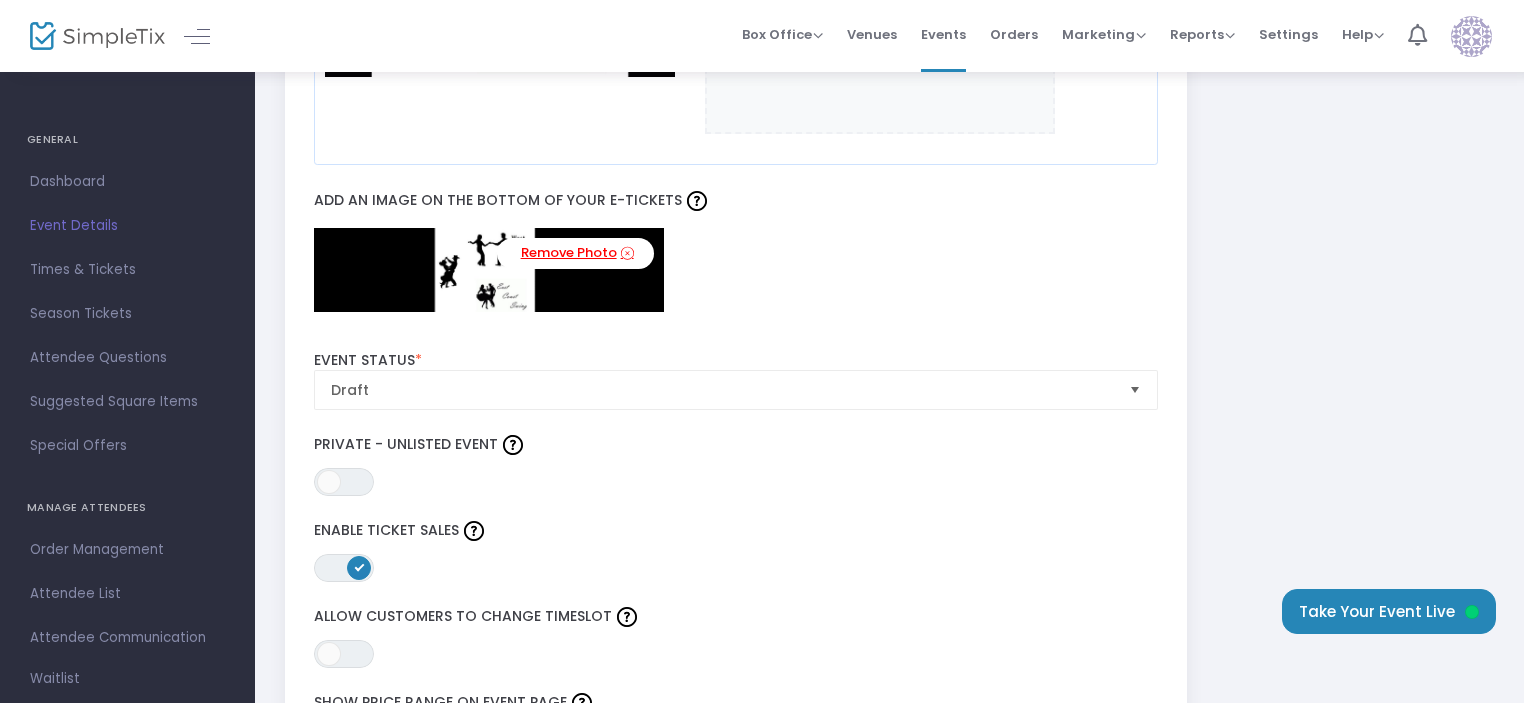 click at bounding box center [627, 253] 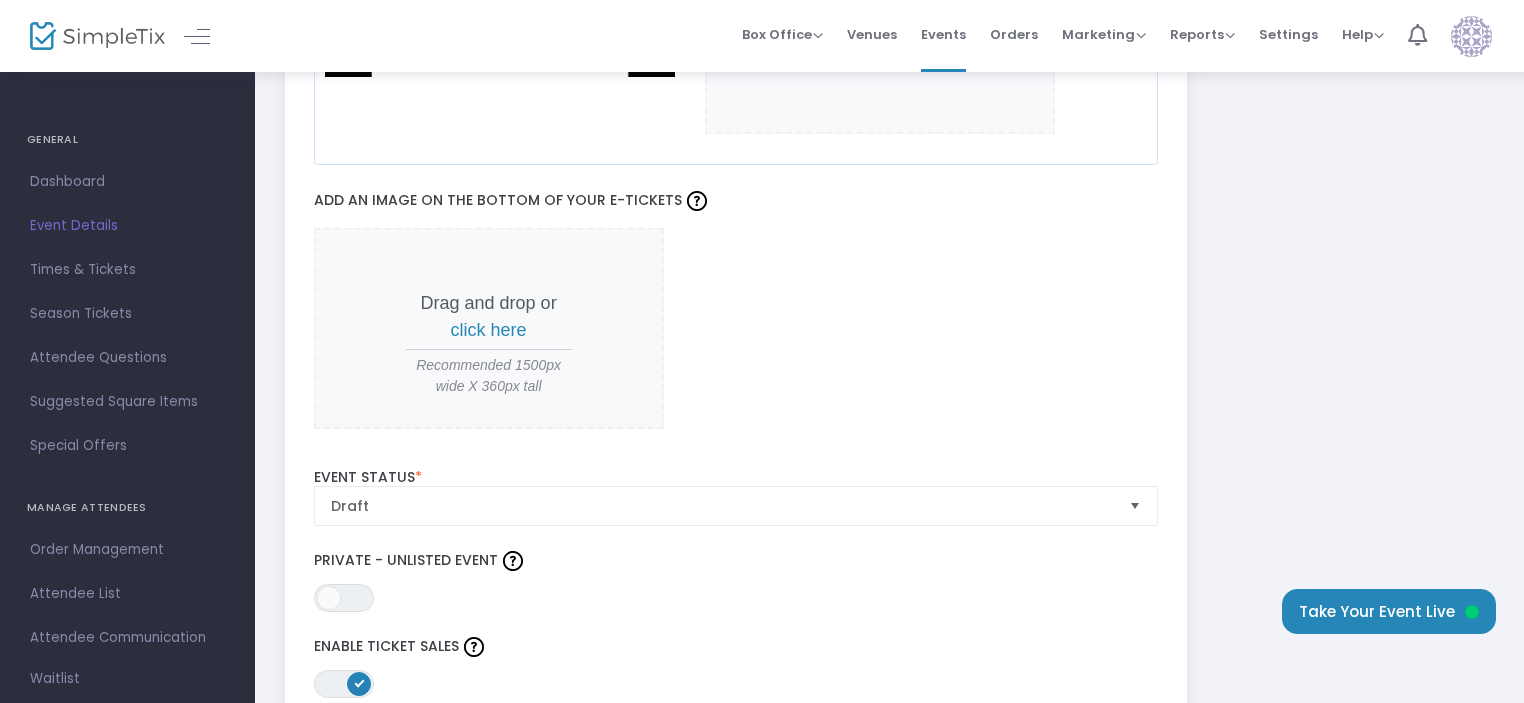 click on "click here" at bounding box center [489, 330] 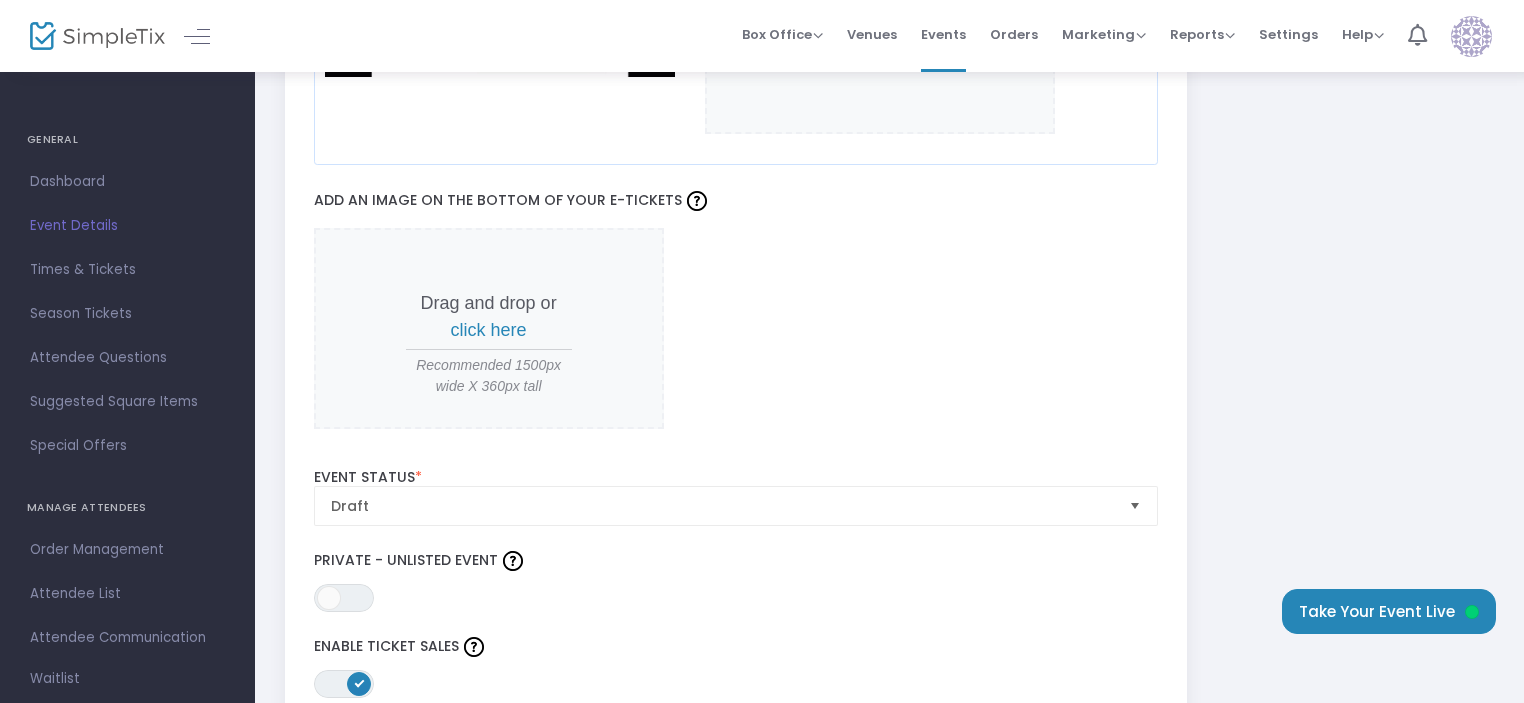 scroll, scrollTop: 0, scrollLeft: 0, axis: both 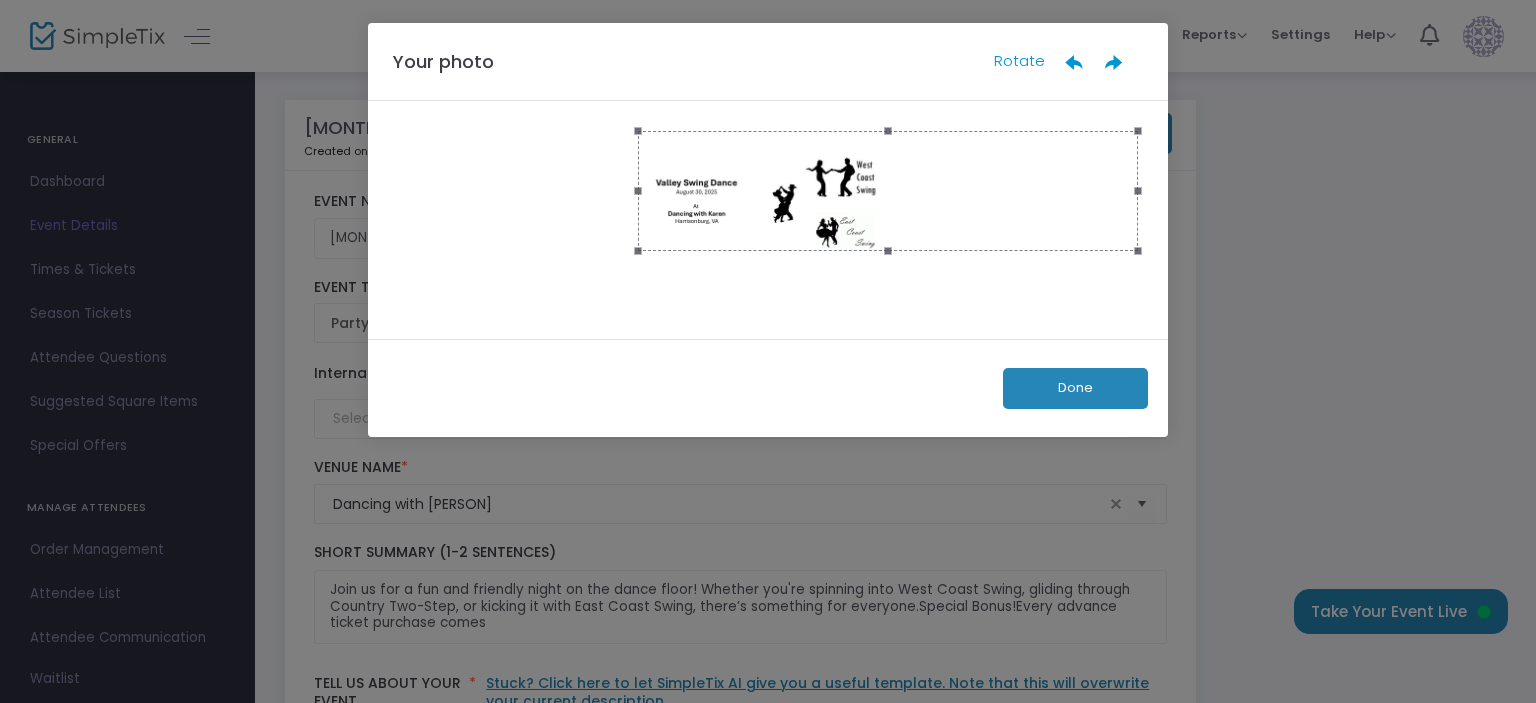 drag, startPoint x: 398, startPoint y: 215, endPoint x: 638, endPoint y: 215, distance: 240 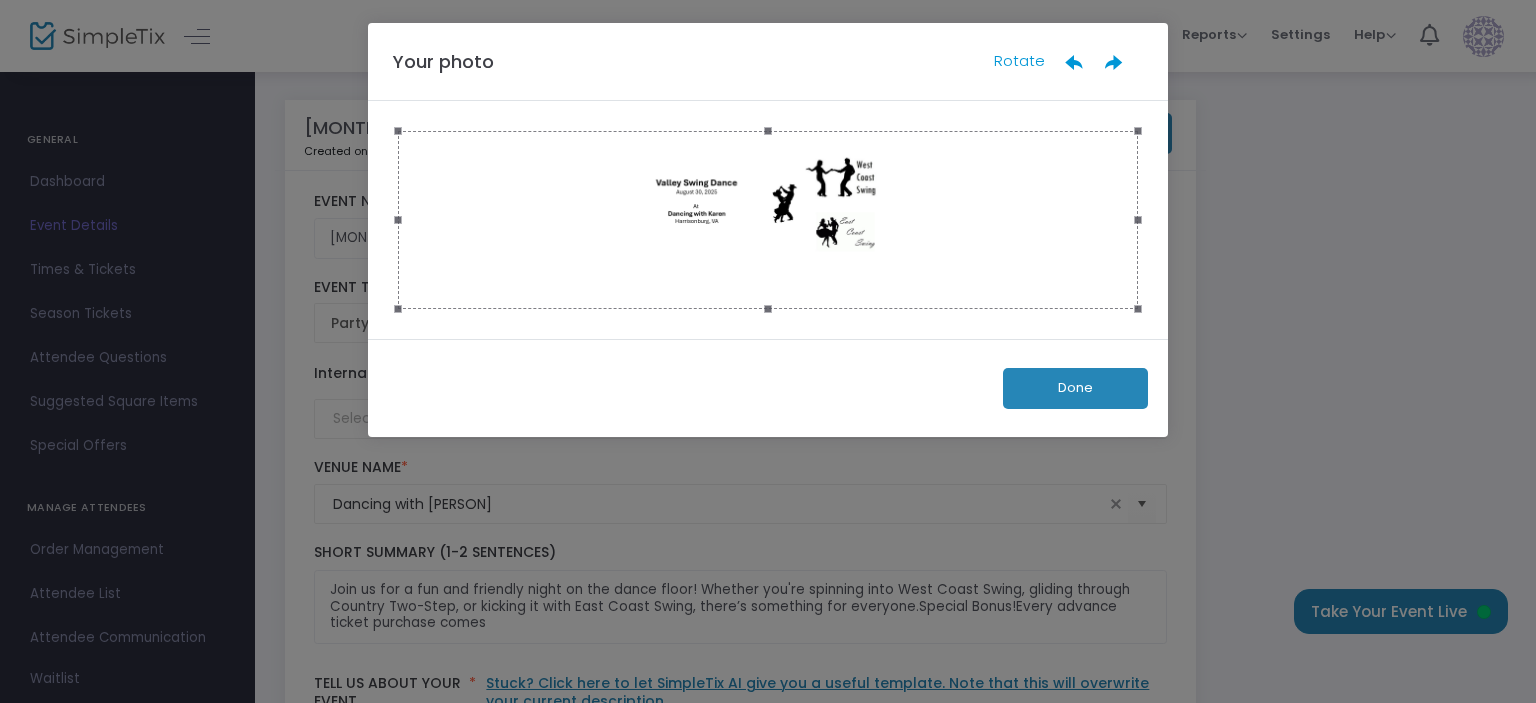 drag, startPoint x: 642, startPoint y: 190, endPoint x: 401, endPoint y: 196, distance: 241.07468 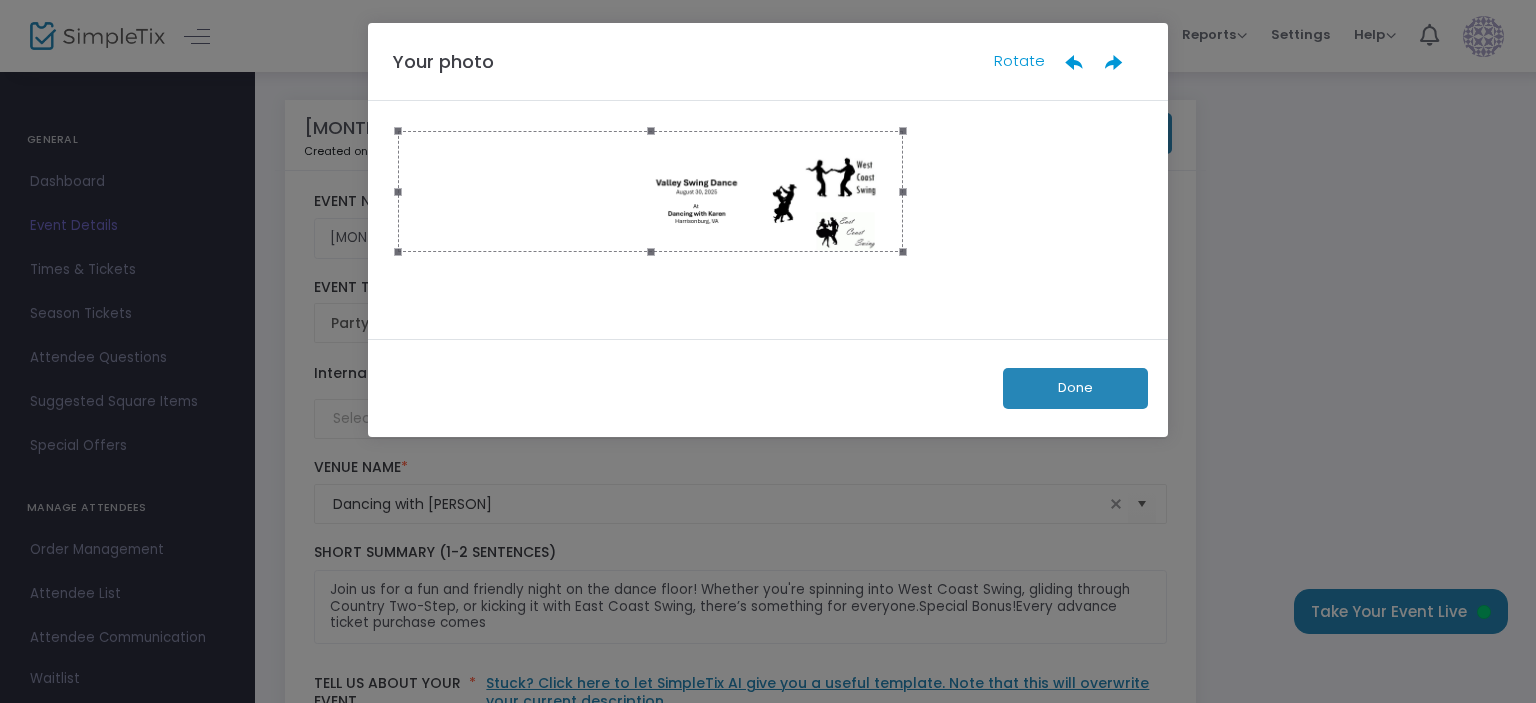 drag, startPoint x: 1138, startPoint y: 218, endPoint x: 903, endPoint y: 223, distance: 235.05319 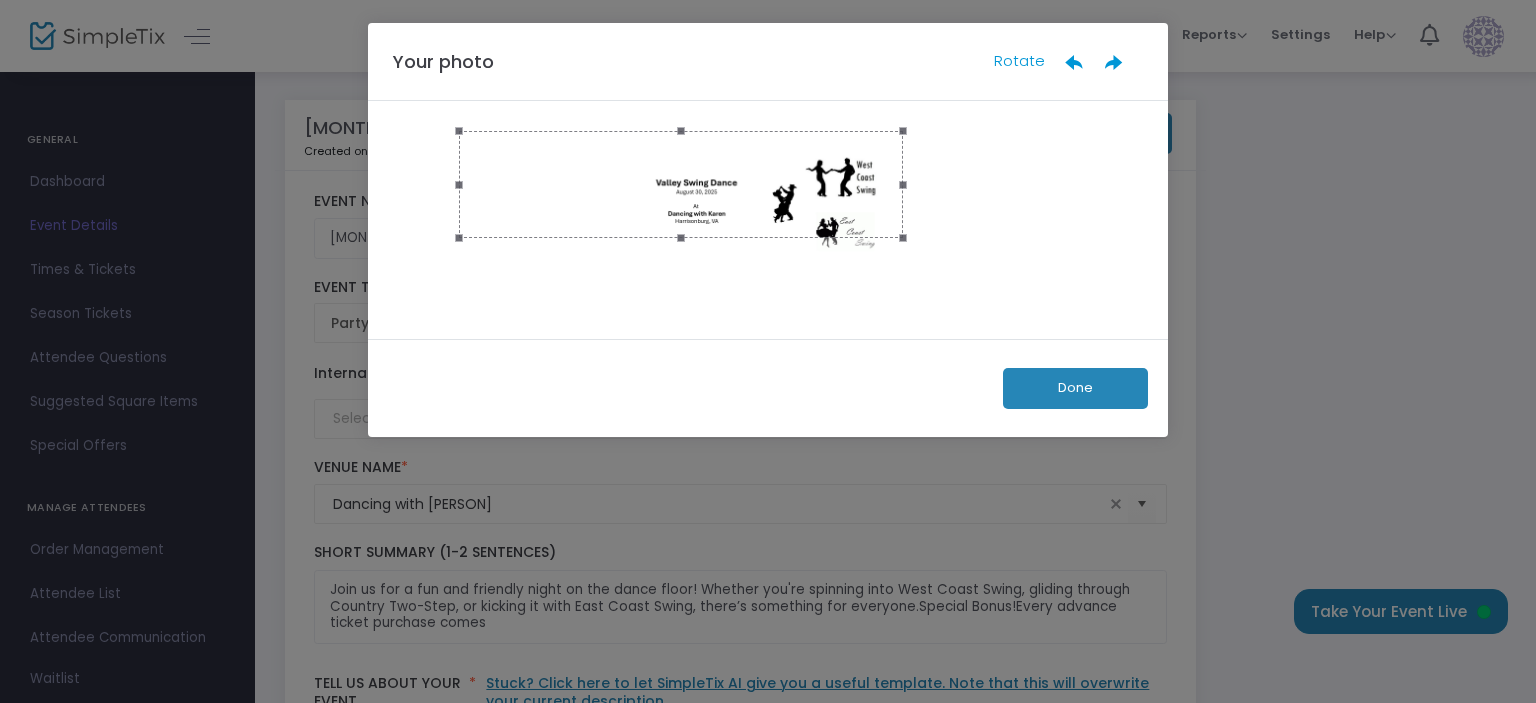 drag, startPoint x: 393, startPoint y: 192, endPoint x: 454, endPoint y: 201, distance: 61.66036 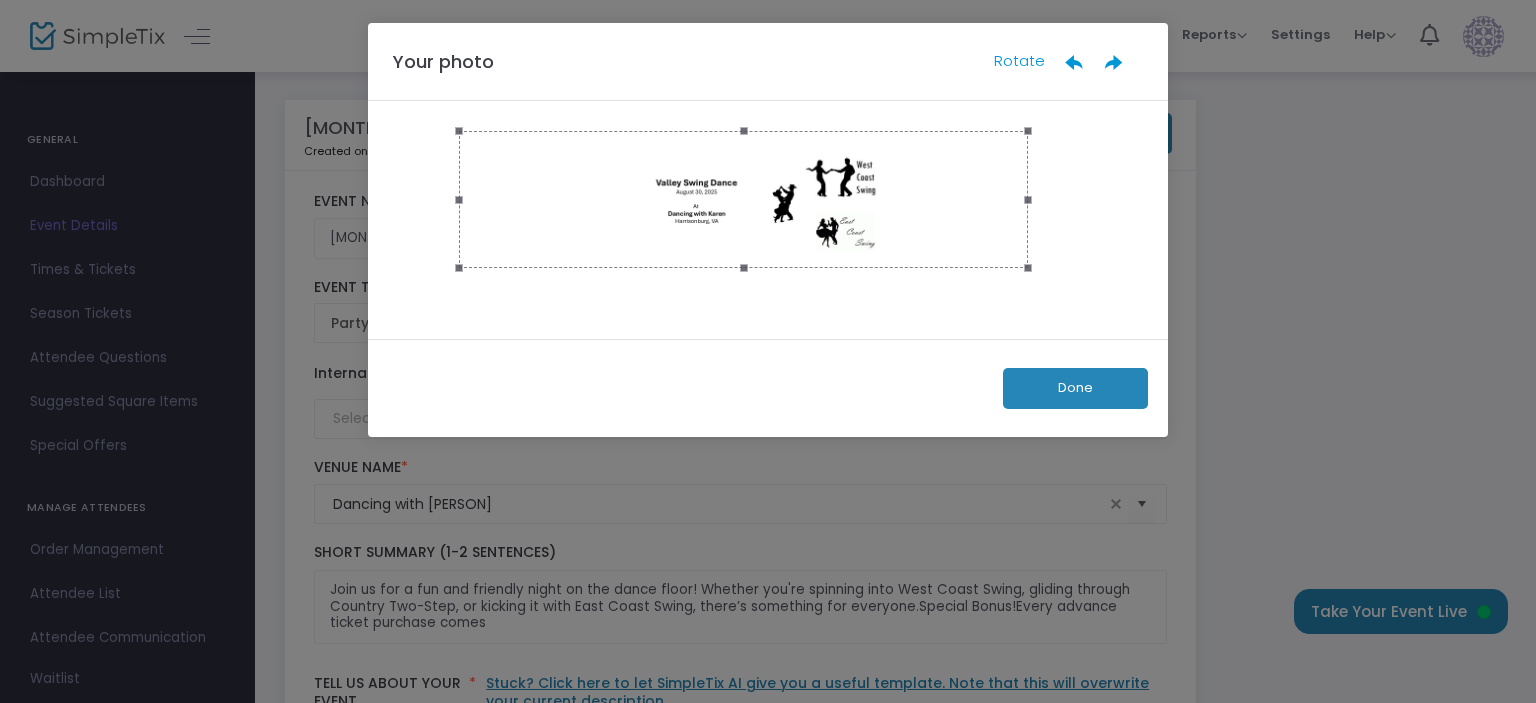 drag, startPoint x: 680, startPoint y: 235, endPoint x: 707, endPoint y: 265, distance: 40.36087 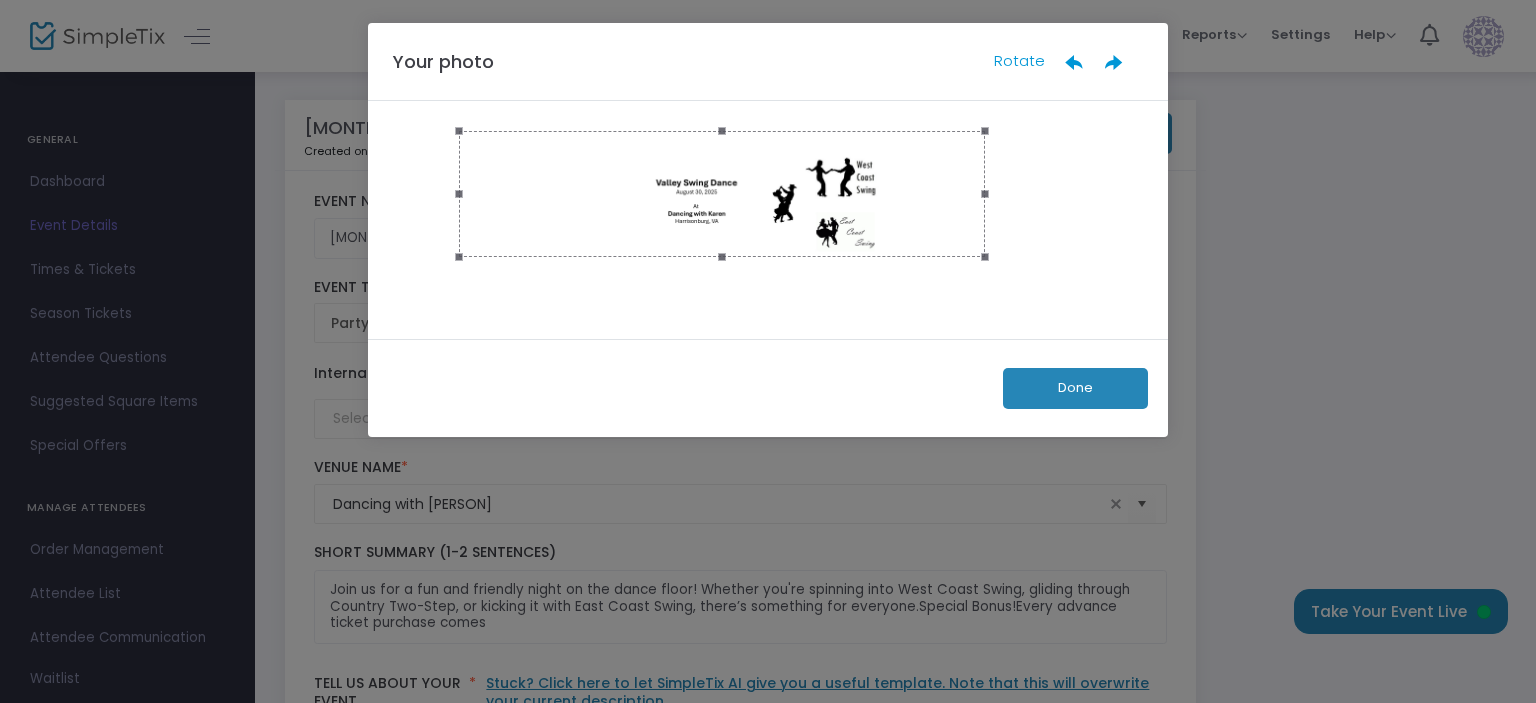 drag, startPoint x: 1028, startPoint y: 197, endPoint x: 985, endPoint y: 198, distance: 43.011627 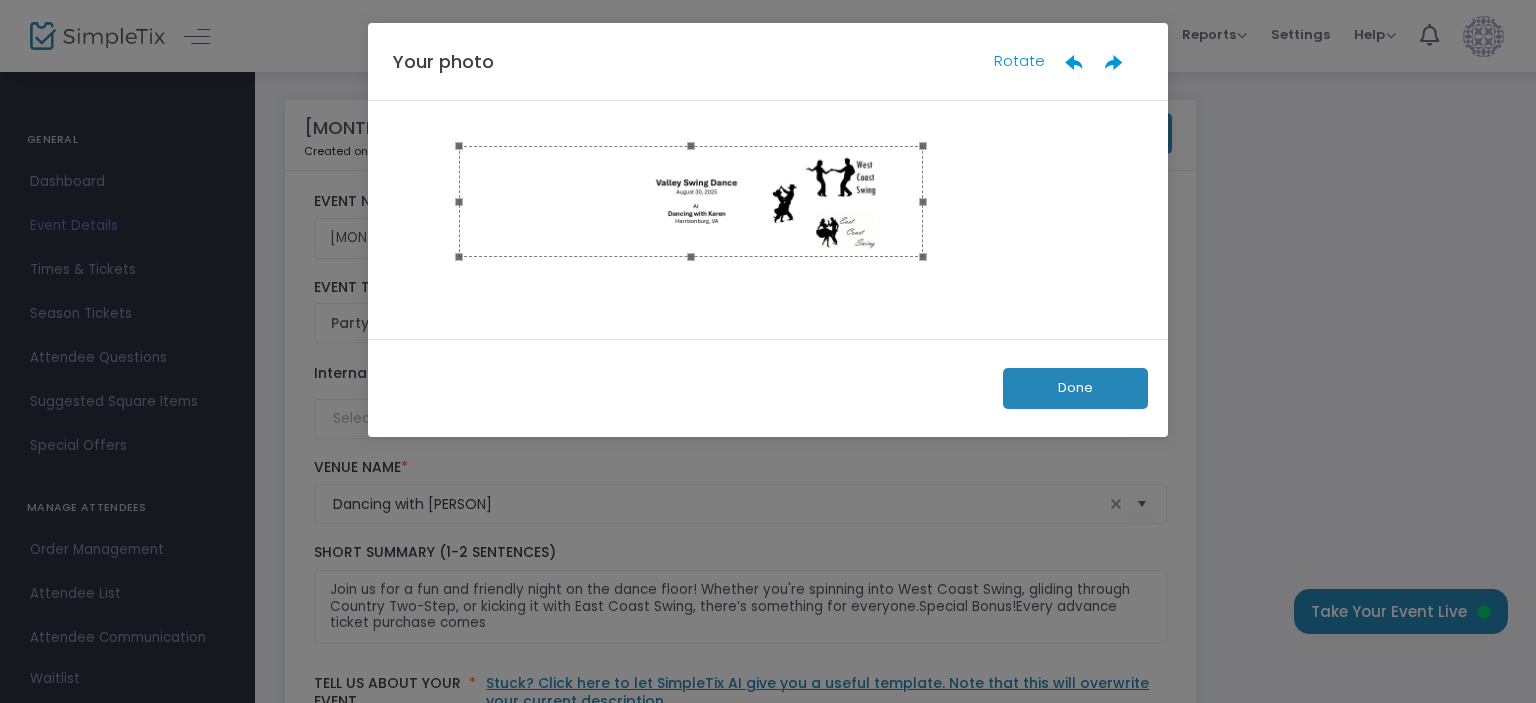 drag, startPoint x: 756, startPoint y: 133, endPoint x: 756, endPoint y: 148, distance: 15 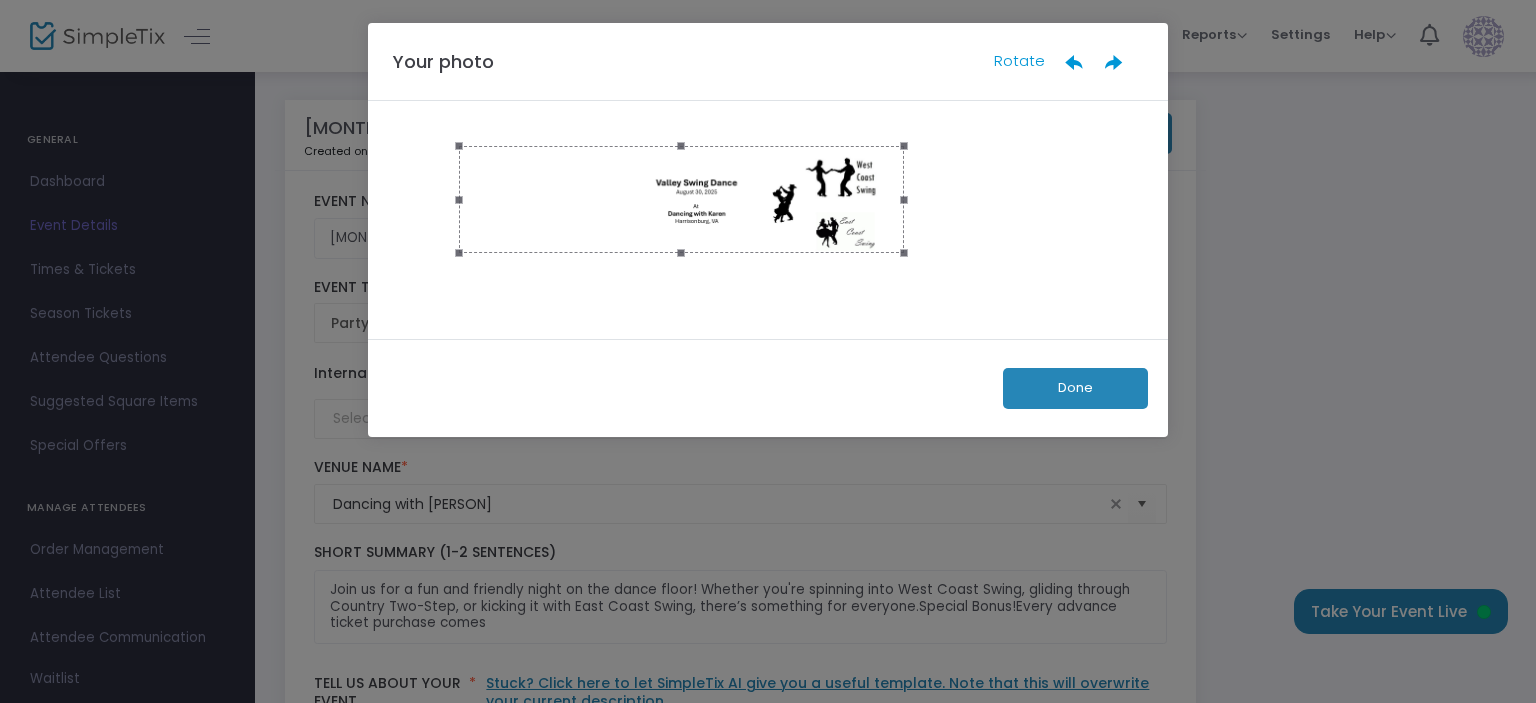 drag, startPoint x: 924, startPoint y: 201, endPoint x: 905, endPoint y: 209, distance: 20.615528 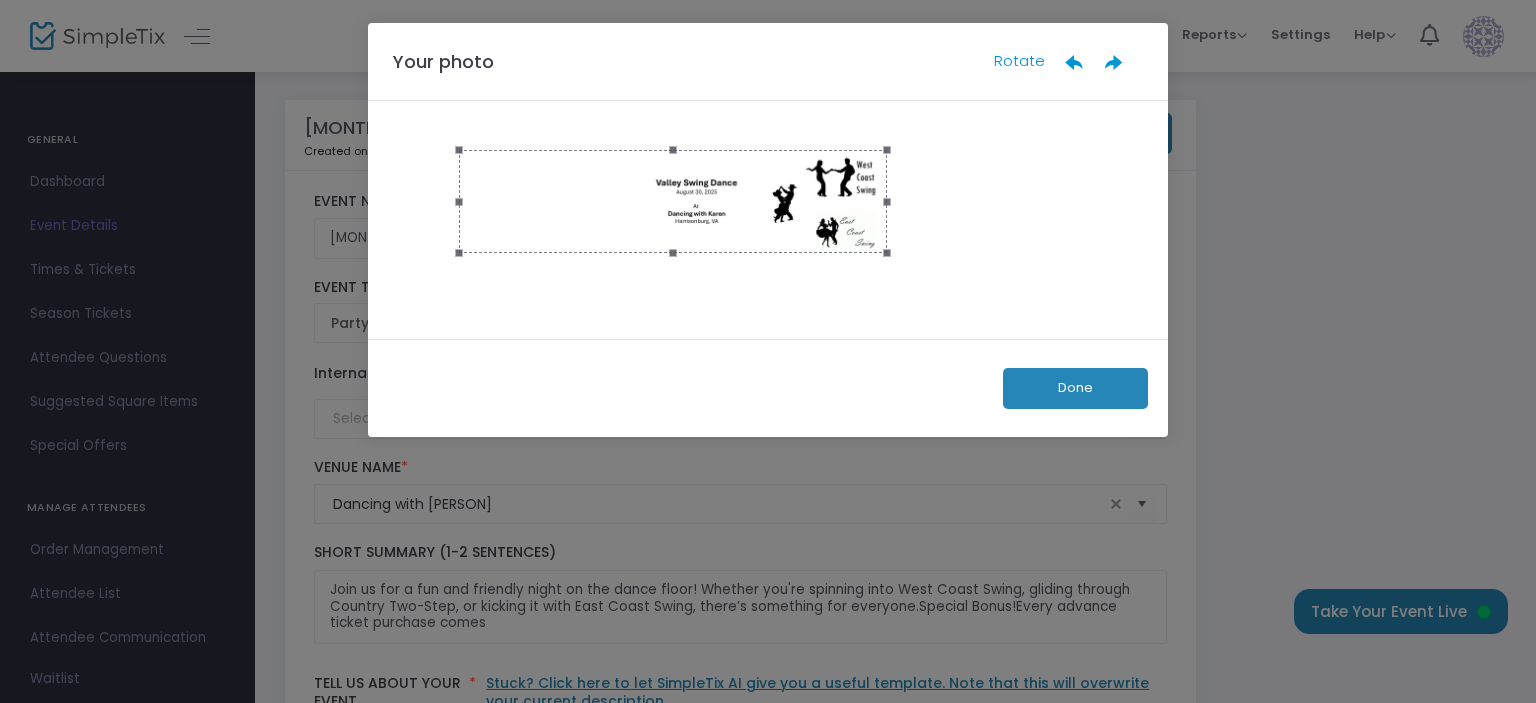 click 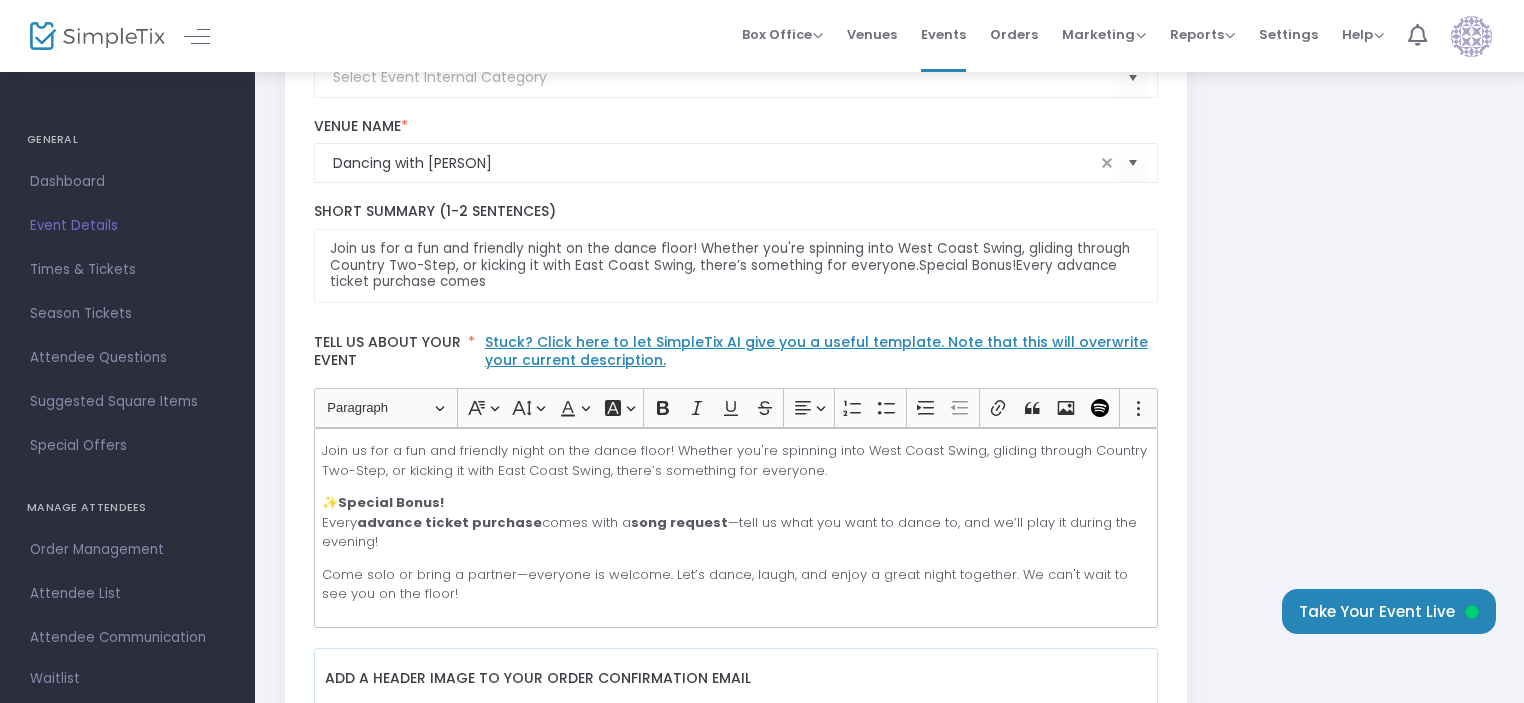 scroll, scrollTop: 400, scrollLeft: 0, axis: vertical 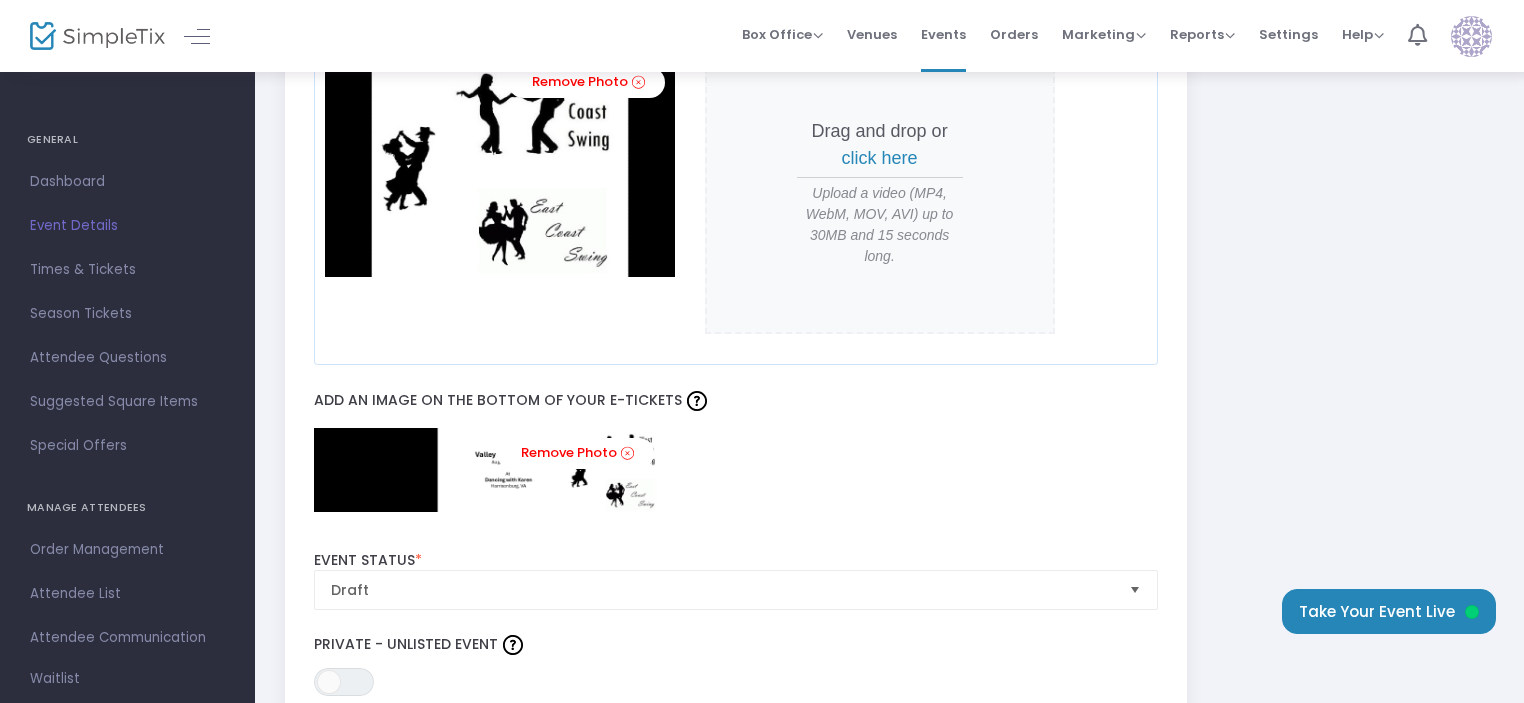 click on "Remove Photo" at bounding box center [736, 470] 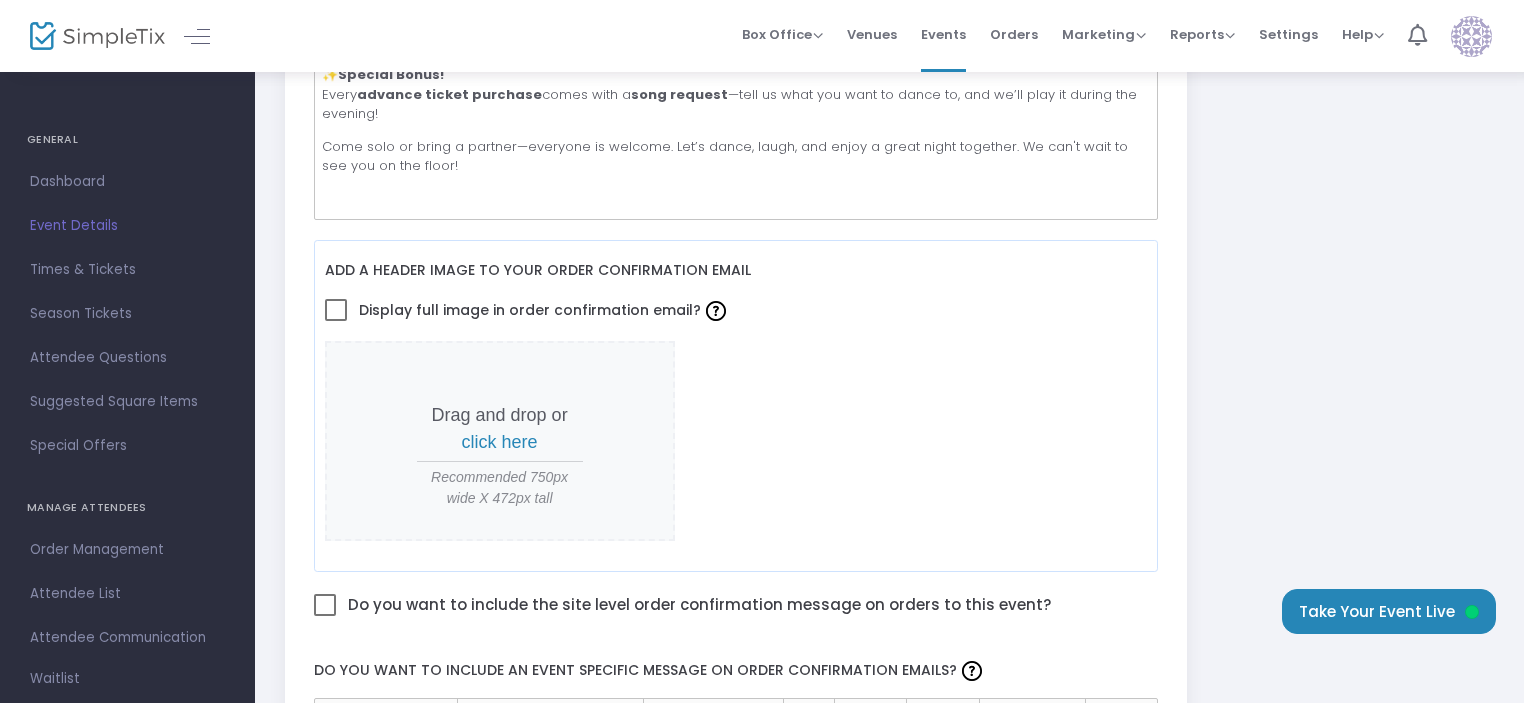 scroll, scrollTop: 700, scrollLeft: 0, axis: vertical 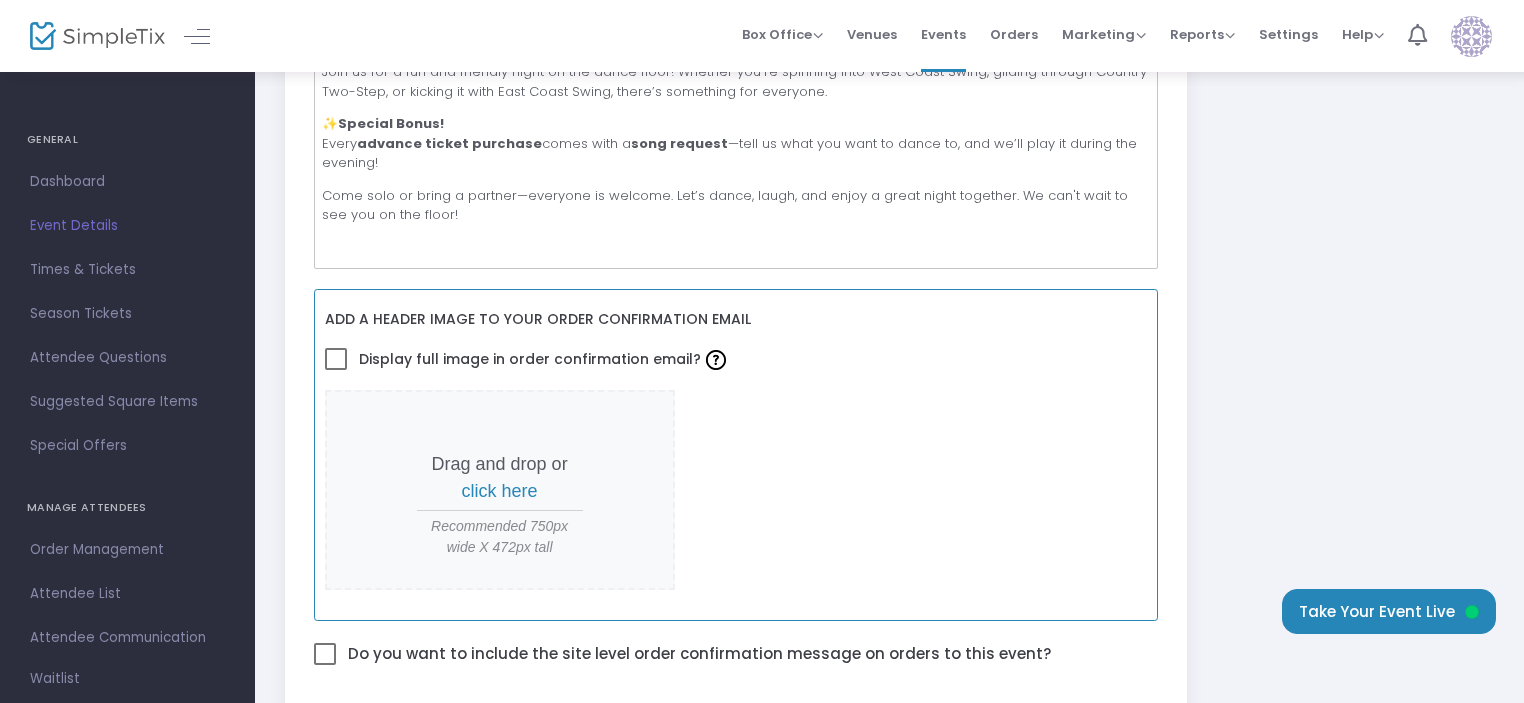 click on "click here" at bounding box center (500, 491) 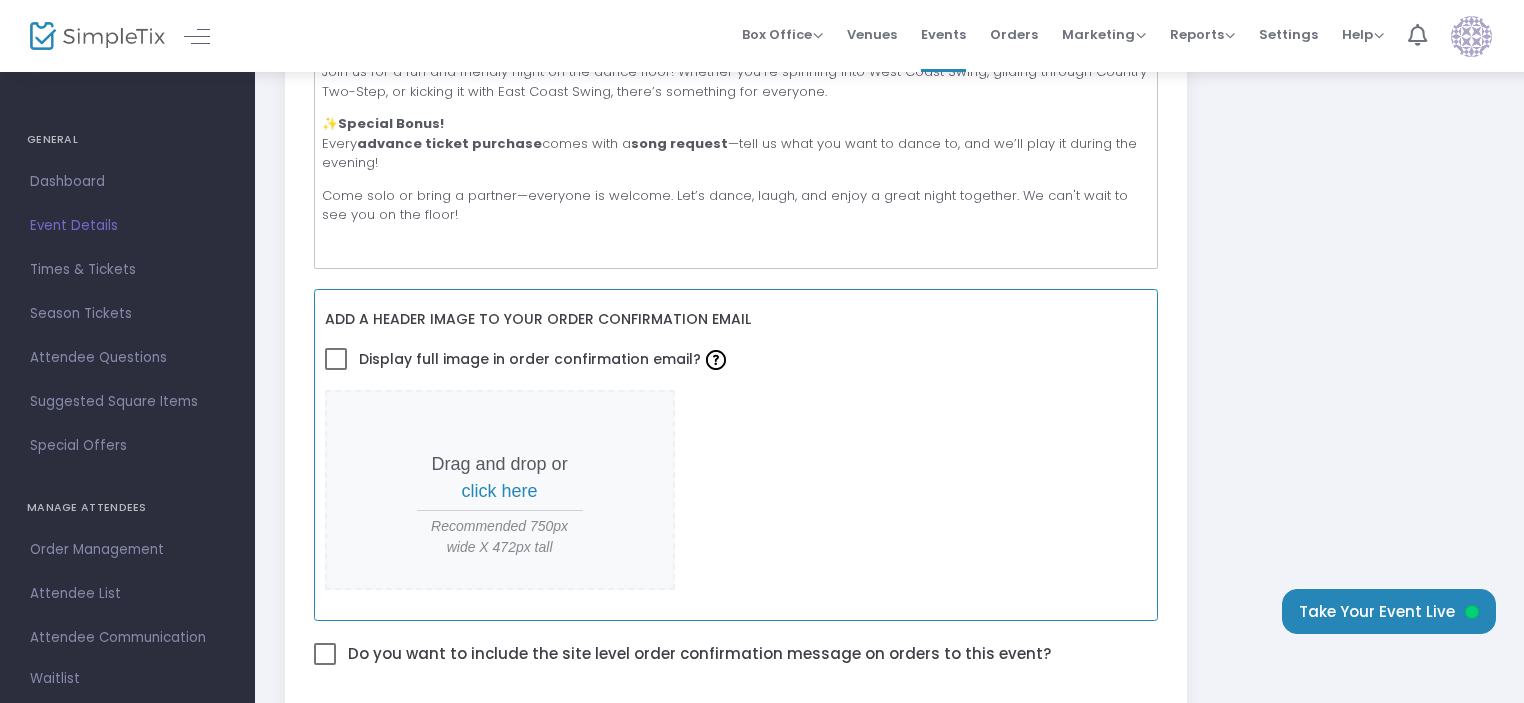 scroll, scrollTop: 0, scrollLeft: 0, axis: both 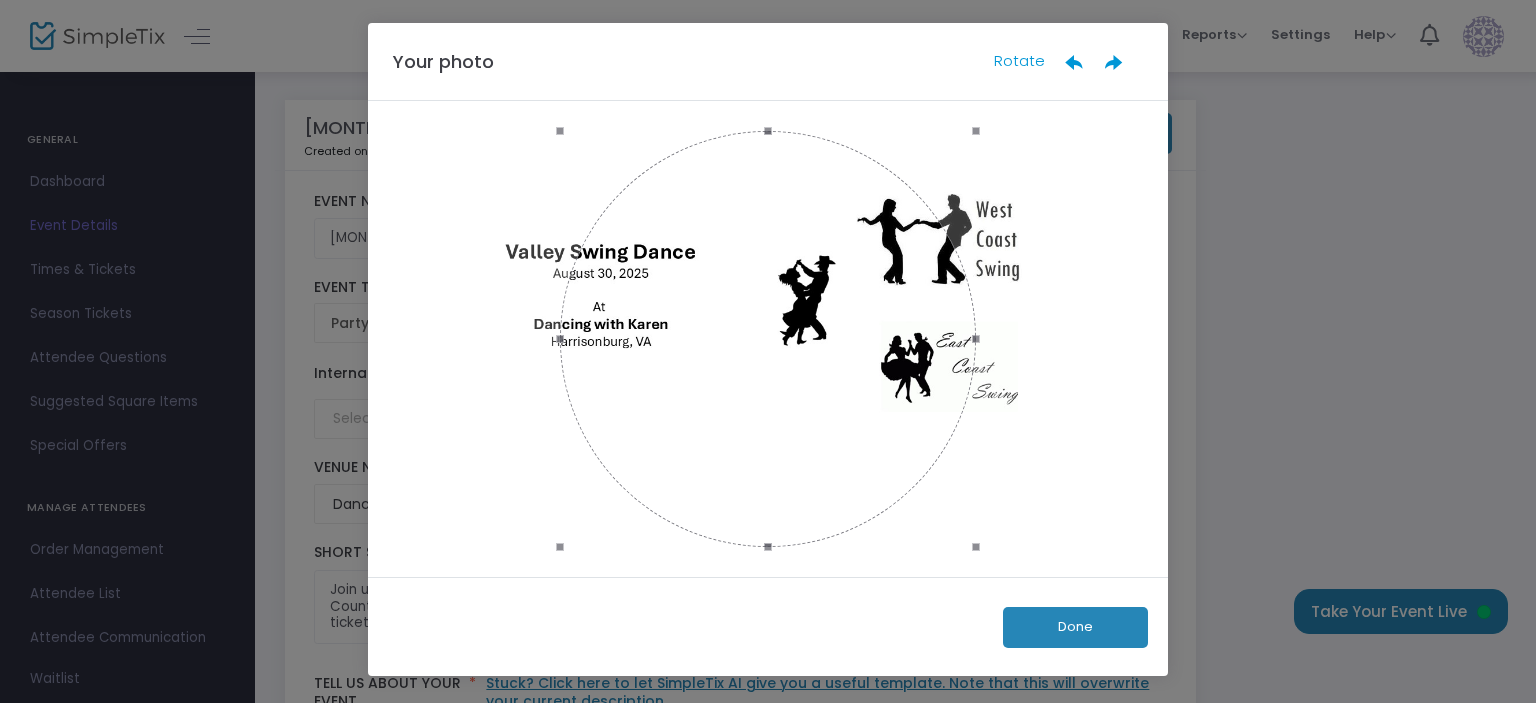 drag, startPoint x: 763, startPoint y: 129, endPoint x: 763, endPoint y: 109, distance: 20 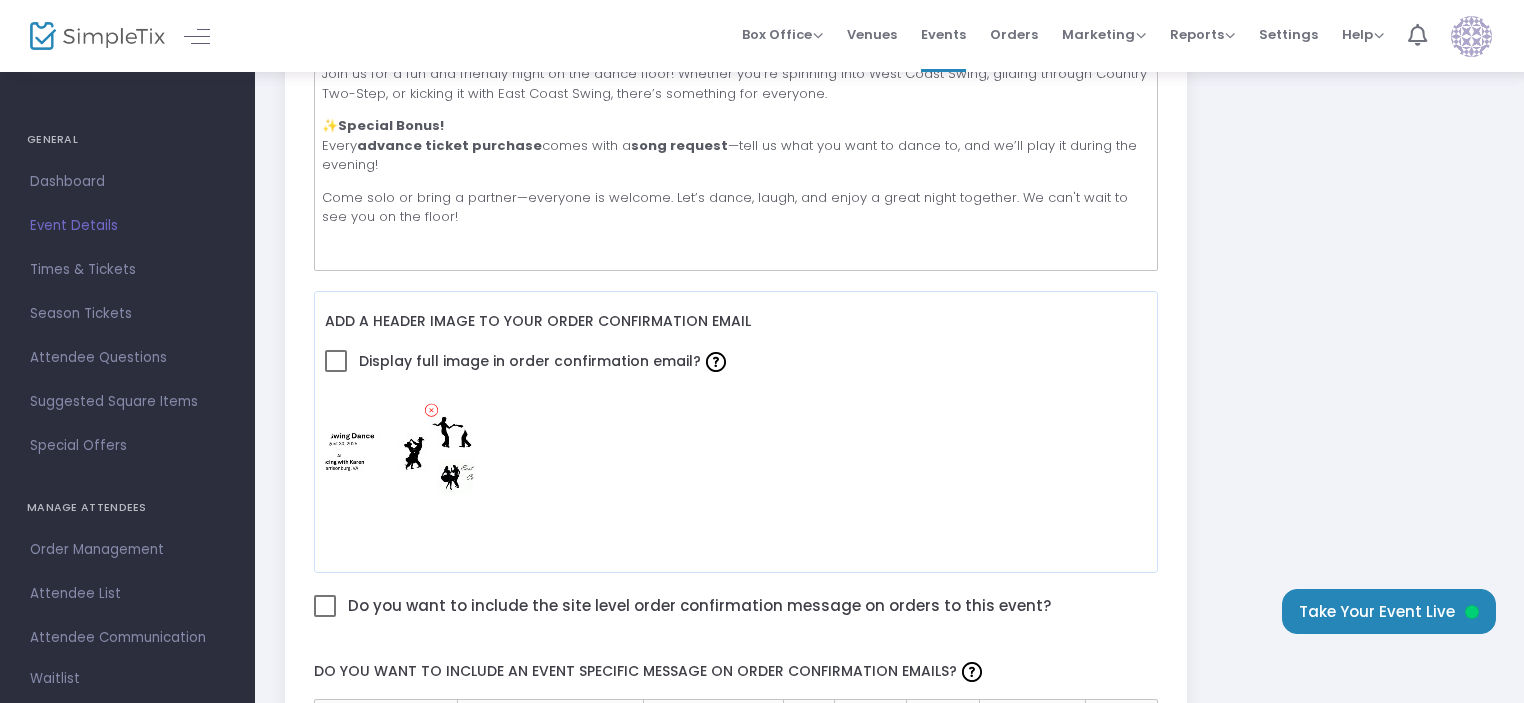 scroll, scrollTop: 700, scrollLeft: 0, axis: vertical 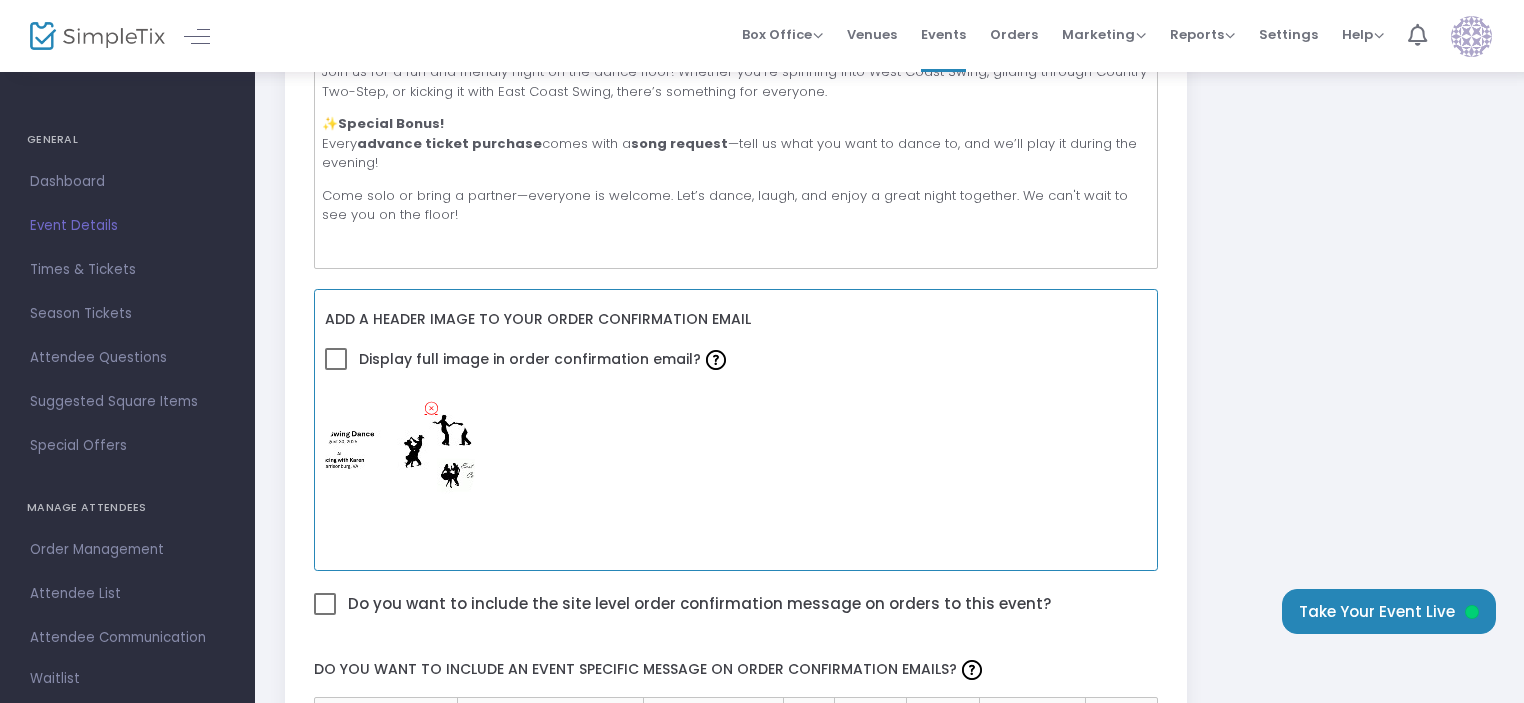 click at bounding box center (431, 408) 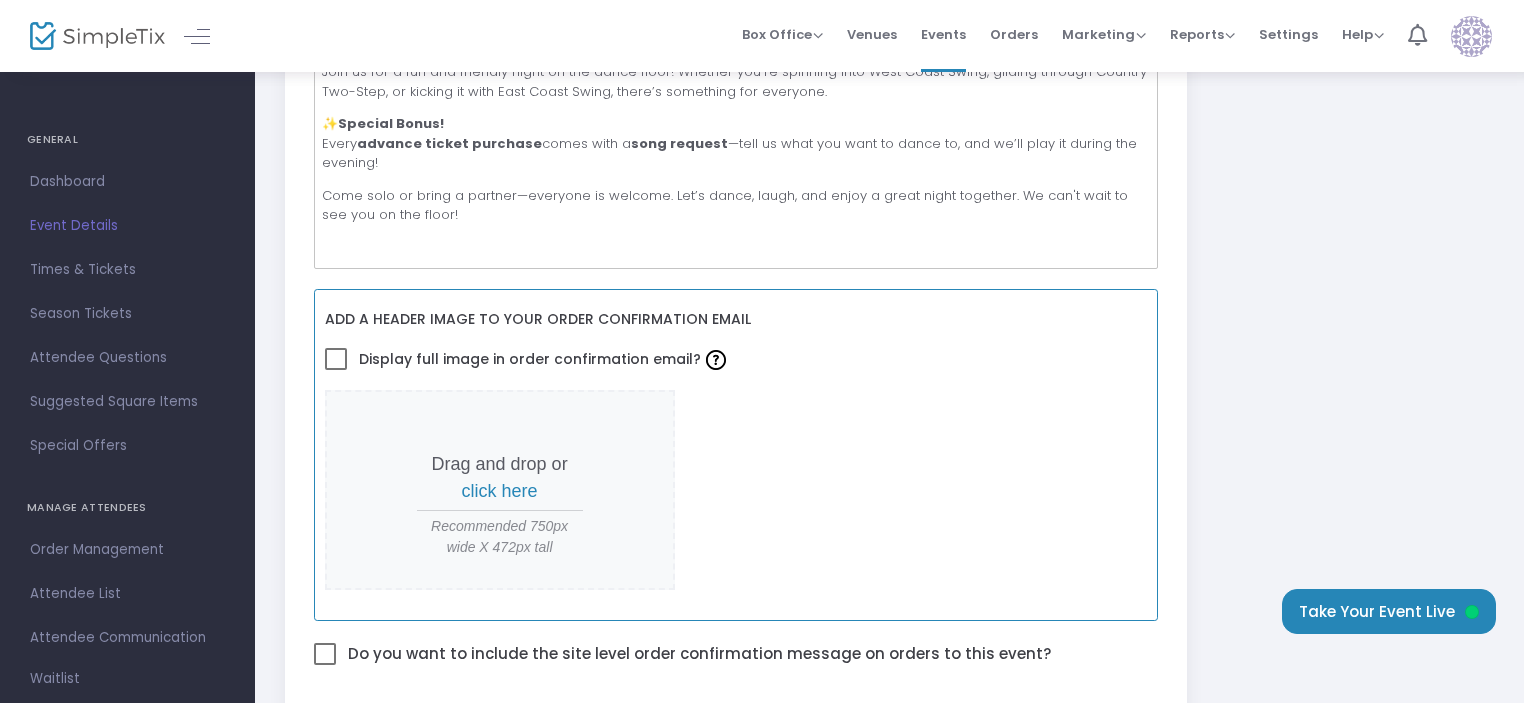 click on "click here" at bounding box center [500, 491] 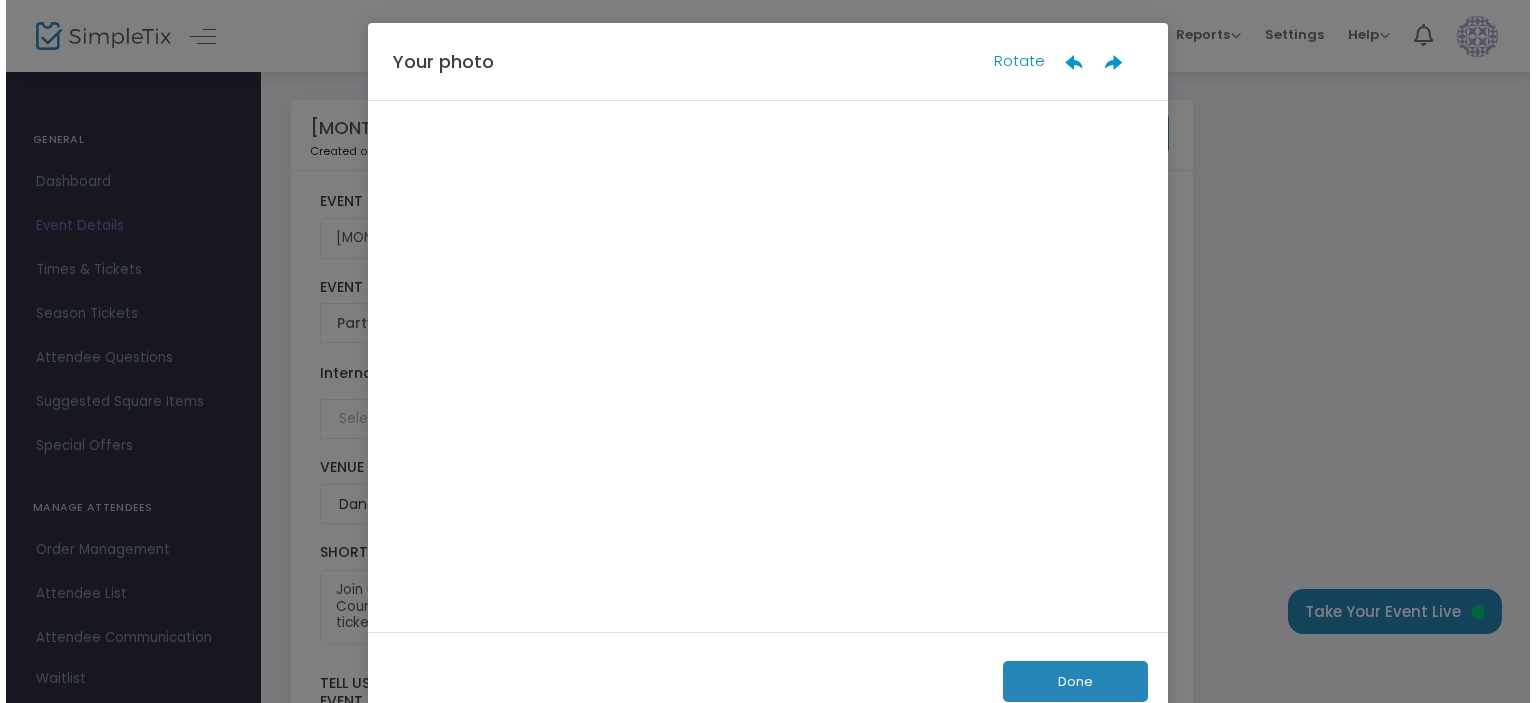 scroll, scrollTop: 0, scrollLeft: 0, axis: both 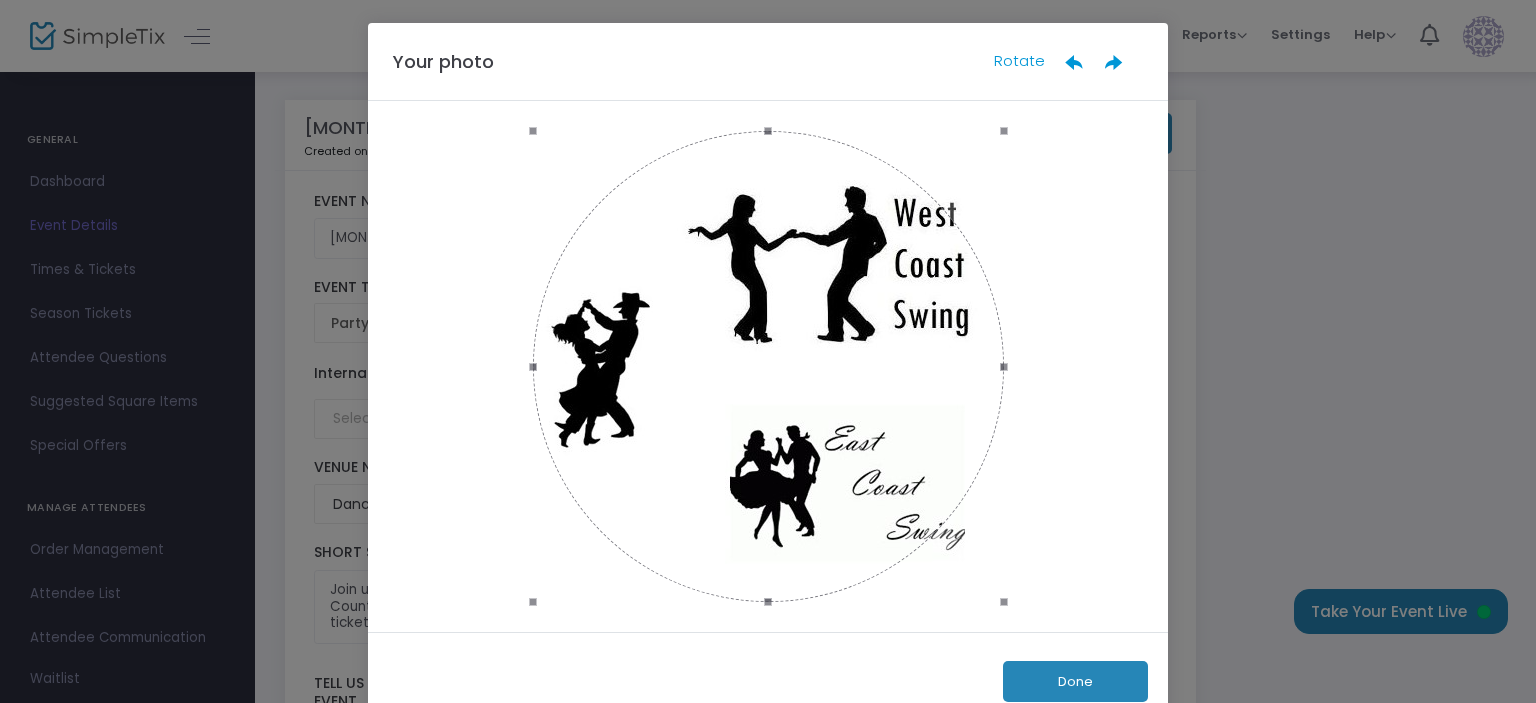 click 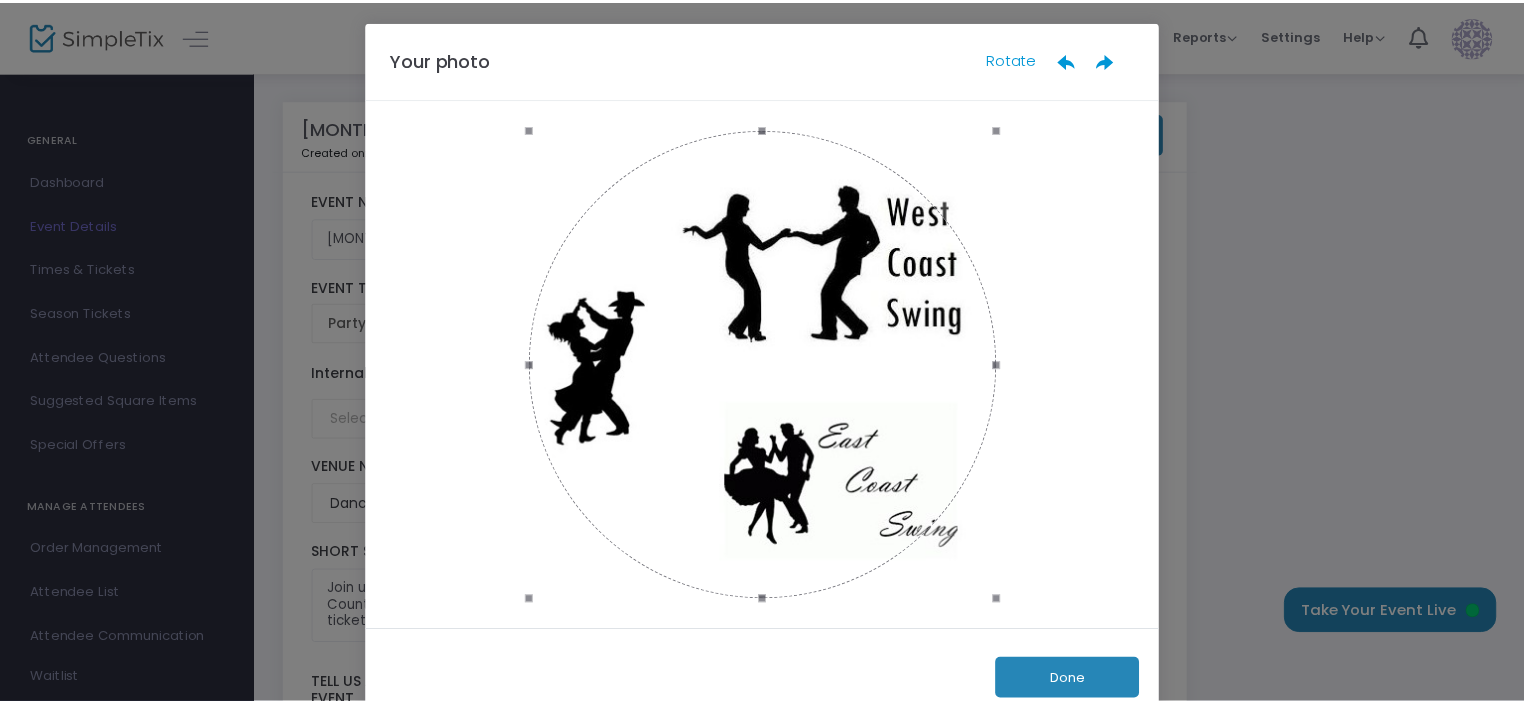 scroll, scrollTop: 0, scrollLeft: 0, axis: both 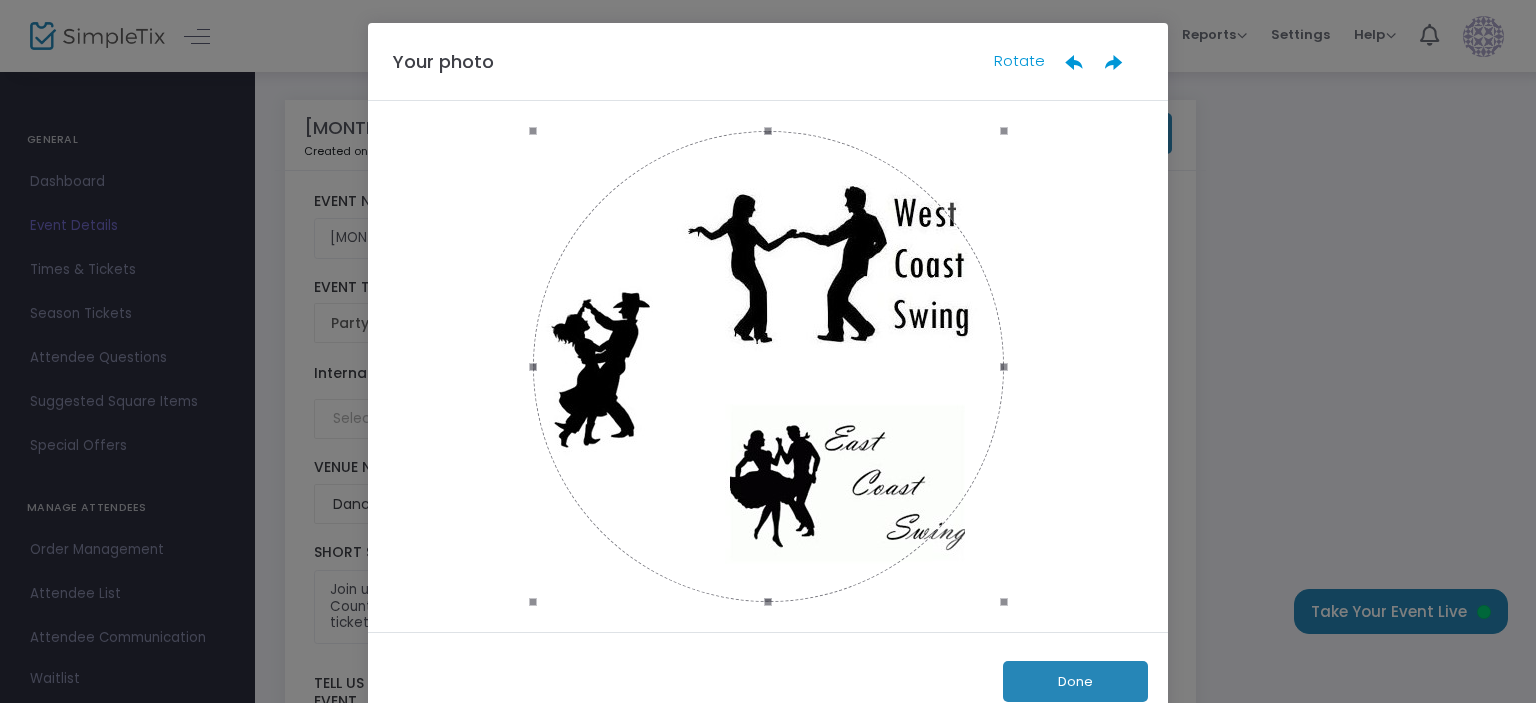click on "Done" 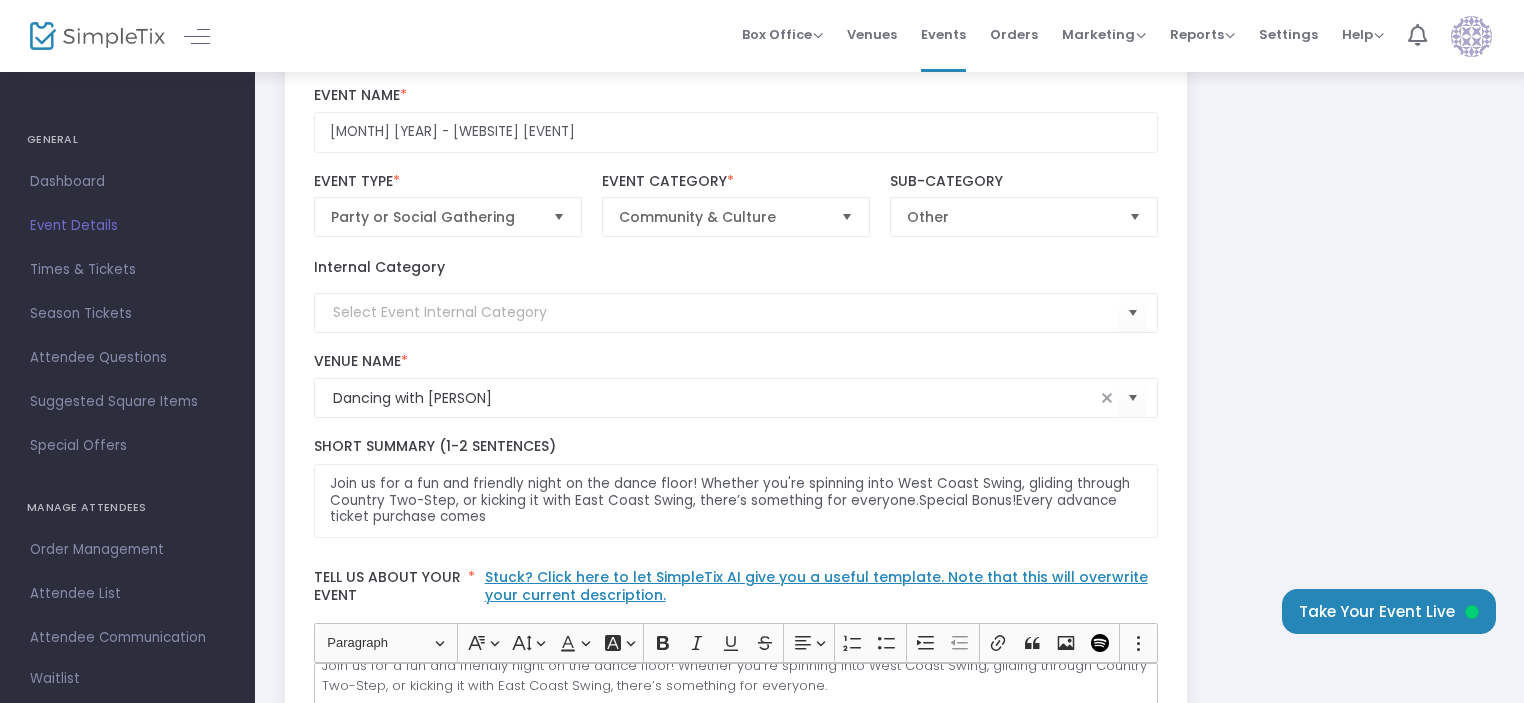 scroll, scrollTop: 600, scrollLeft: 0, axis: vertical 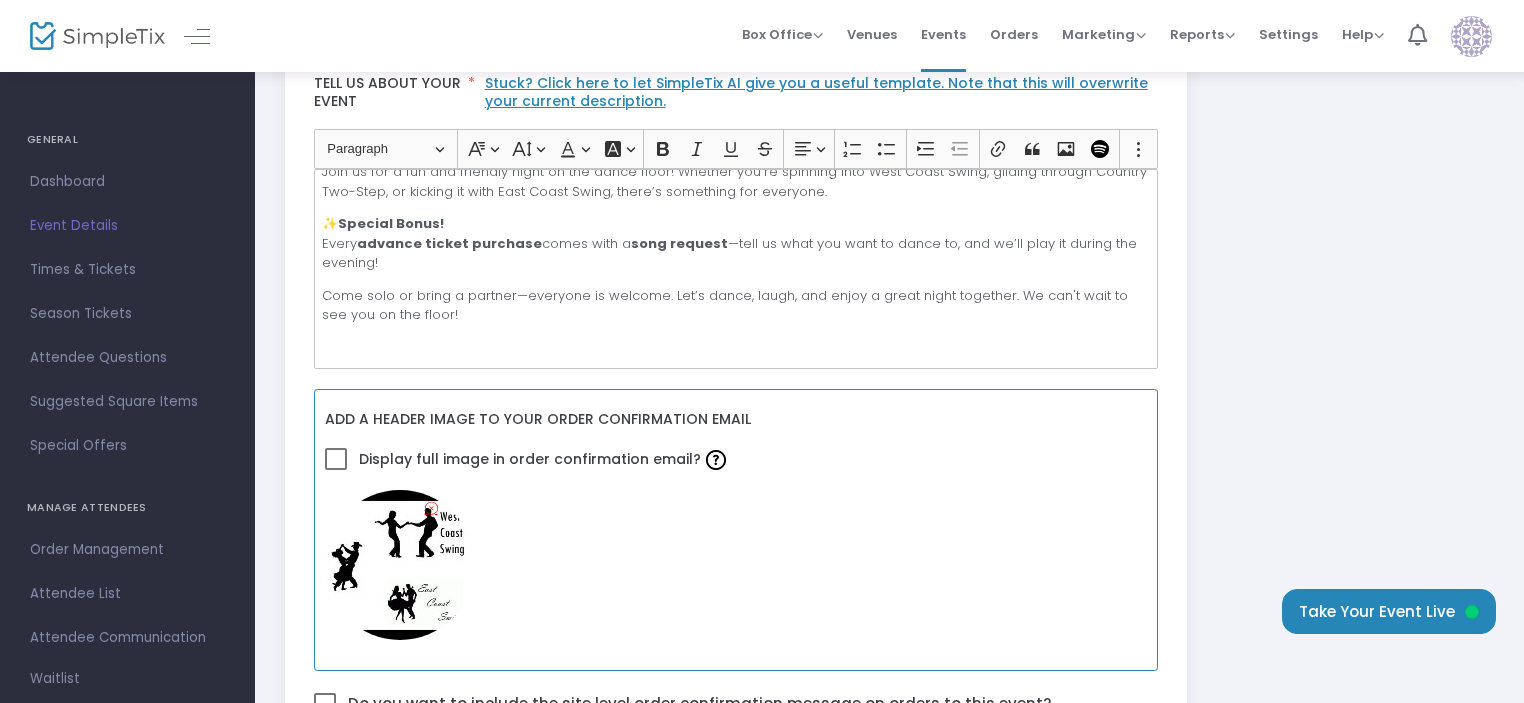click at bounding box center (431, 508) 